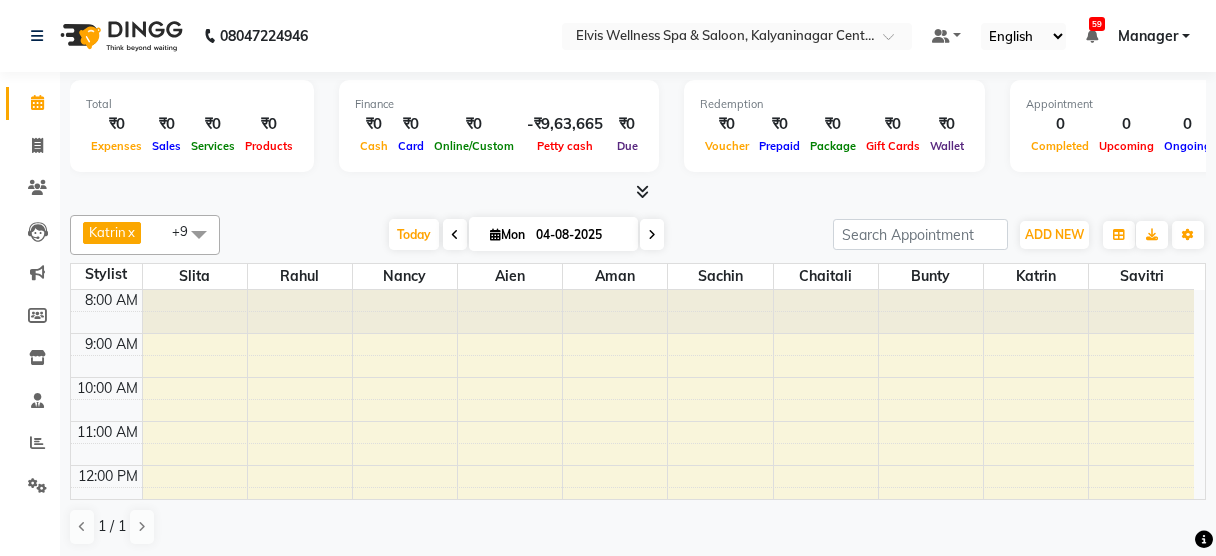 scroll, scrollTop: 0, scrollLeft: 0, axis: both 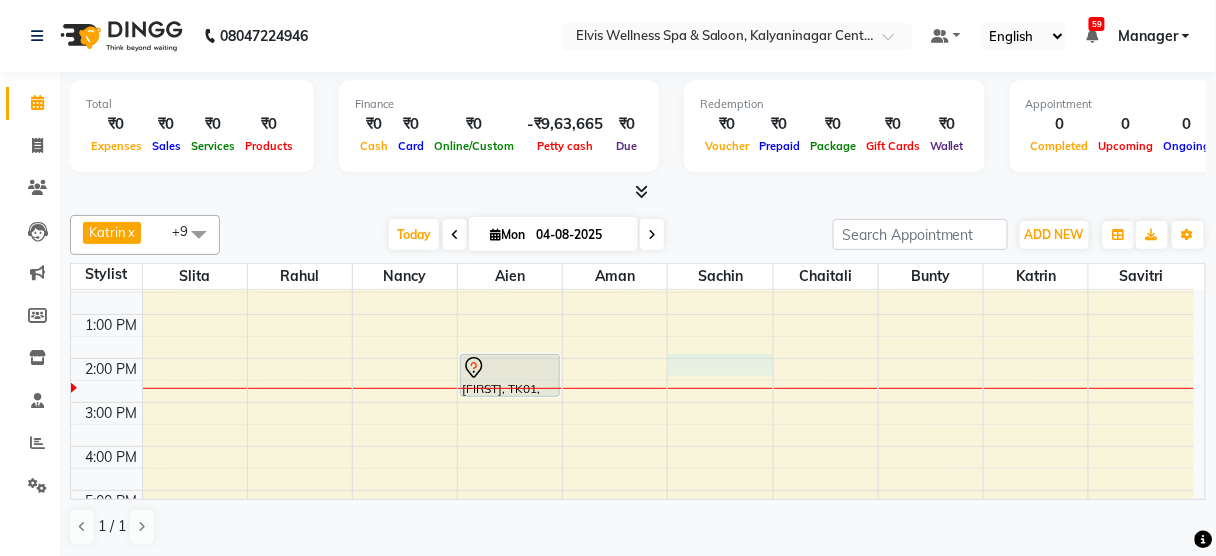 click on "8:00 AM 9:00 AM 10:00 AM 11:00 AM 12:00 PM 1:00 PM 2:00 PM 3:00 PM 4:00 PM 5:00 PM 6:00 PM 7:00 PM 8:00 PM 9:00 PM             [FIRST], TK01, 02:00 PM-03:00 PM, Massage - Swedish Massage (60 Min)" at bounding box center (632, 402) 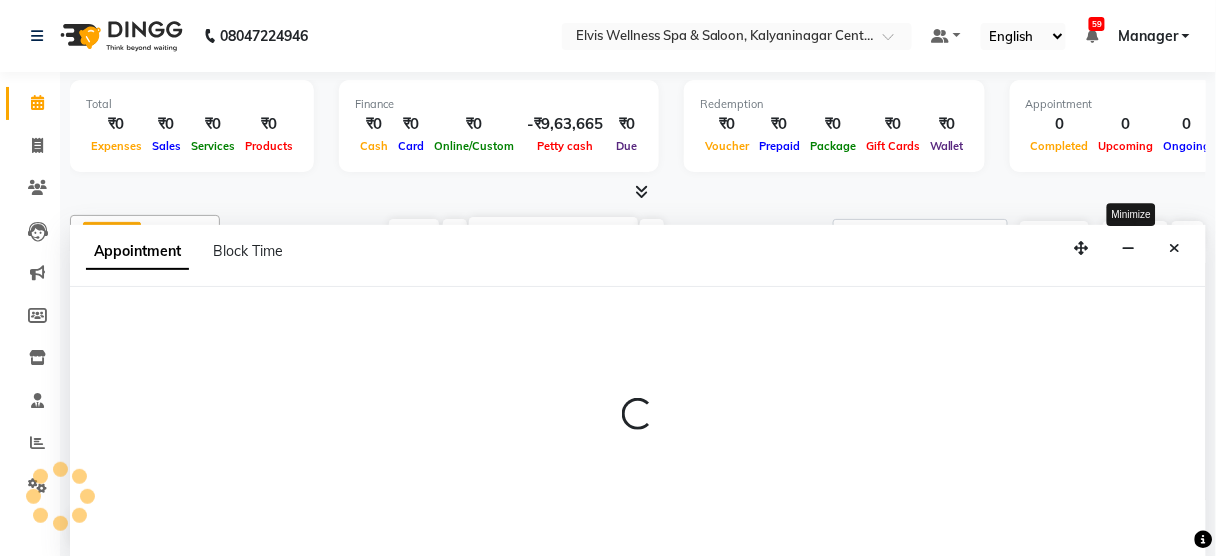 select on "48152" 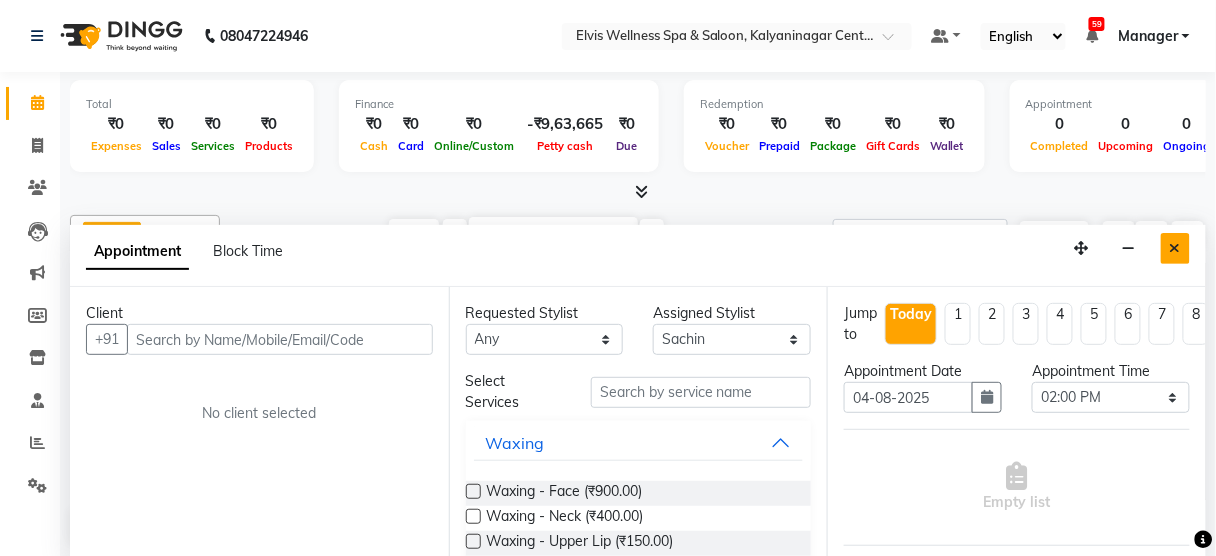 click at bounding box center (1175, 248) 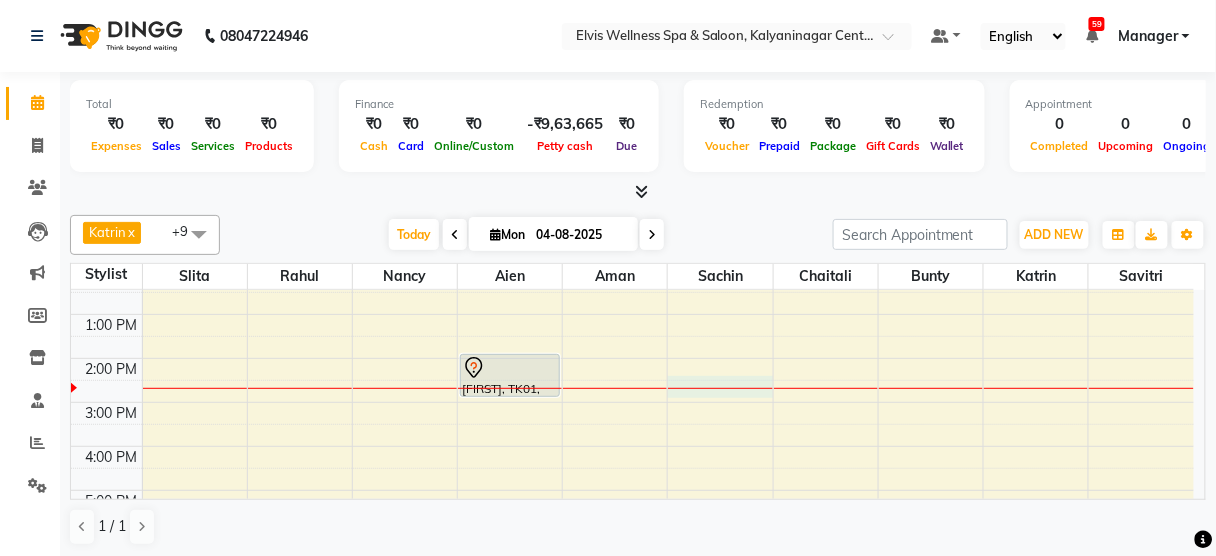 click on "8:00 AM 9:00 AM 10:00 AM 11:00 AM 12:00 PM 1:00 PM 2:00 PM 3:00 PM 4:00 PM 5:00 PM 6:00 PM 7:00 PM 8:00 PM 9:00 PM             [FIRST], TK01, 02:00 PM-03:00 PM, Massage - Swedish Massage (60 Min)" at bounding box center (632, 402) 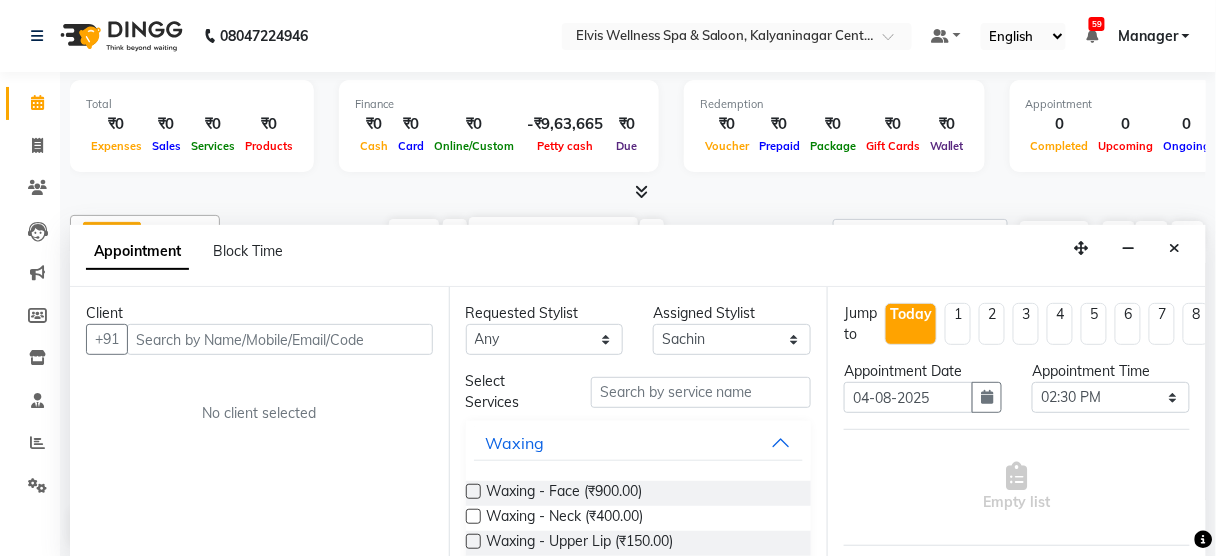 click at bounding box center (280, 339) 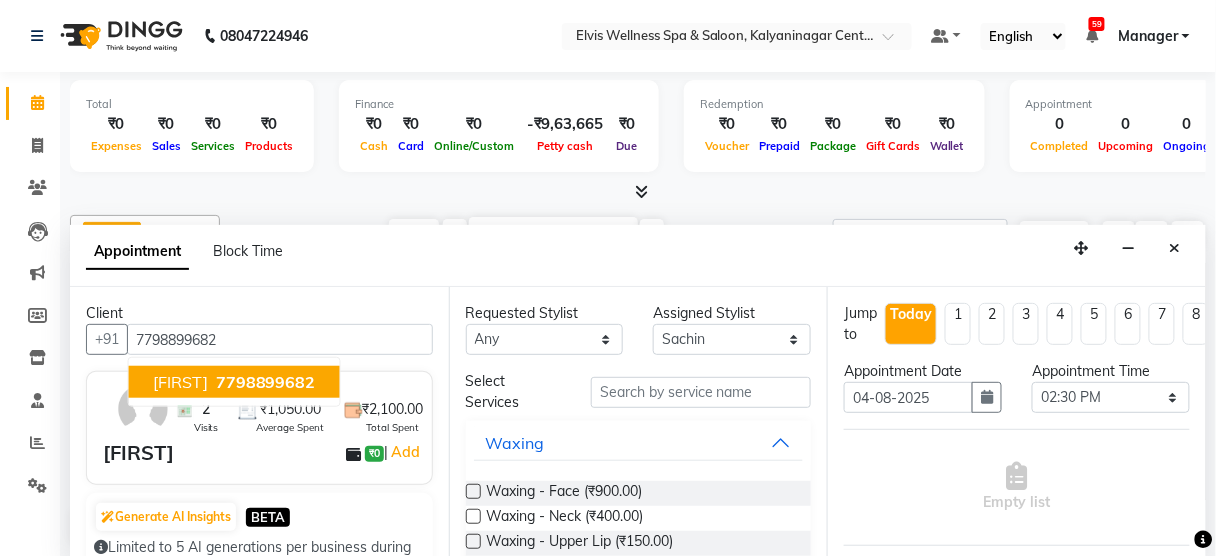 click on "[FIRST]   [PHONE]" at bounding box center (234, 382) 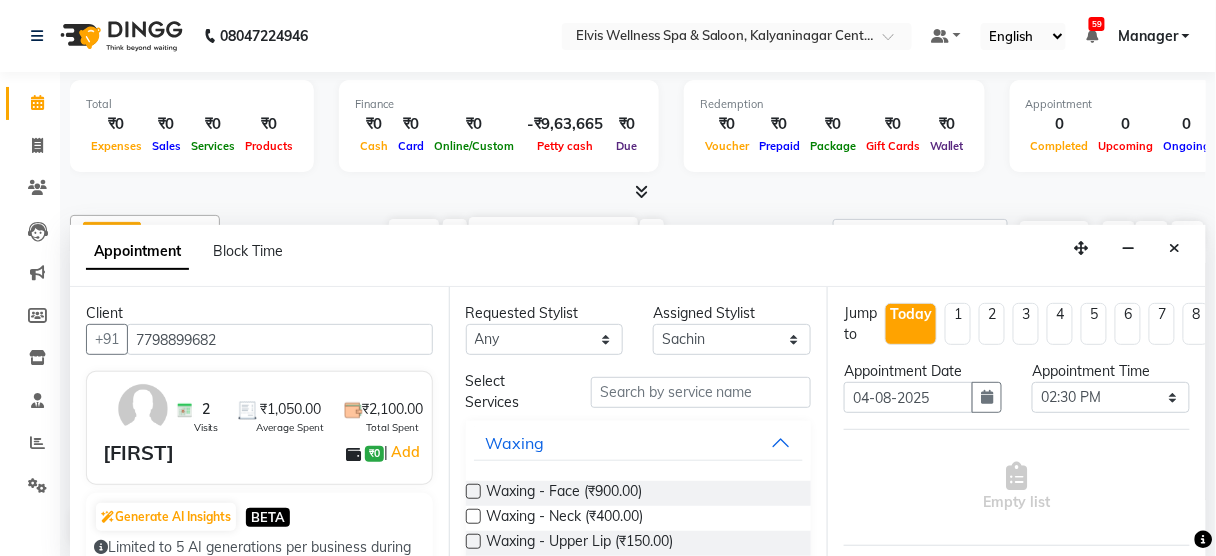 type on "7798899682" 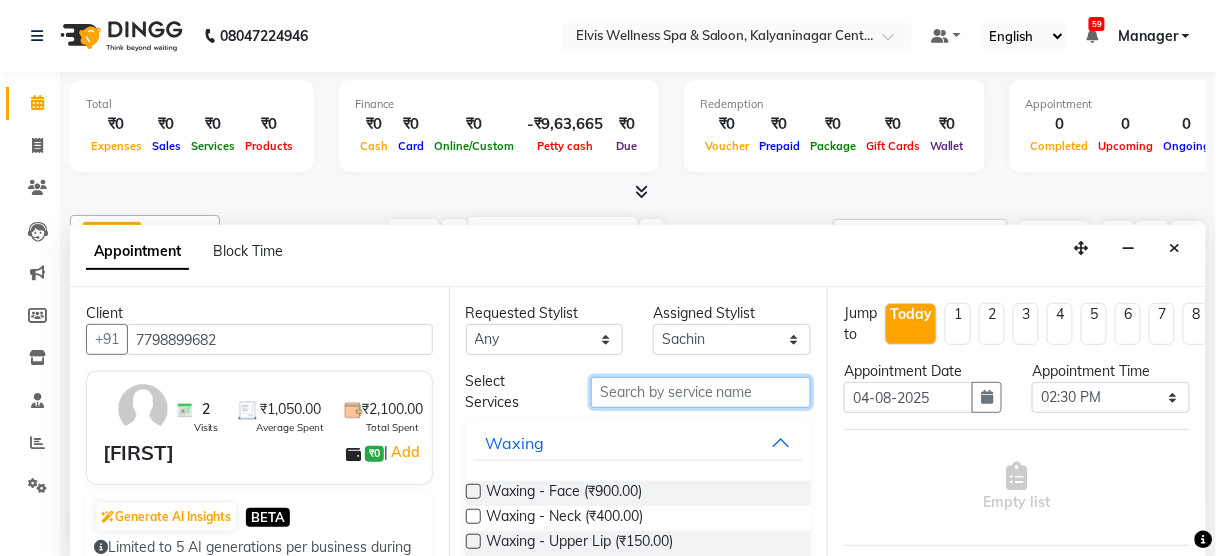 click at bounding box center [701, 392] 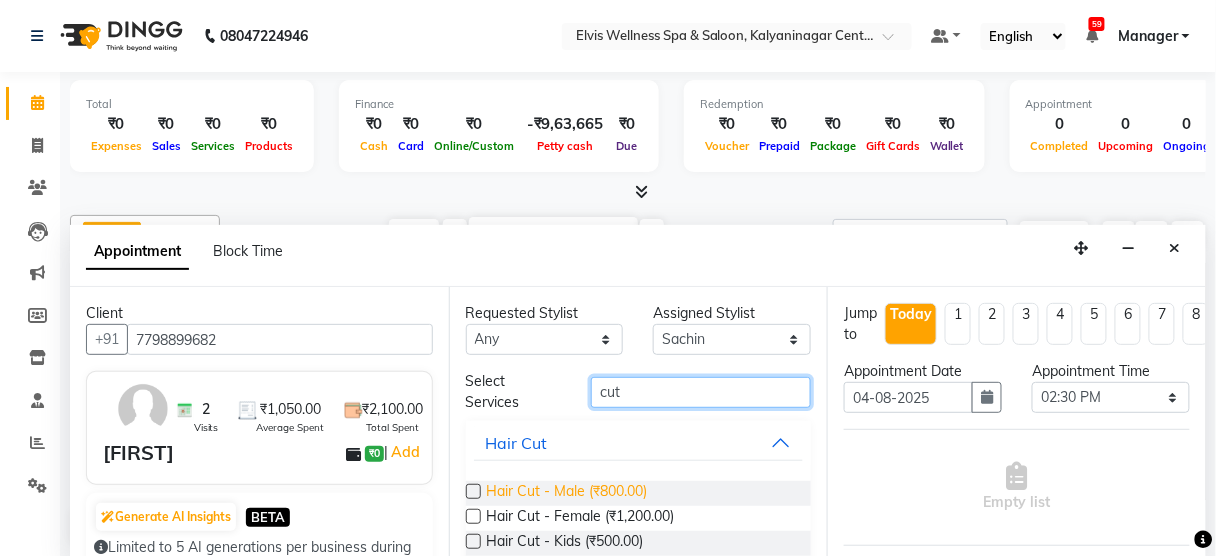 type on "cut" 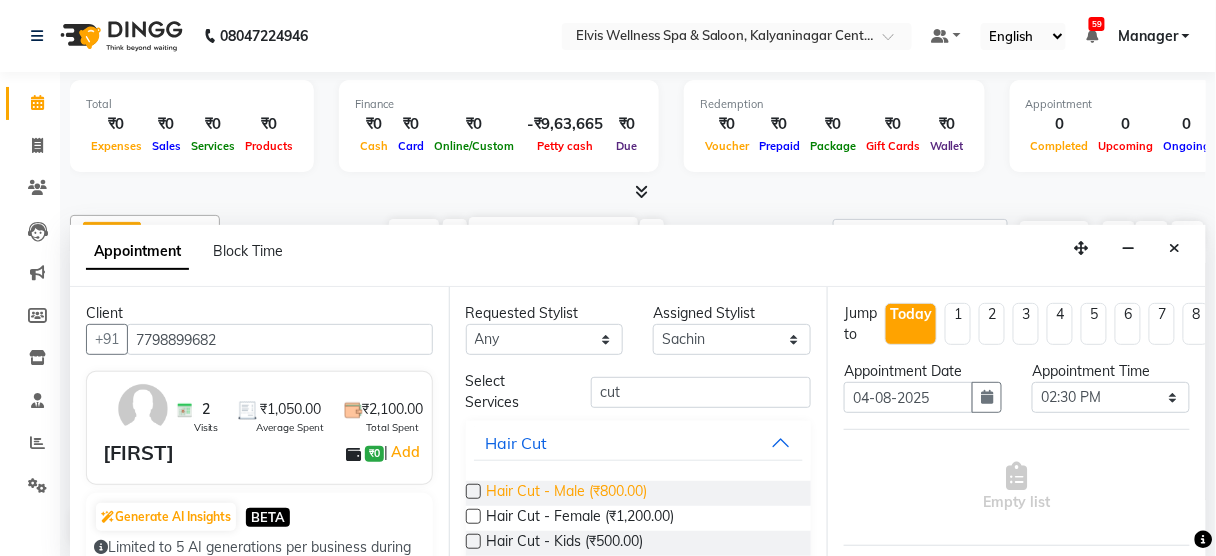 click on "Hair Cut - Male (₹800.00)" at bounding box center [567, 493] 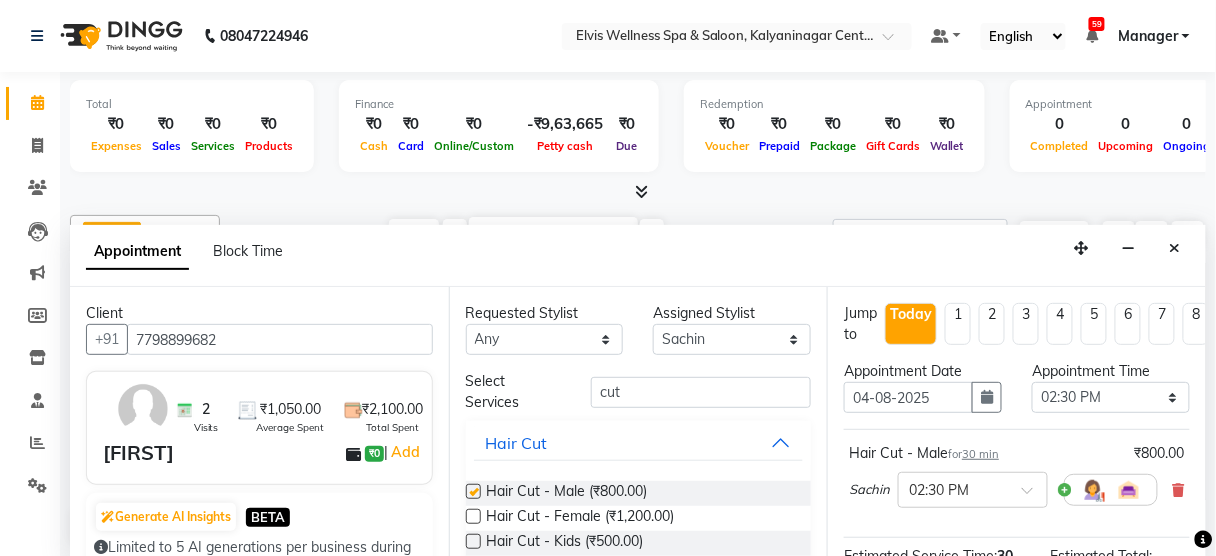 checkbox on "false" 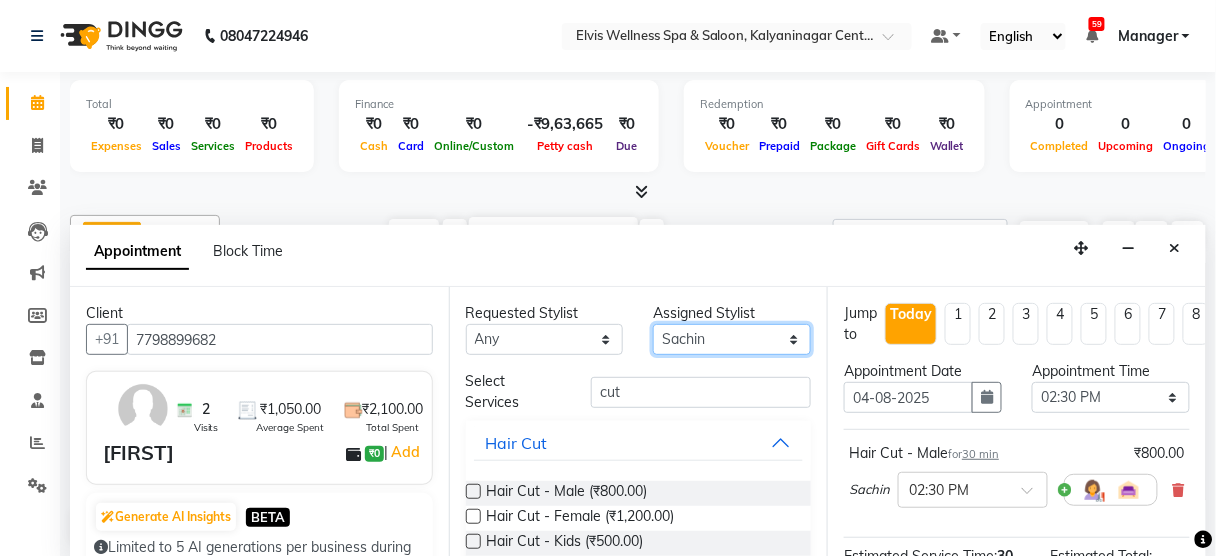 click on "Select Aien Aman among Anju Anna baner staff Bepeto Bunty Chaitali Eunice Jay Katrin Khumpo kothrud staff KP staff Kundan lachu Lelen Lucy Manager Marvin Masoni mimin Ming nancy Noang Rahul RAMBO Reena Sachin sarla Savitri slita Sumitra Thon Viman nagar staff yanchen" at bounding box center [732, 339] 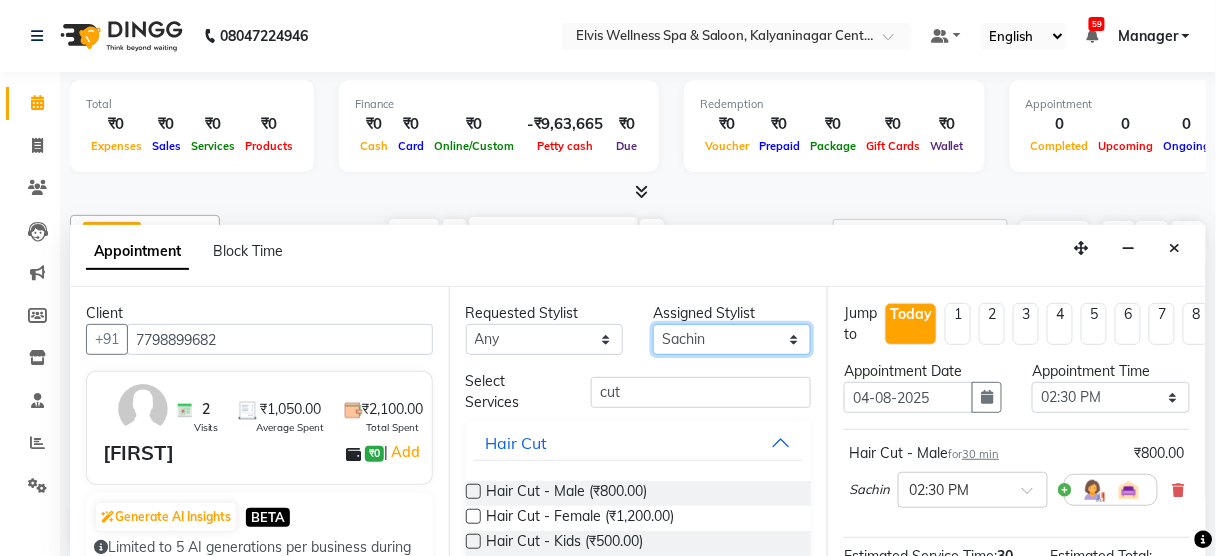 select on "59835" 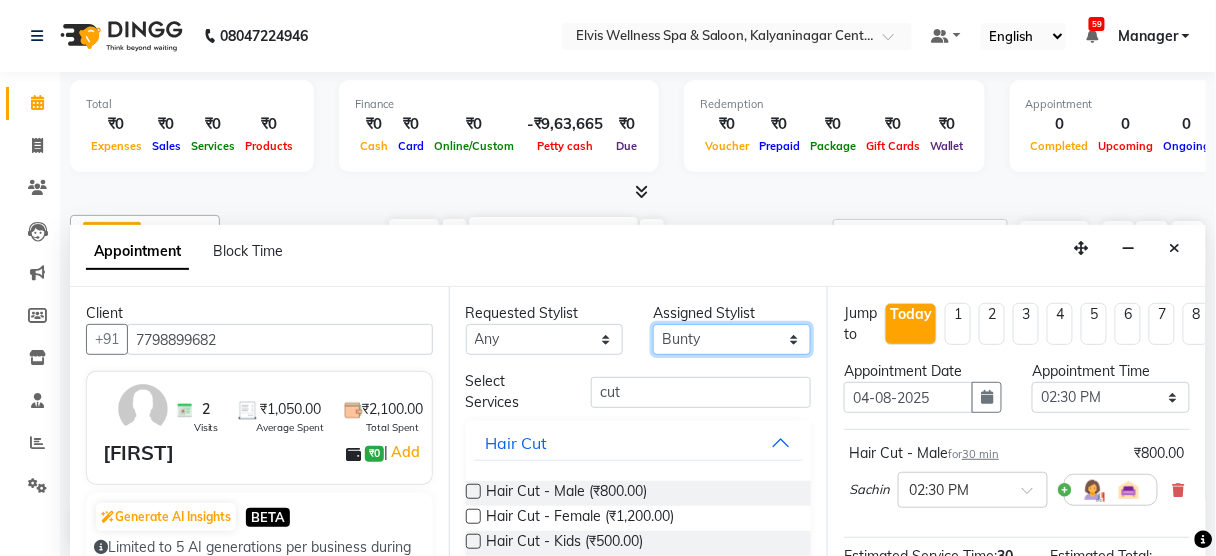 click on "Select Aien Aman among Anju Anna baner staff Bepeto Bunty Chaitali Eunice Jay Katrin Khumpo kothrud staff KP staff Kundan lachu Lelen Lucy Manager Marvin Masoni mimin Ming nancy Noang Rahul RAMBO Reena Sachin sarla Savitri slita Sumitra Thon Viman nagar staff yanchen" at bounding box center [732, 339] 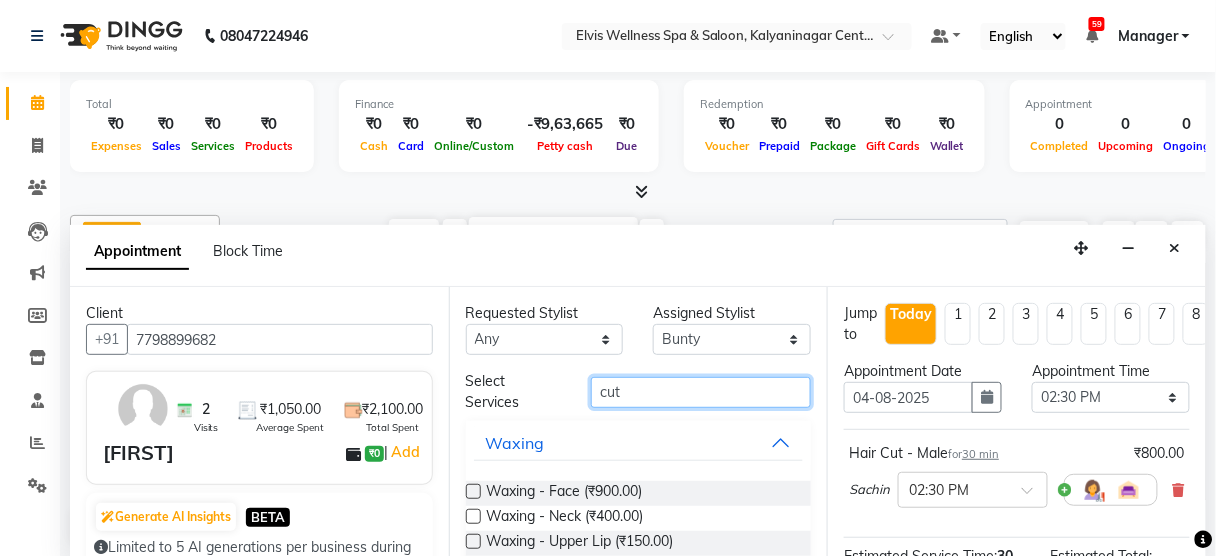 drag, startPoint x: 659, startPoint y: 399, endPoint x: 304, endPoint y: 396, distance: 355.01266 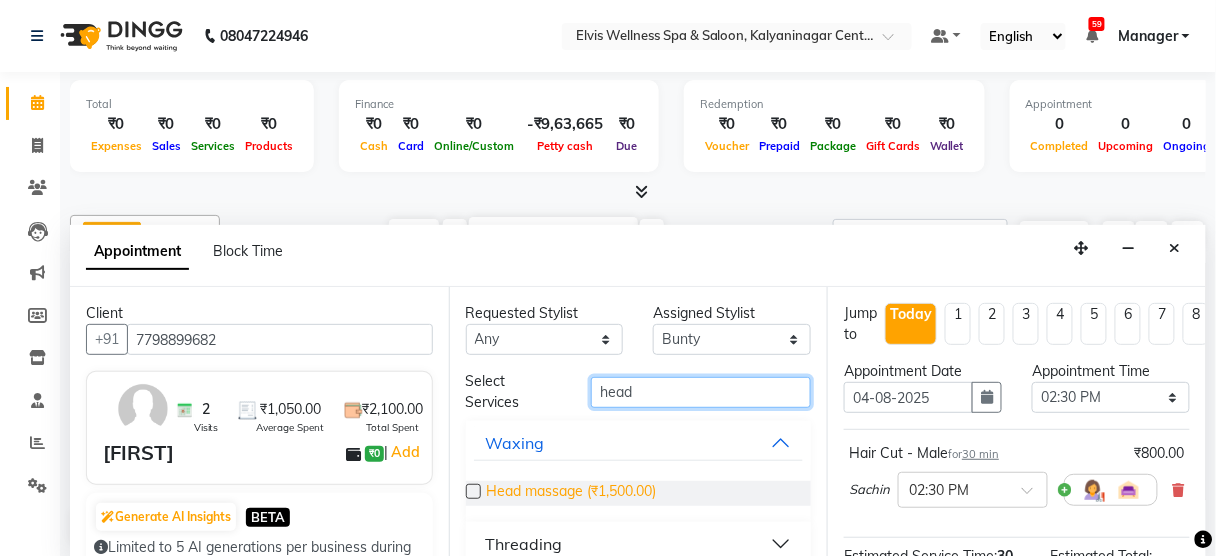 type on "head" 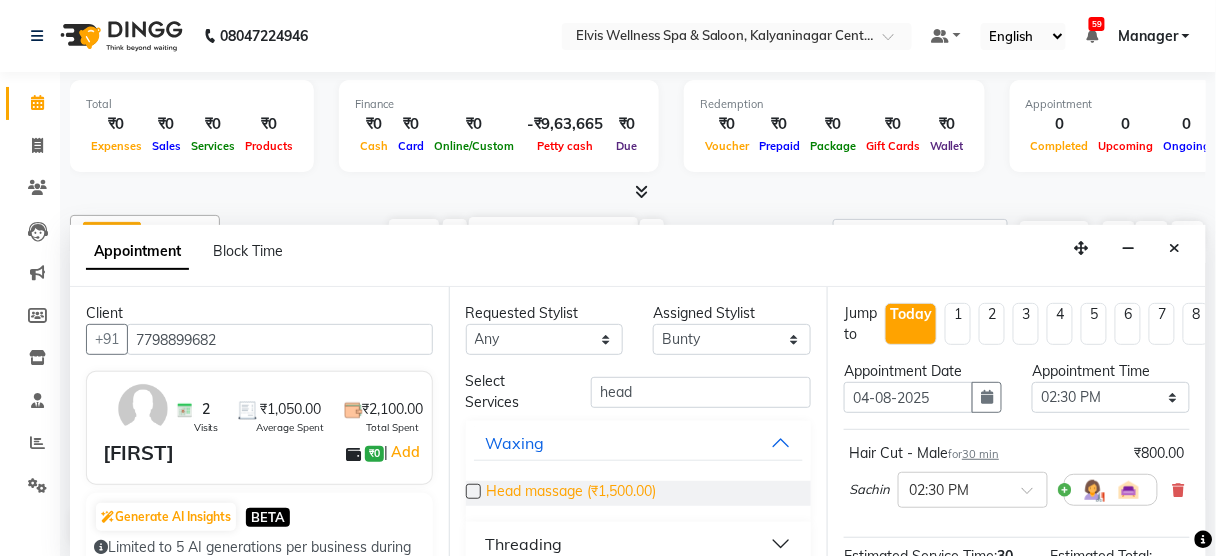click on "Head massage (₹1,500.00)" at bounding box center (572, 493) 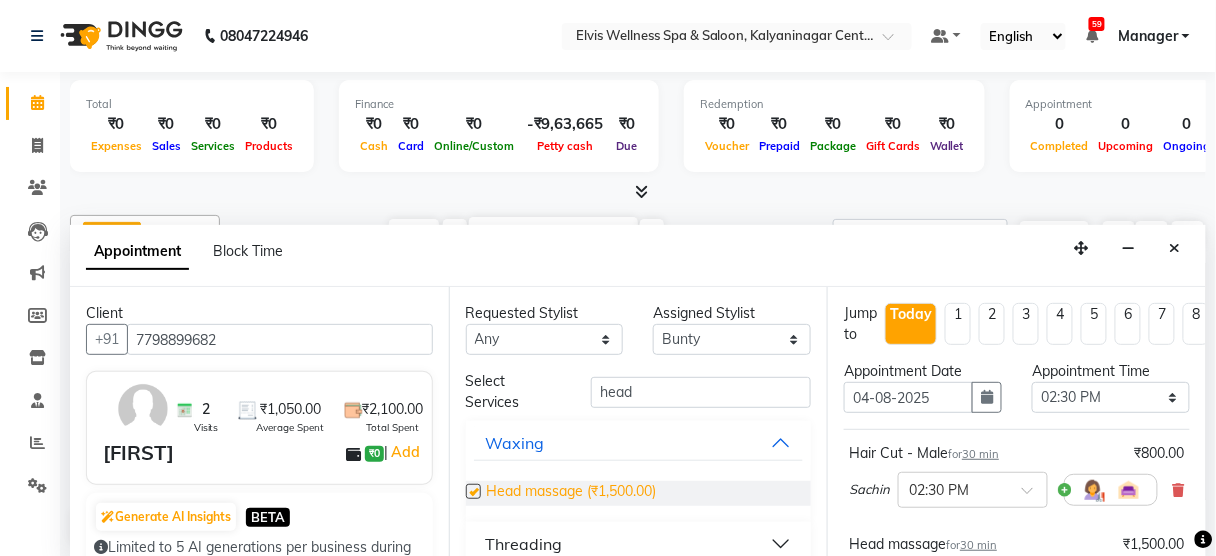 checkbox on "false" 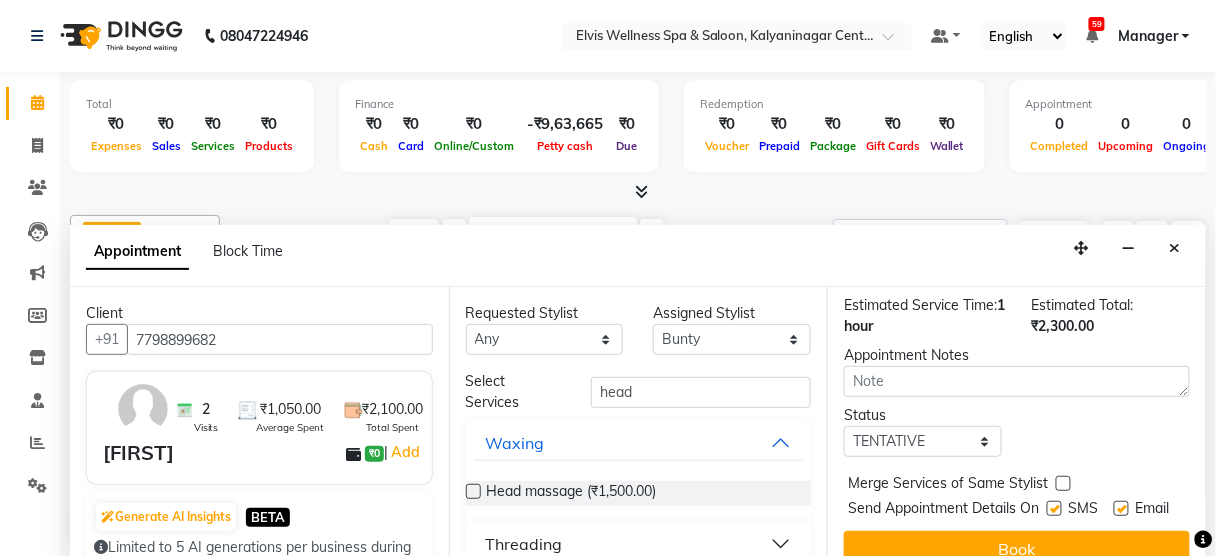 scroll, scrollTop: 394, scrollLeft: 0, axis: vertical 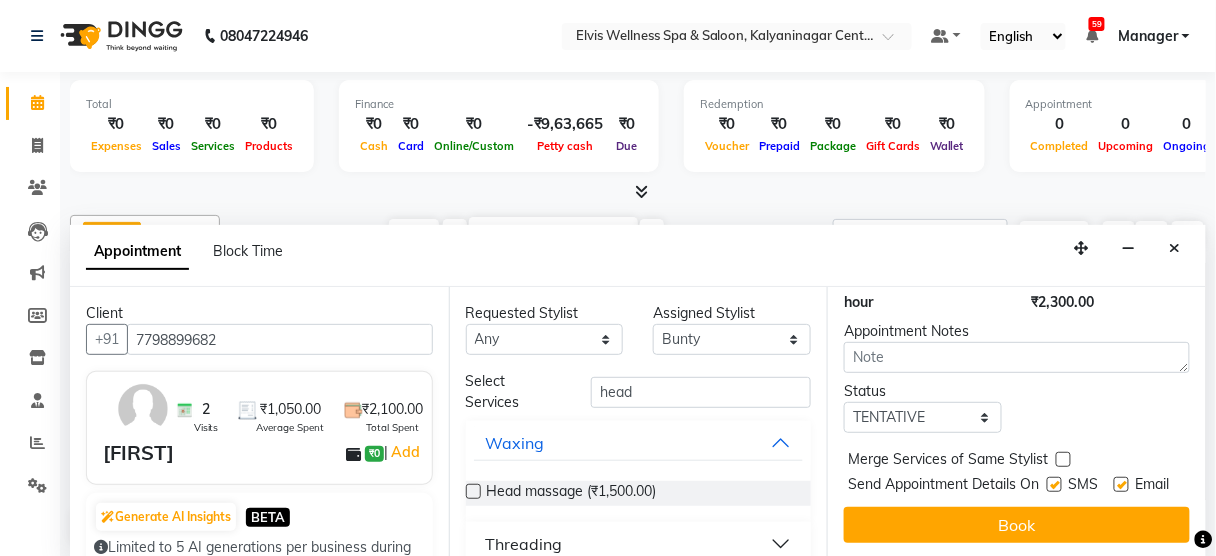 click at bounding box center (1054, 484) 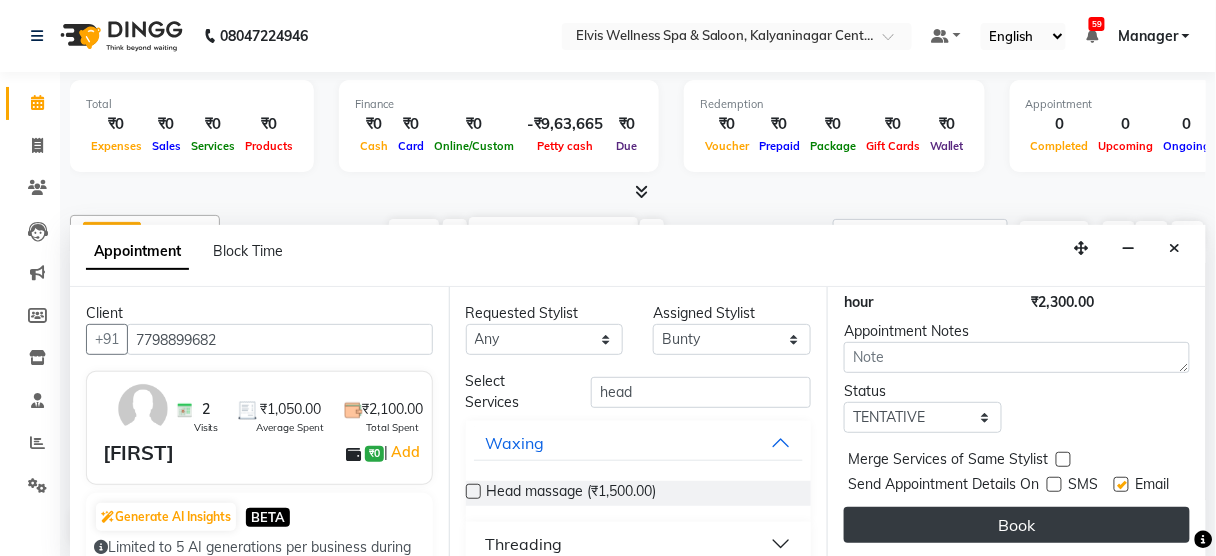 click on "Book" at bounding box center [1017, 525] 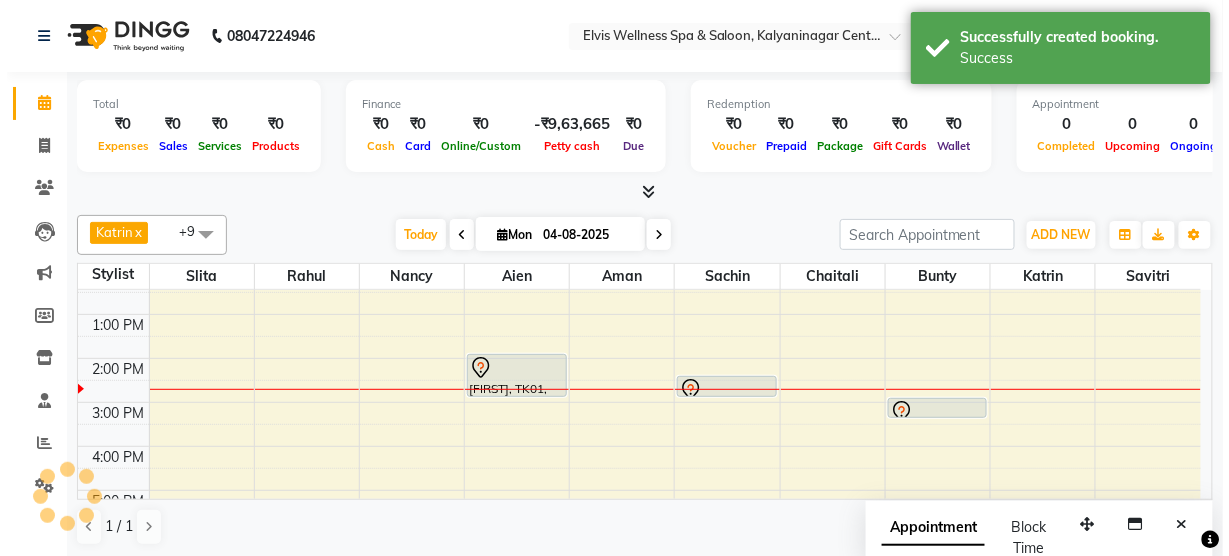scroll, scrollTop: 0, scrollLeft: 0, axis: both 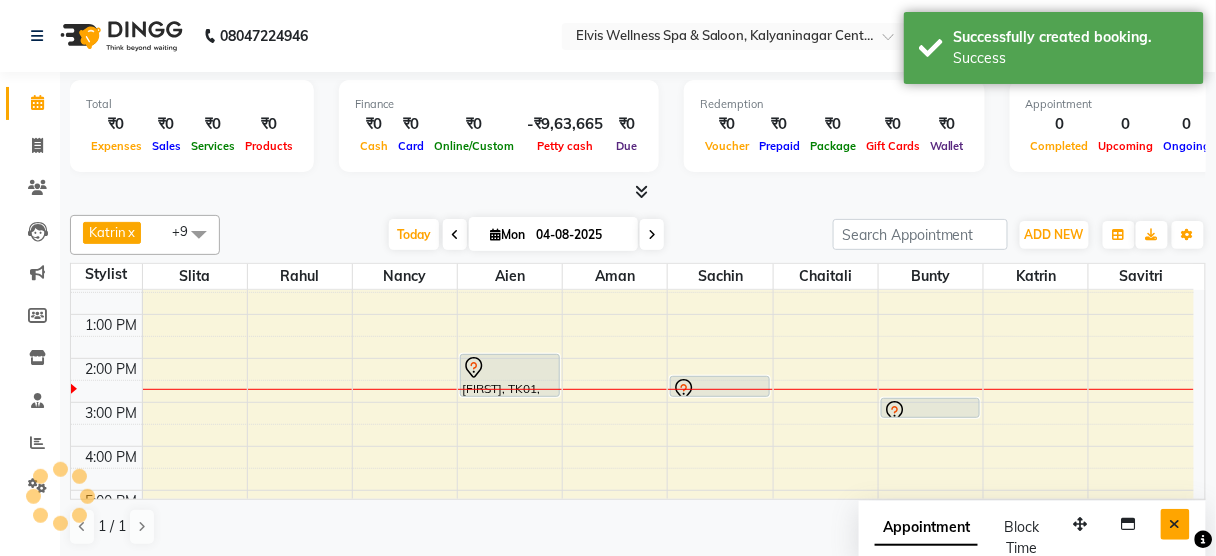 click at bounding box center [1175, 524] 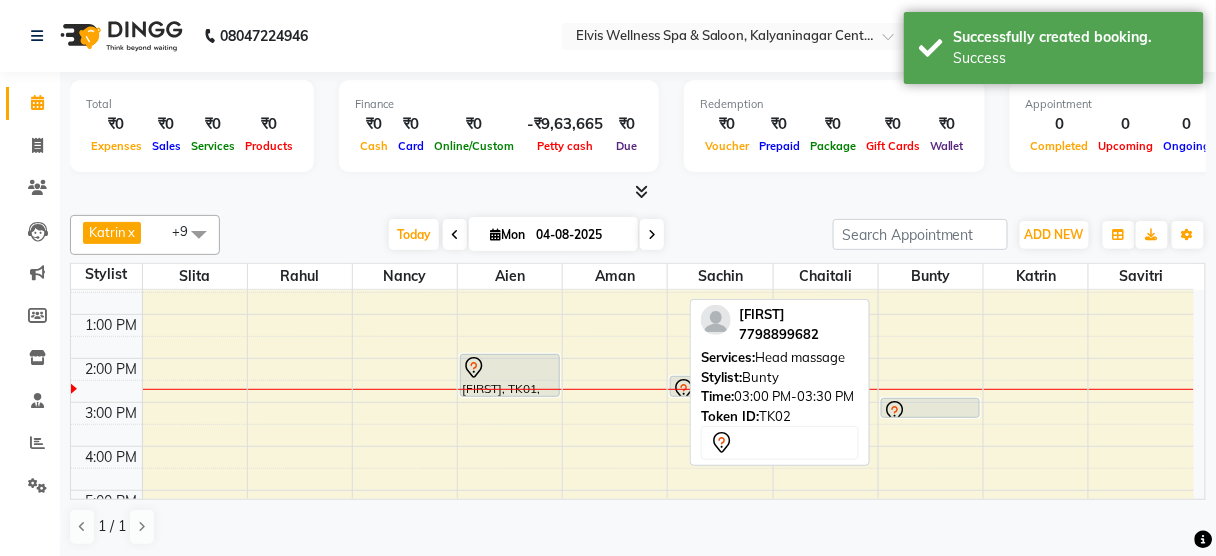 click at bounding box center [931, 412] 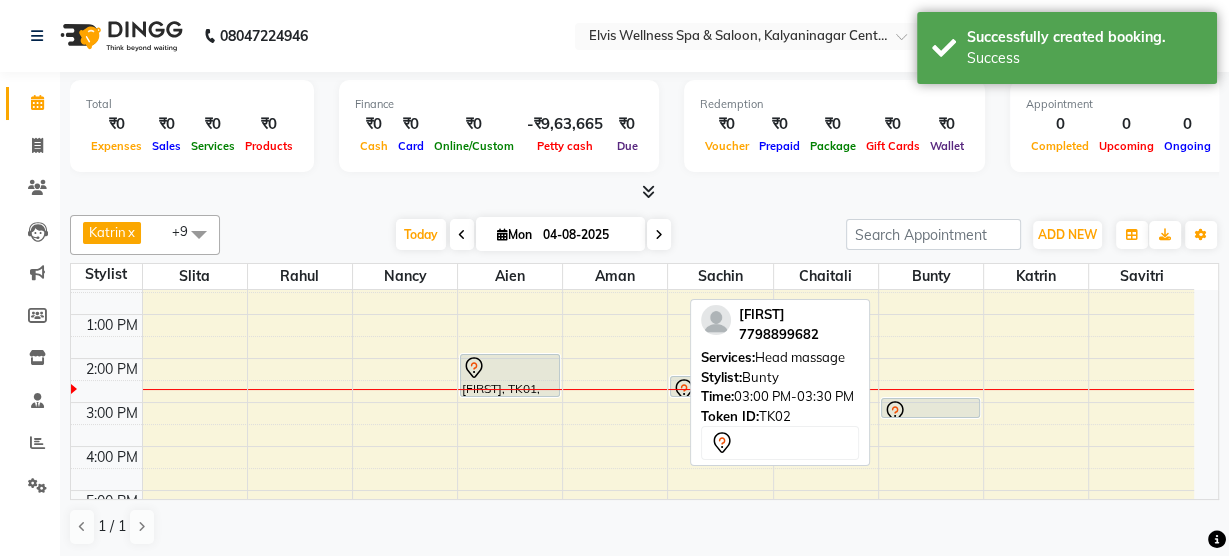 select on "7" 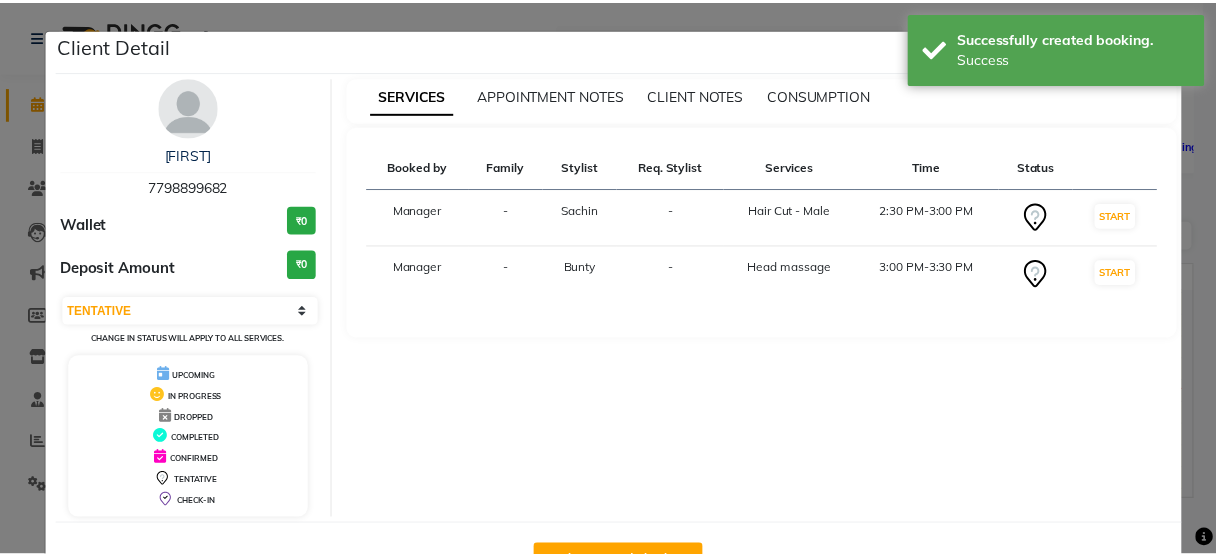 scroll, scrollTop: 65, scrollLeft: 0, axis: vertical 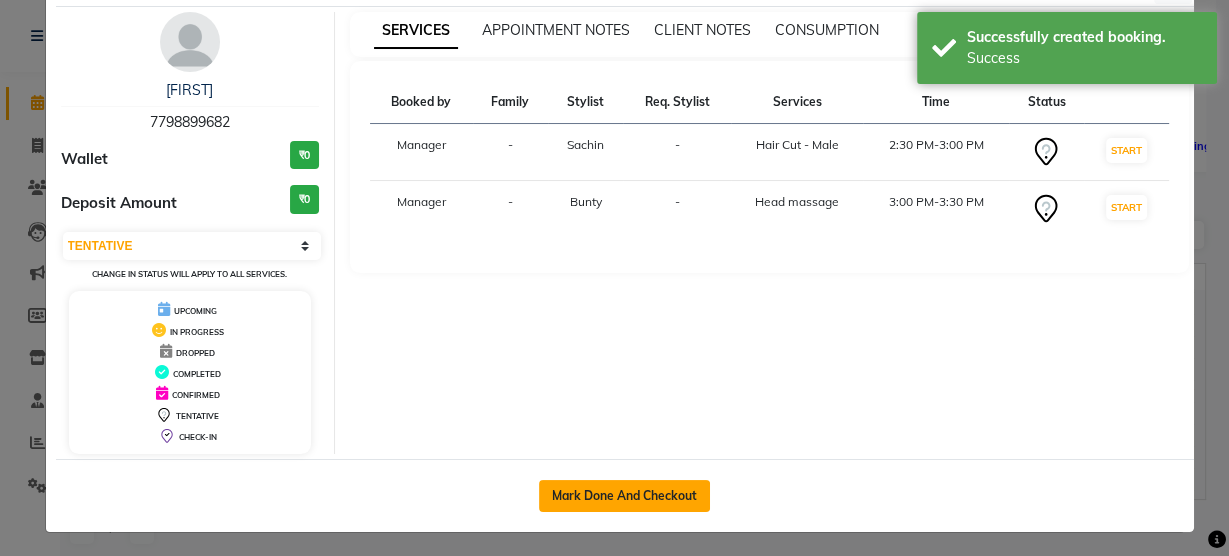 click on "Mark Done And Checkout" 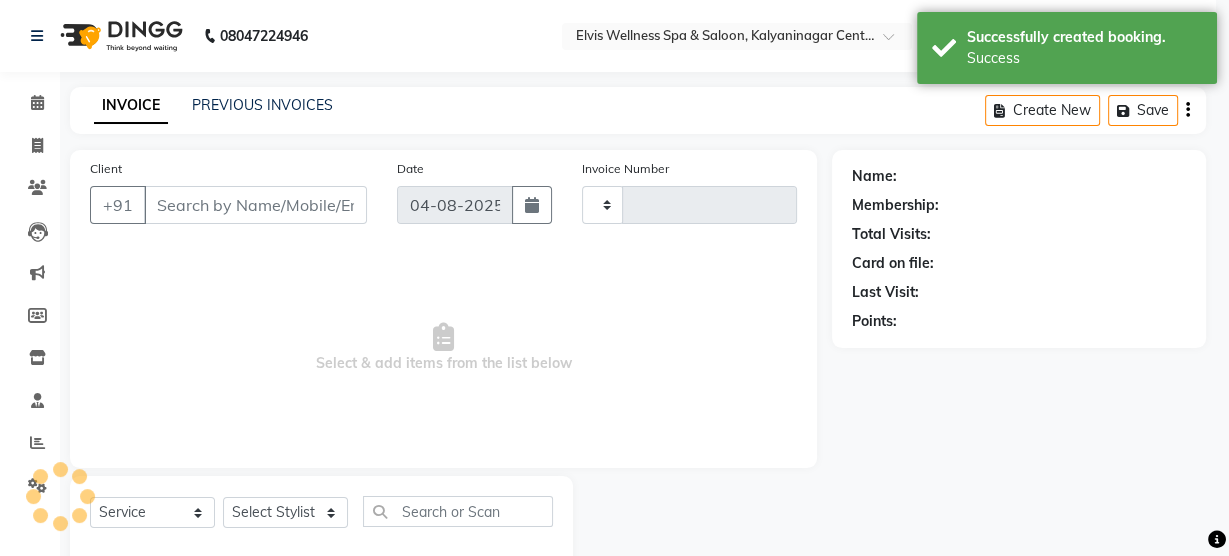 type on "2438" 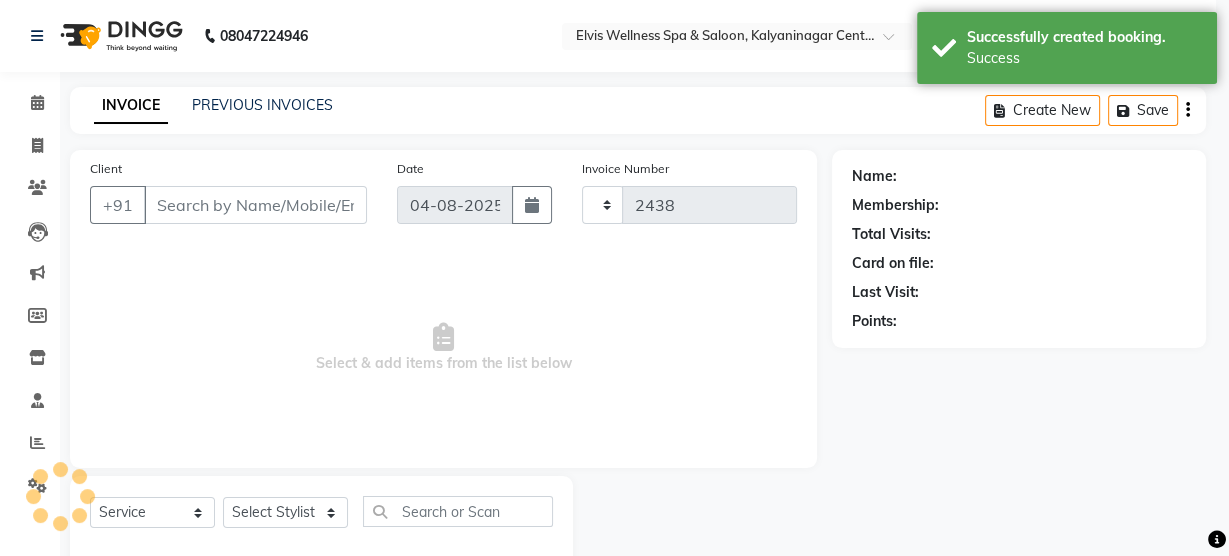 select on "5733" 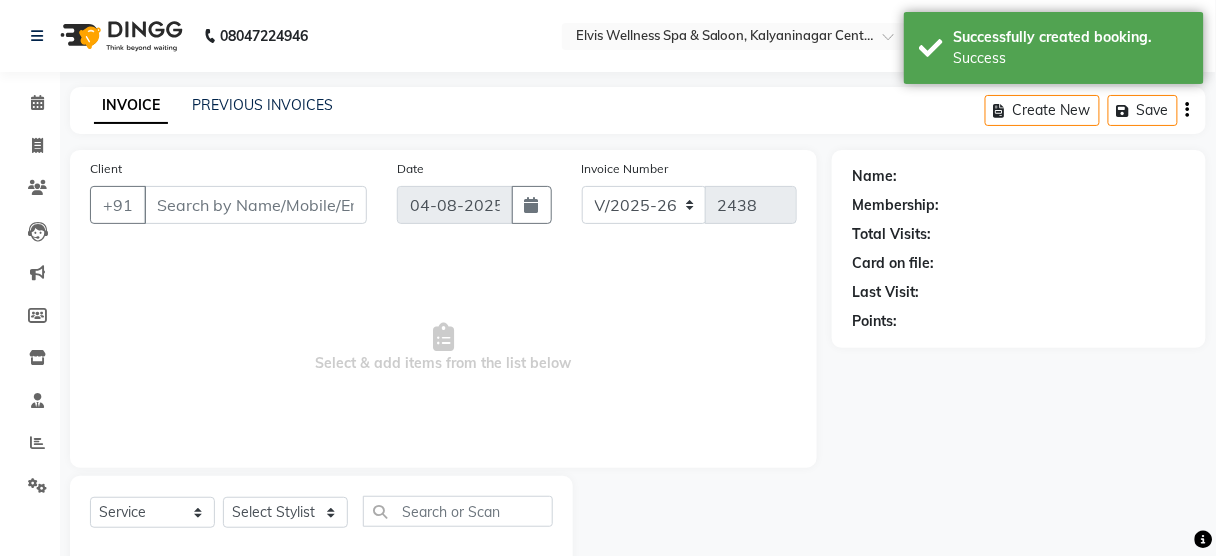 type on "7798899682" 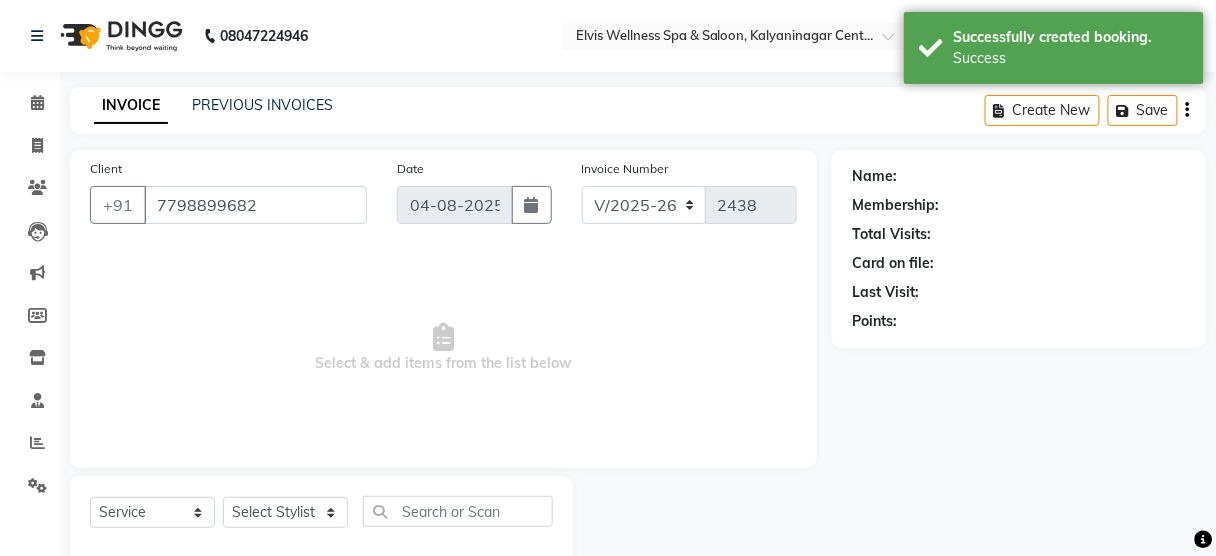 select on "59835" 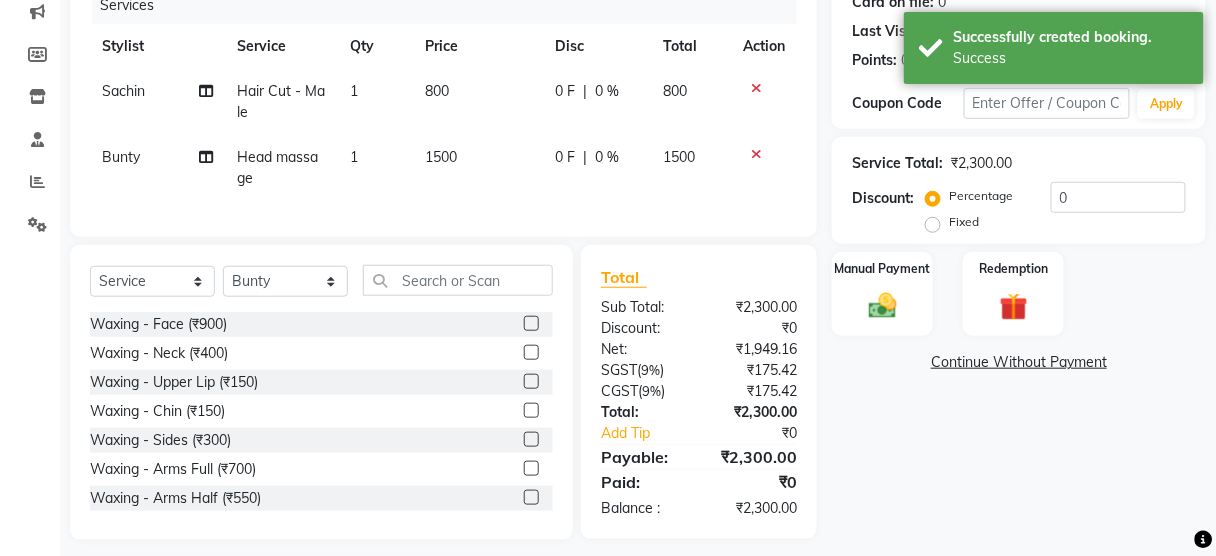 scroll, scrollTop: 267, scrollLeft: 0, axis: vertical 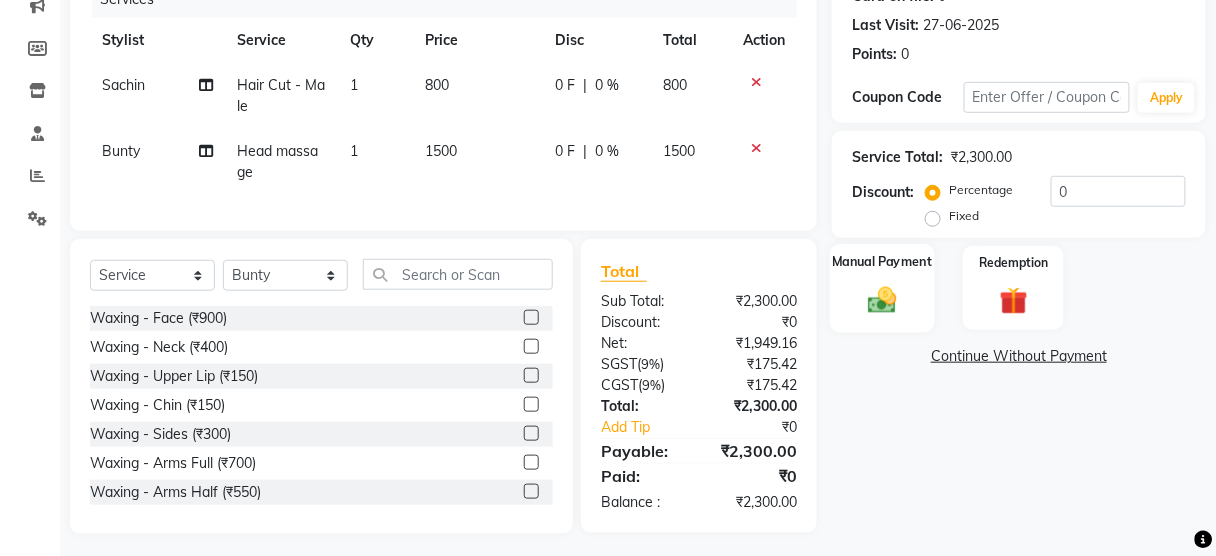 click on "Manual Payment" 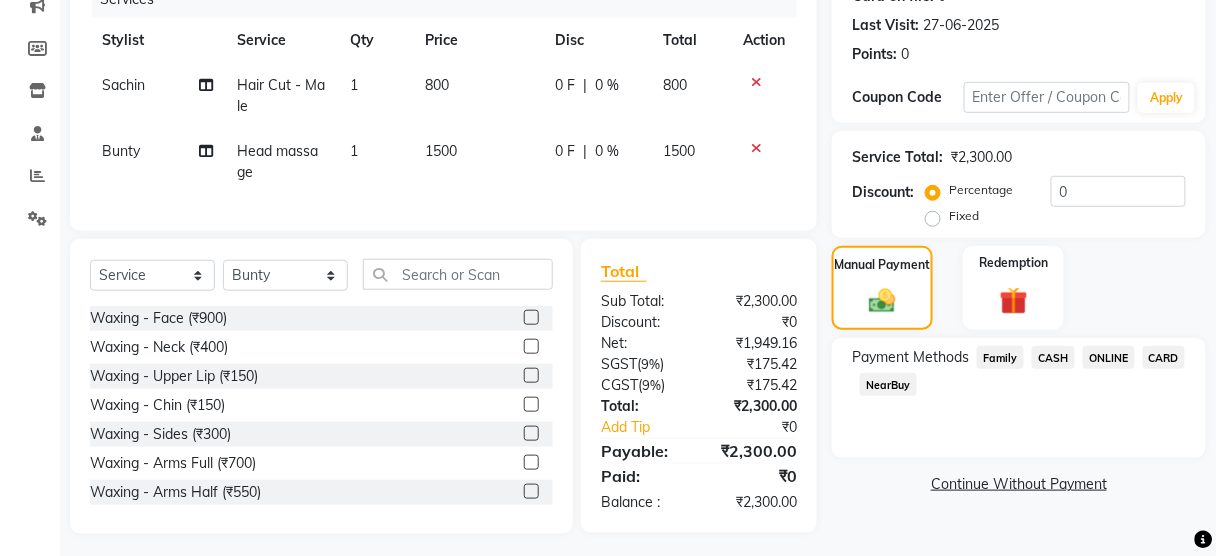 click on "ONLINE" 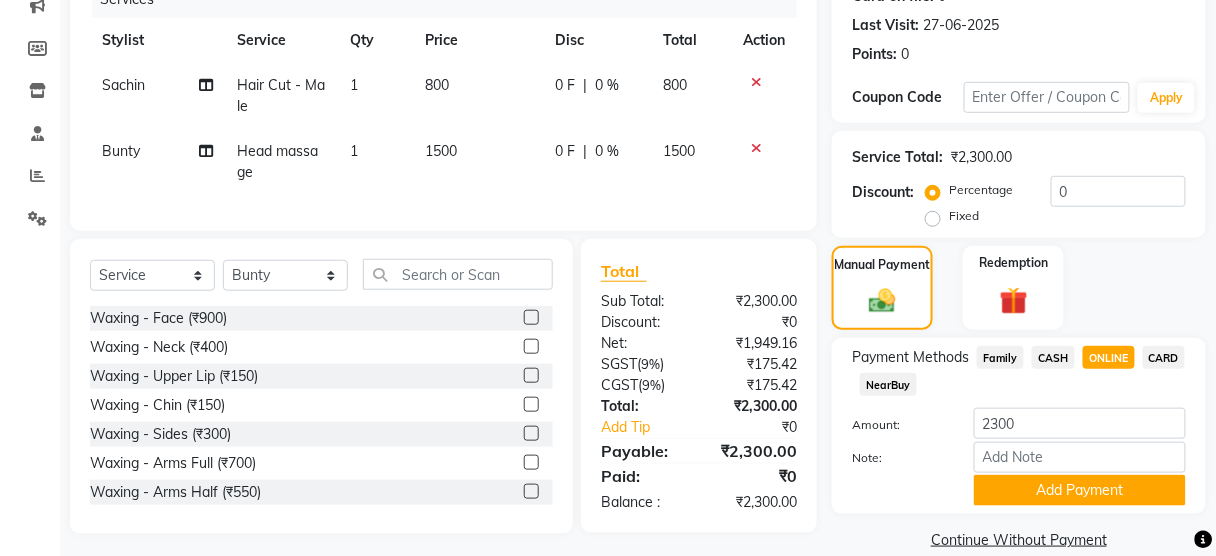 scroll, scrollTop: 295, scrollLeft: 0, axis: vertical 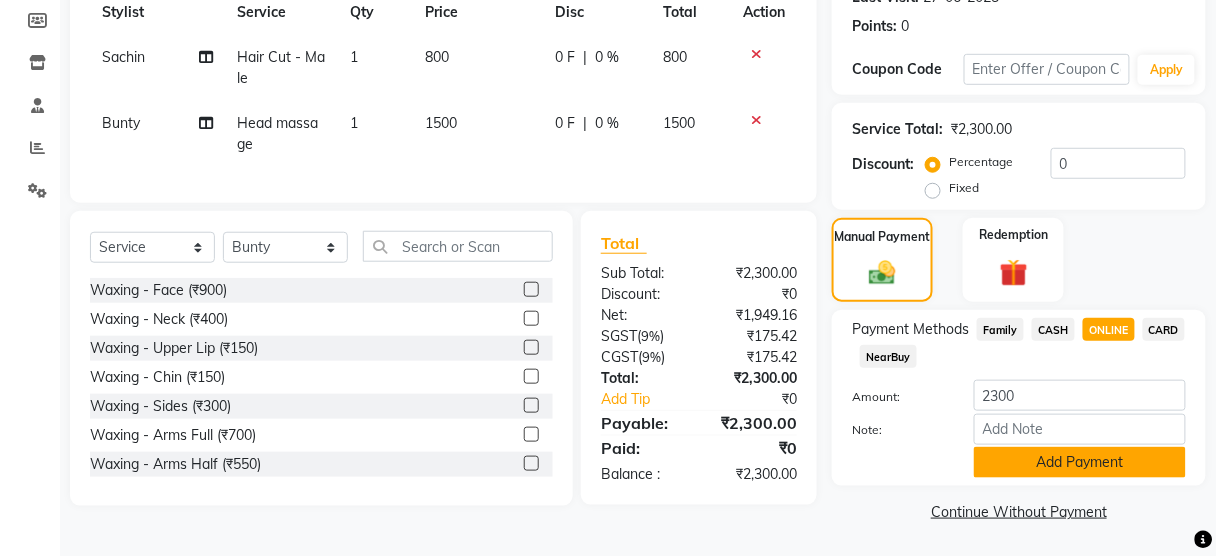click on "Add Payment" 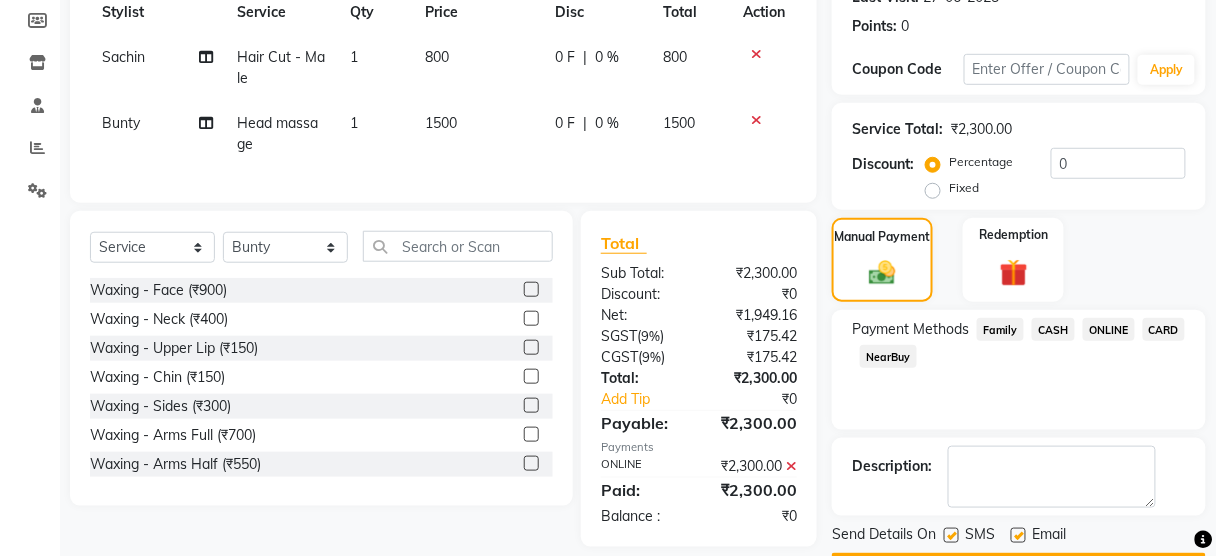 scroll, scrollTop: 351, scrollLeft: 0, axis: vertical 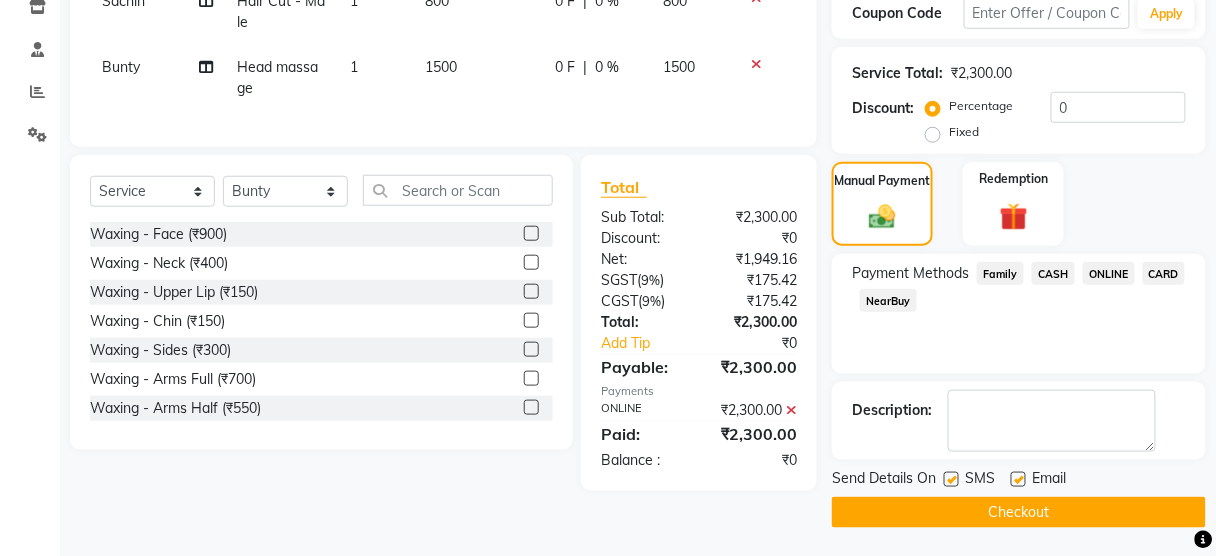 click 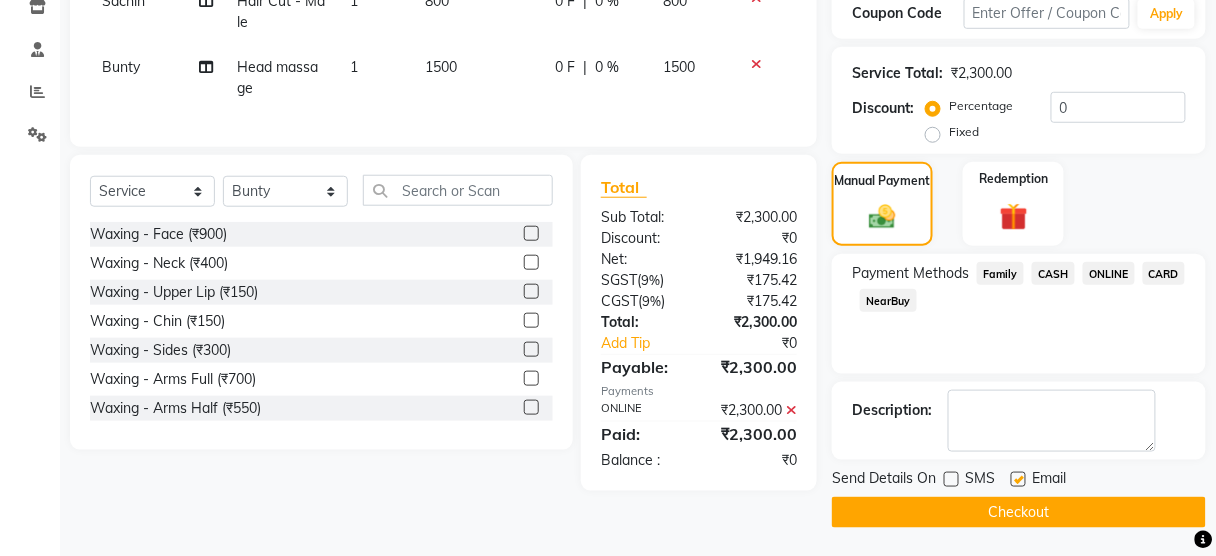 click on "Checkout" 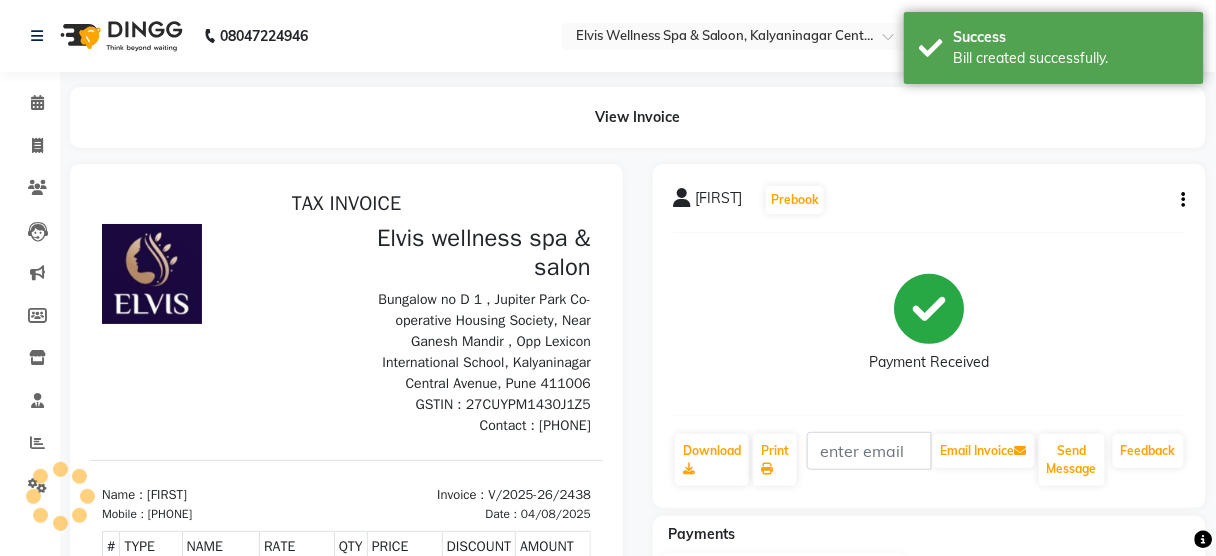 scroll, scrollTop: 0, scrollLeft: 0, axis: both 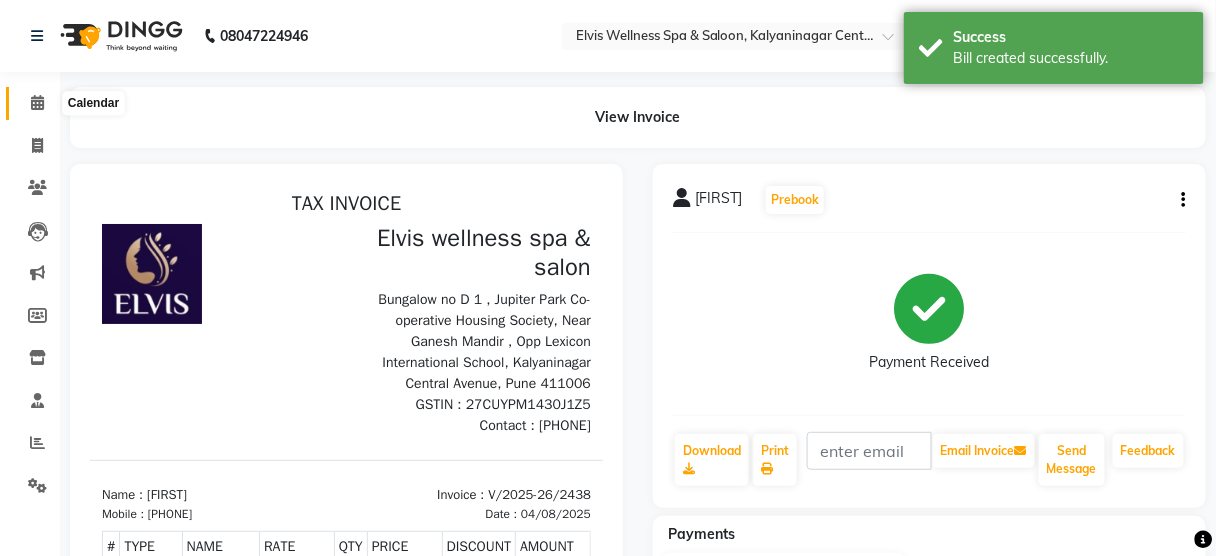 click 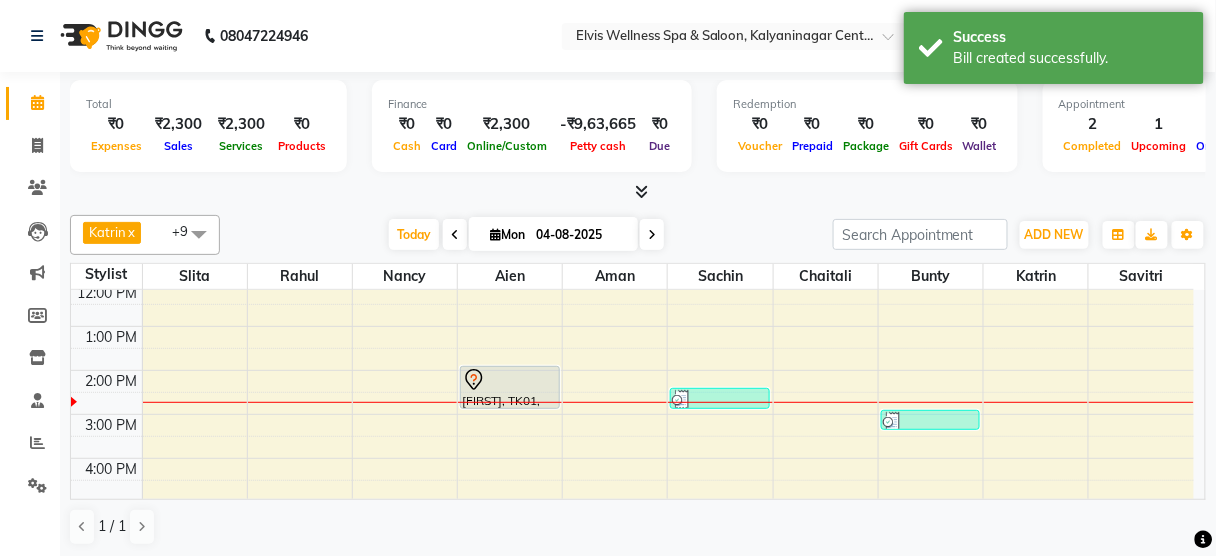 scroll, scrollTop: 182, scrollLeft: 0, axis: vertical 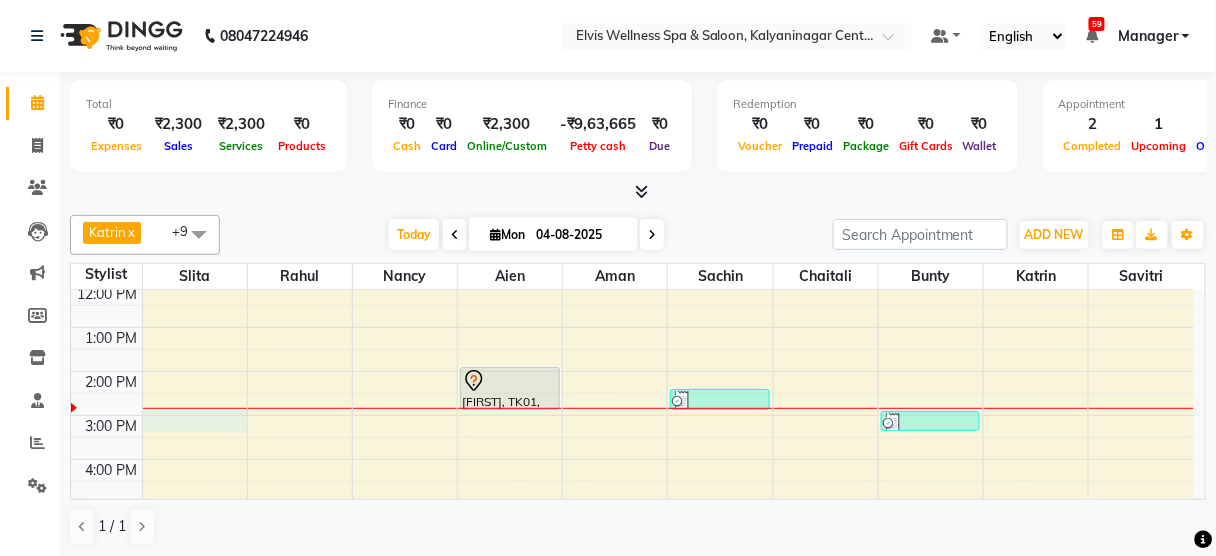 click on "8:00 AM 9:00 AM 10:00 AM 11:00 AM 12:00 PM 1:00 PM 2:00 PM 3:00 PM 4:00 PM 5:00 PM 6:00 PM 7:00 PM 8:00 PM 9:00 PM             [FIRST], TK02, 02:00 PM-03:00 PM, Massage - Swedish Massage (60 Min)     [FIRST], TK02, 02:30 PM-03:00 PM, Hair Cut - Male     [FIRST], TK02, 03:00 PM-03:30 PM, Head massage" at bounding box center [632, 415] 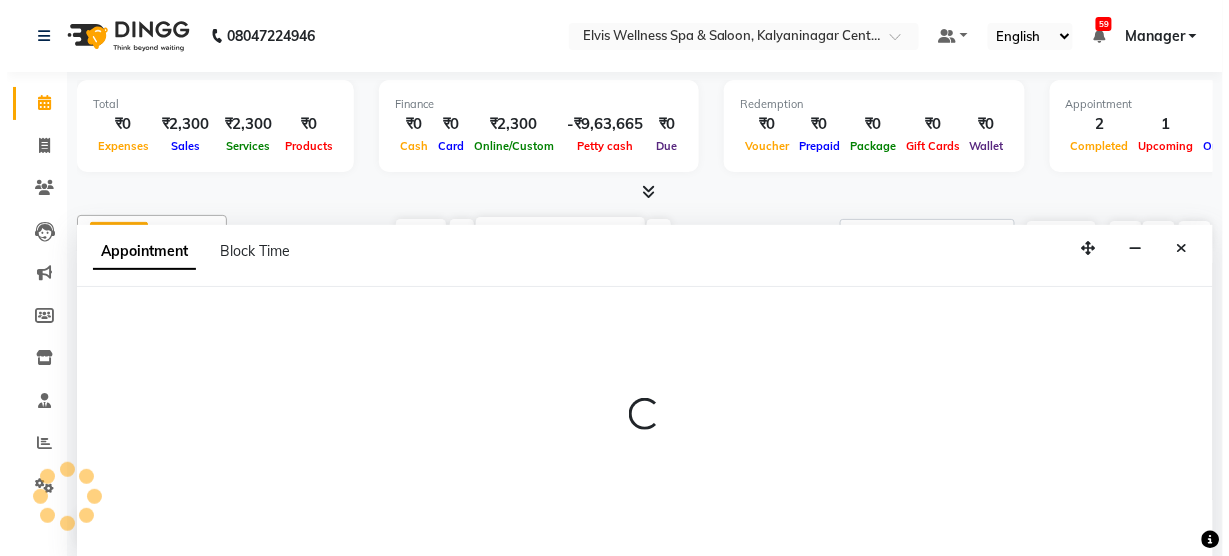 scroll, scrollTop: 0, scrollLeft: 0, axis: both 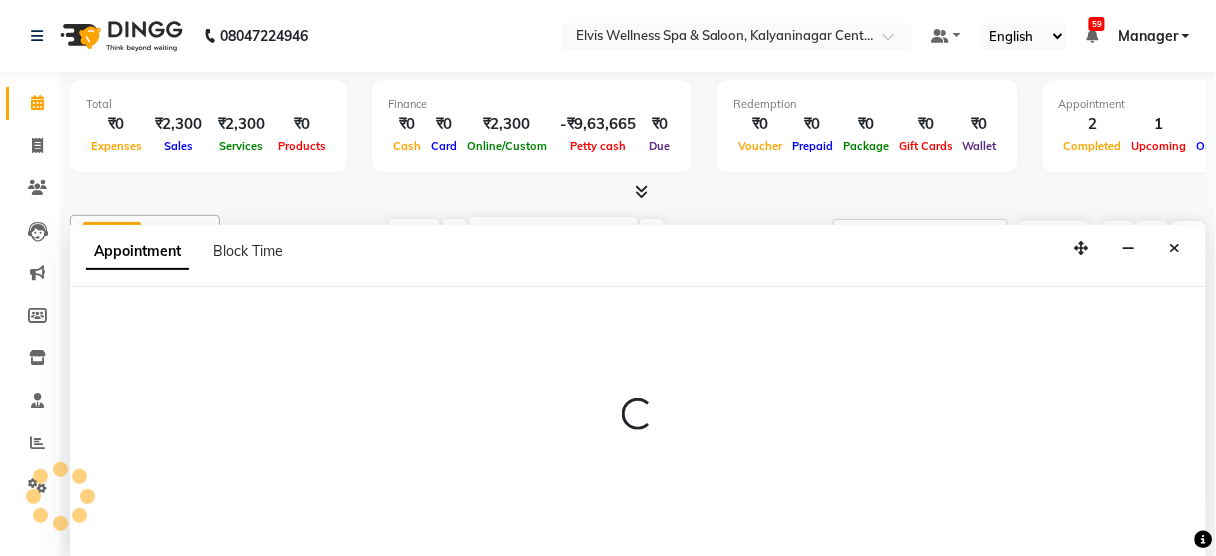 select on "39956" 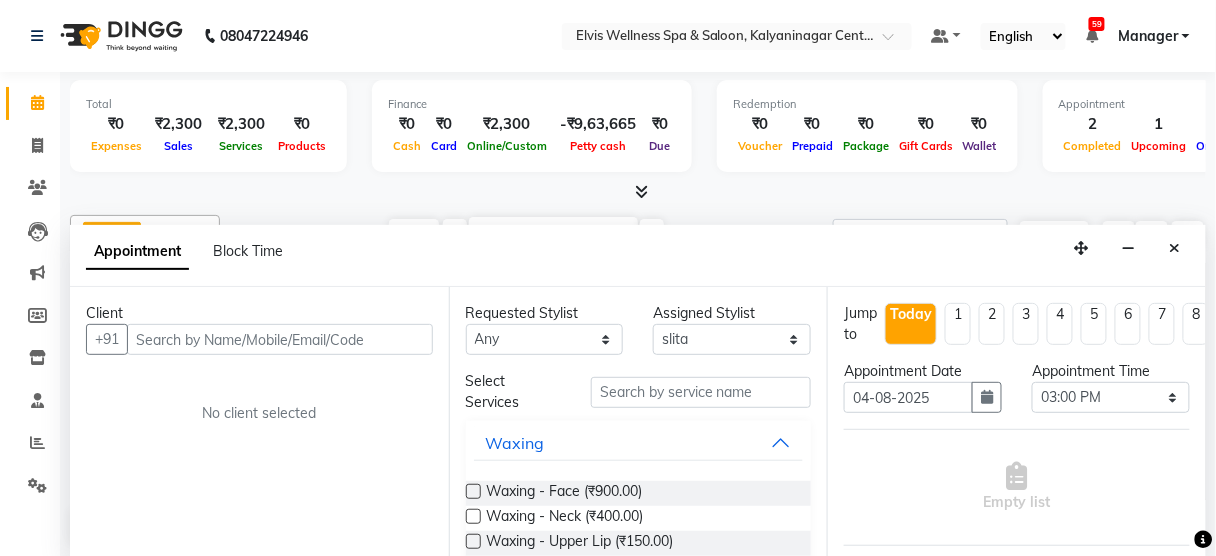 click at bounding box center (280, 339) 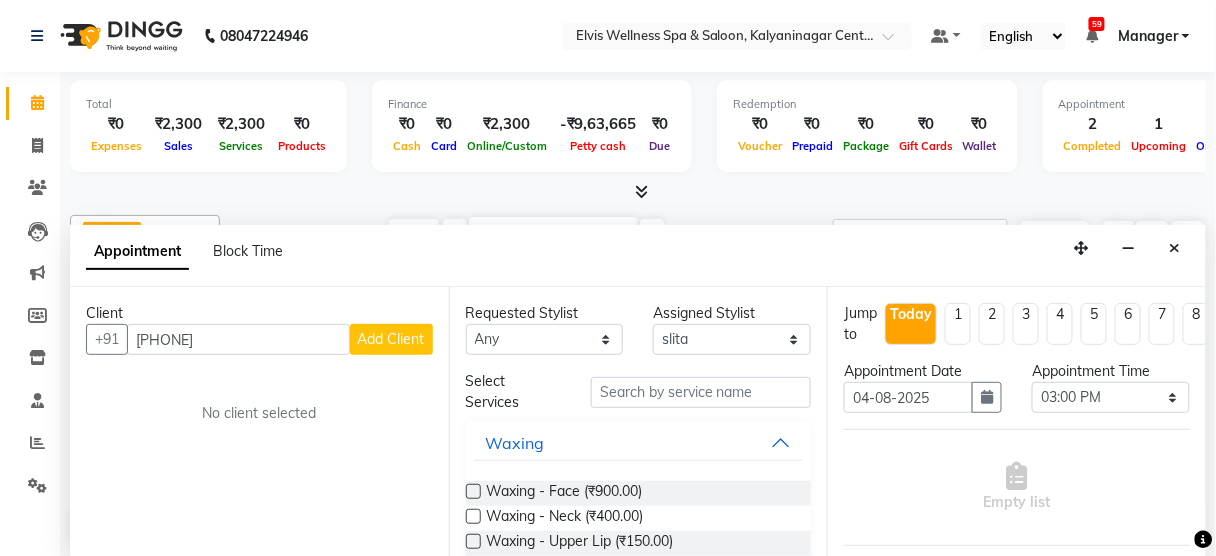 type on "[PHONE]" 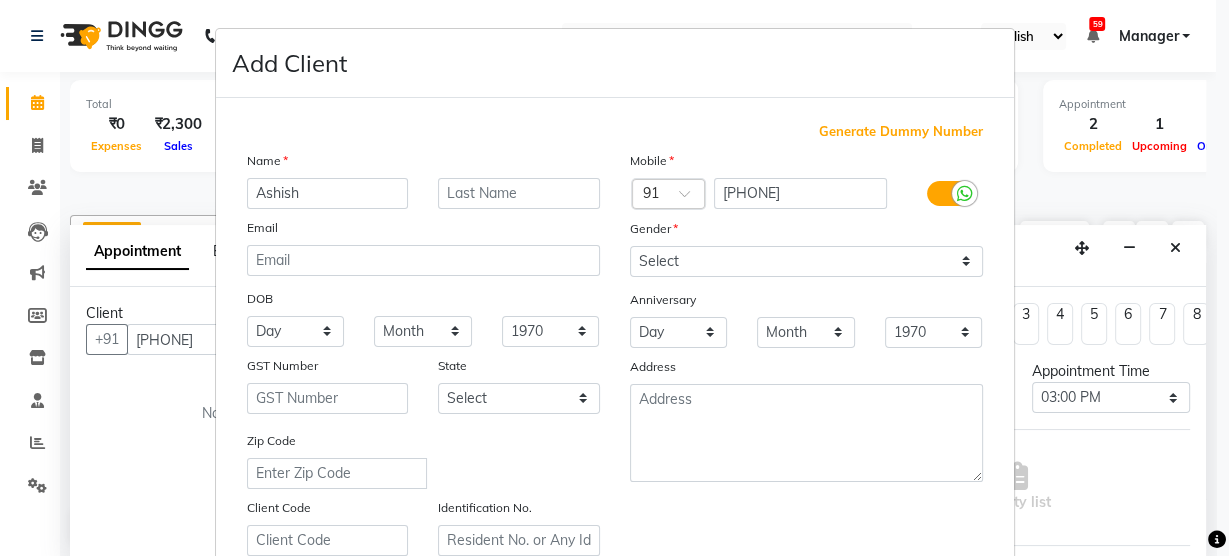 type on "Ashish" 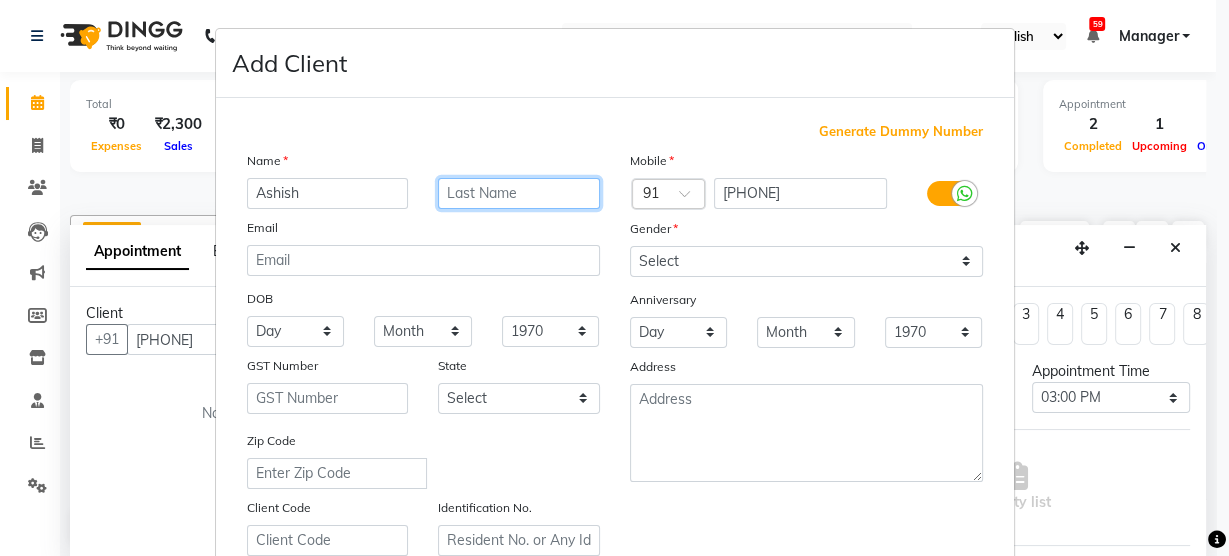 click at bounding box center [519, 193] 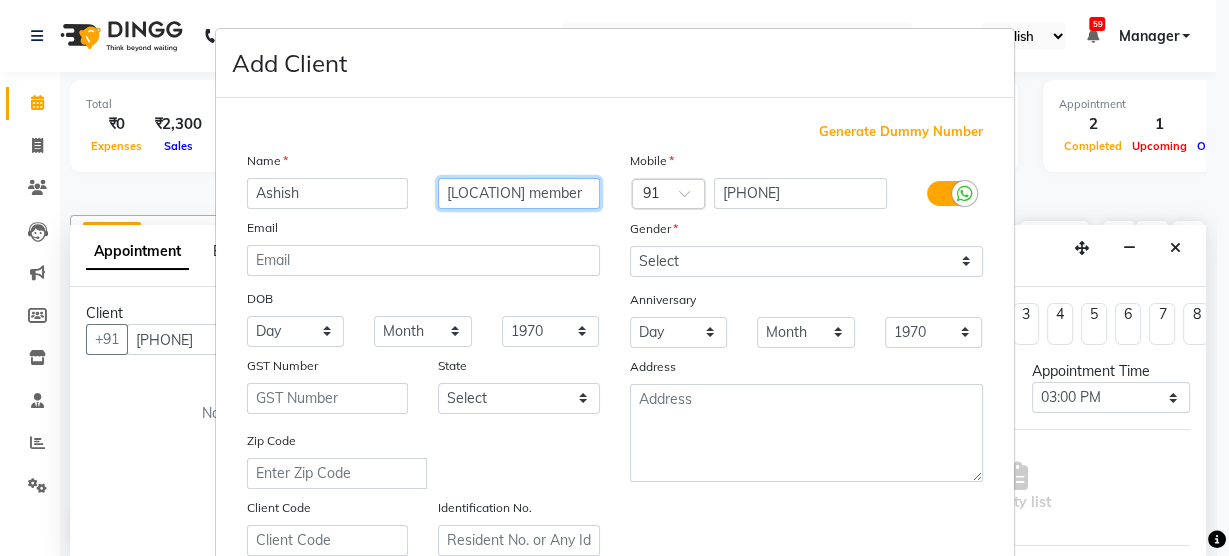 type on "[LOCATION] member" 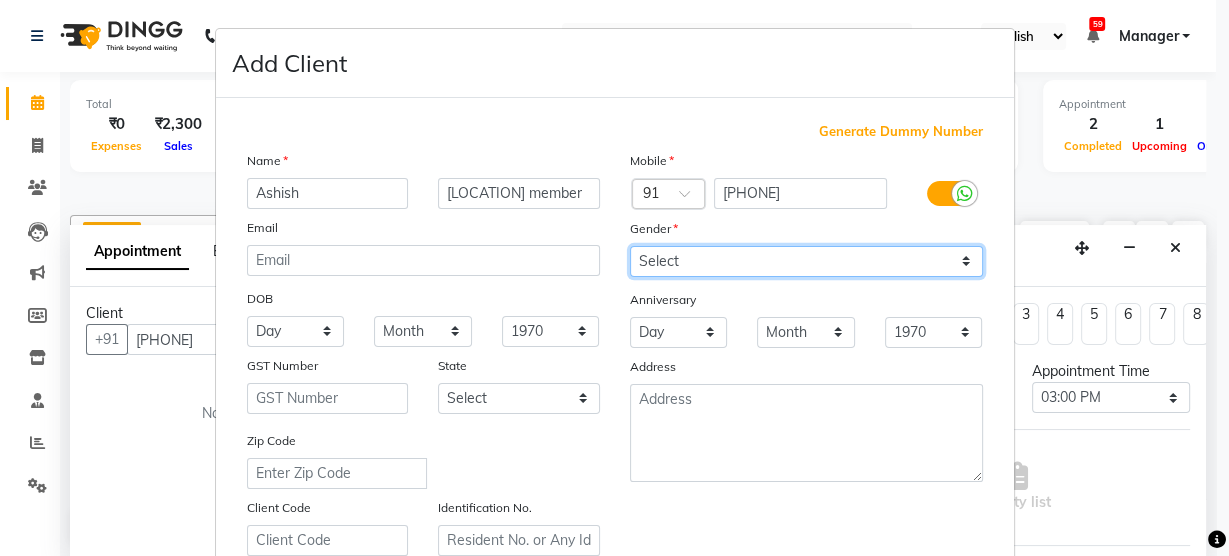 click on "Select Male Female Other Prefer Not To Say" at bounding box center [806, 261] 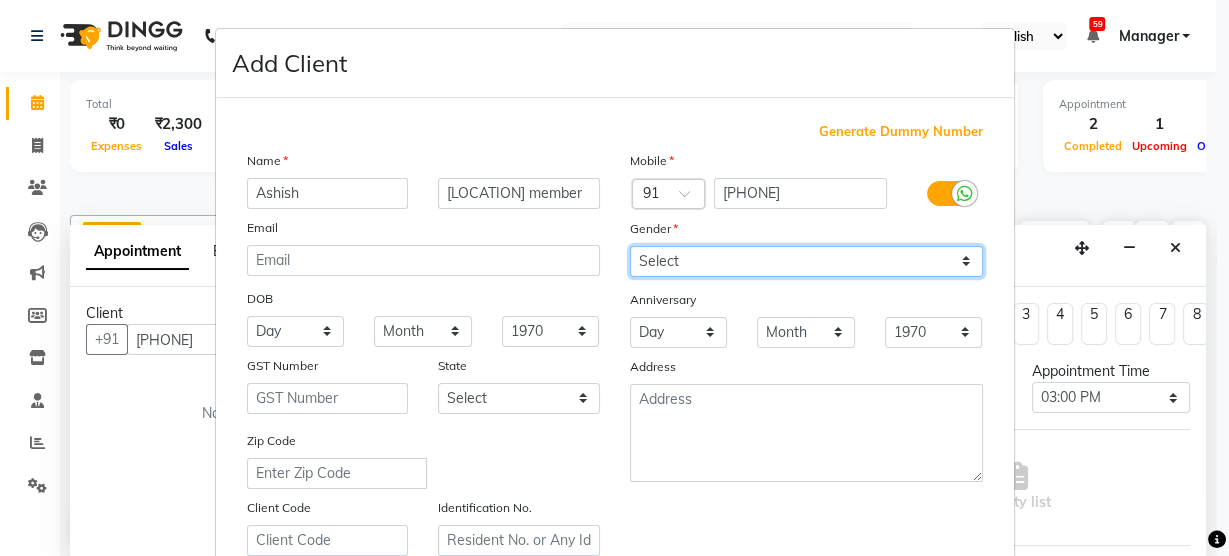 select on "male" 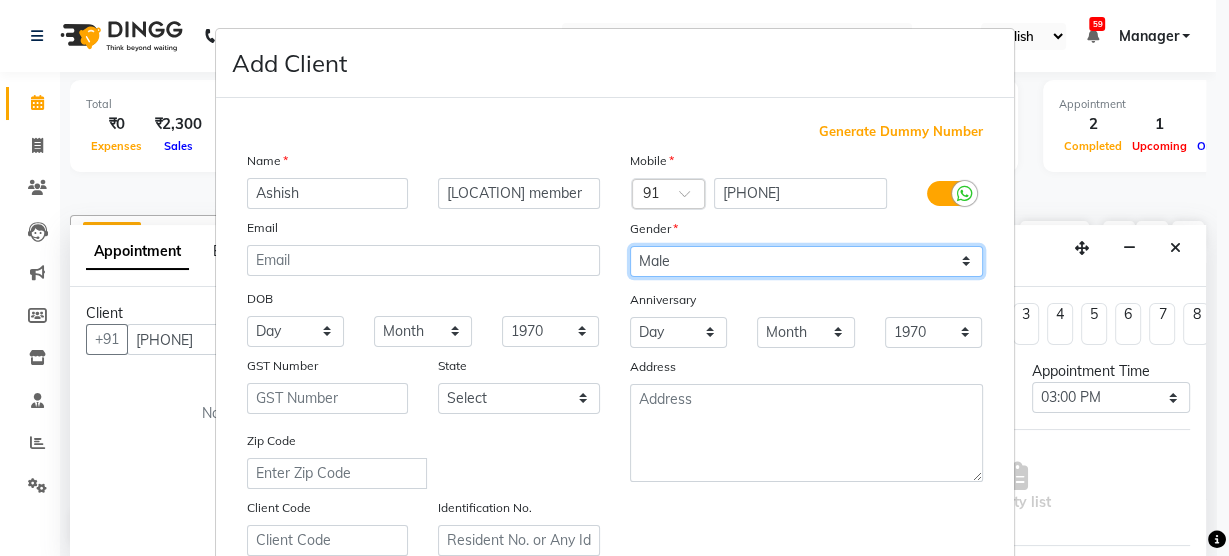 click on "Select Male Female Other Prefer Not To Say" at bounding box center (806, 261) 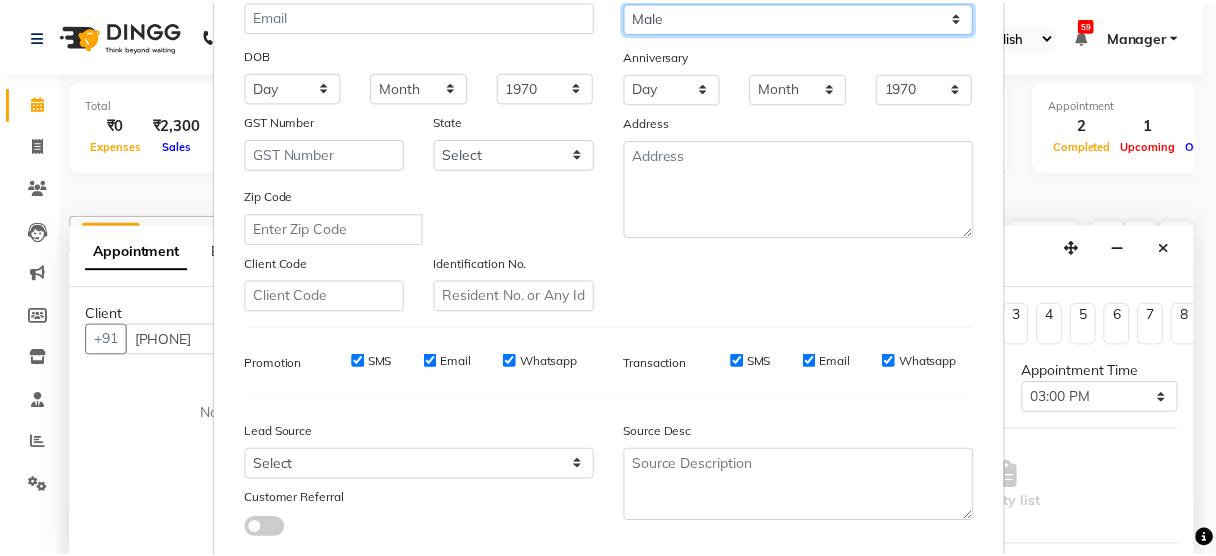 scroll, scrollTop: 362, scrollLeft: 0, axis: vertical 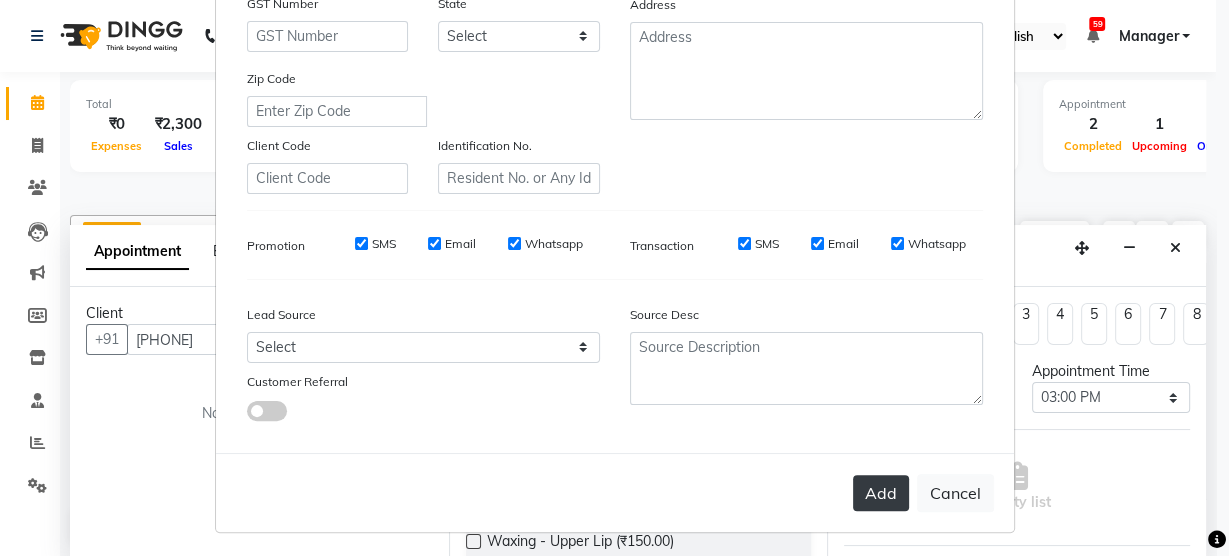 click on "Add" at bounding box center (881, 493) 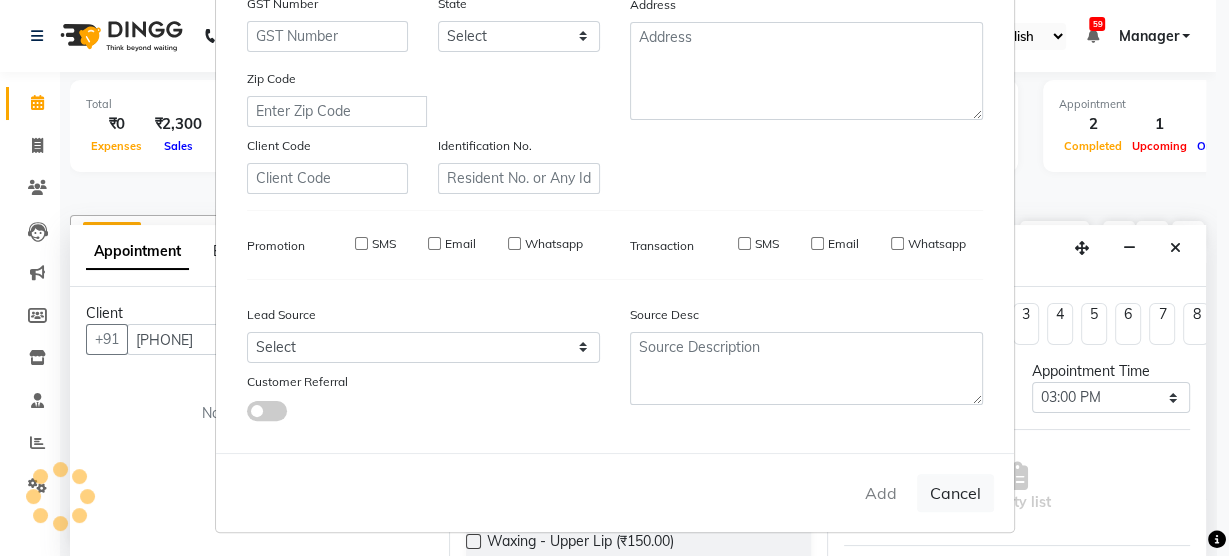 type 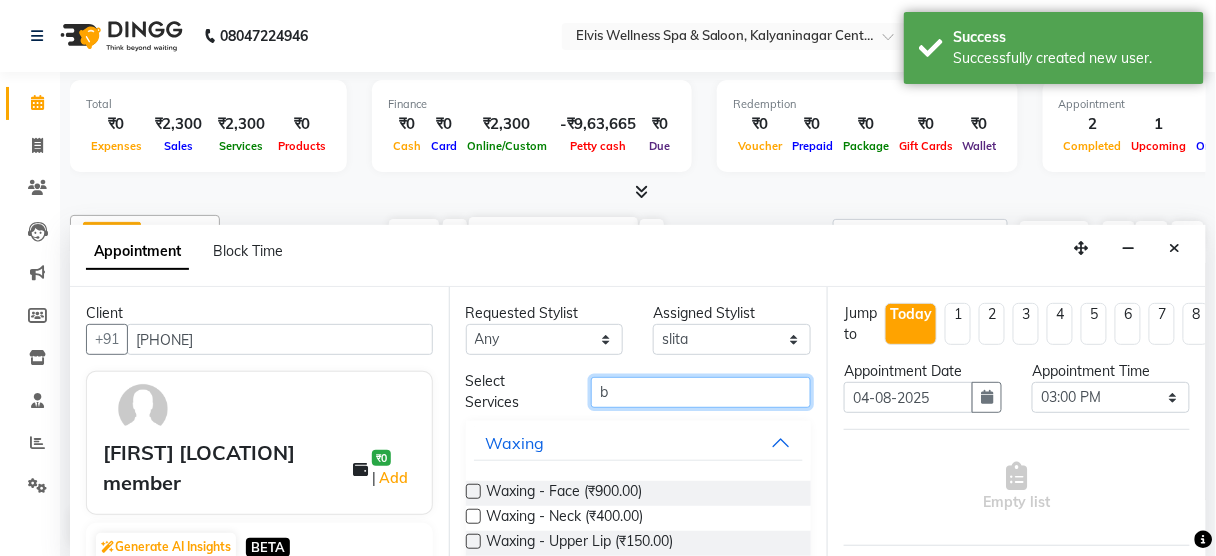 click on "b" at bounding box center [701, 392] 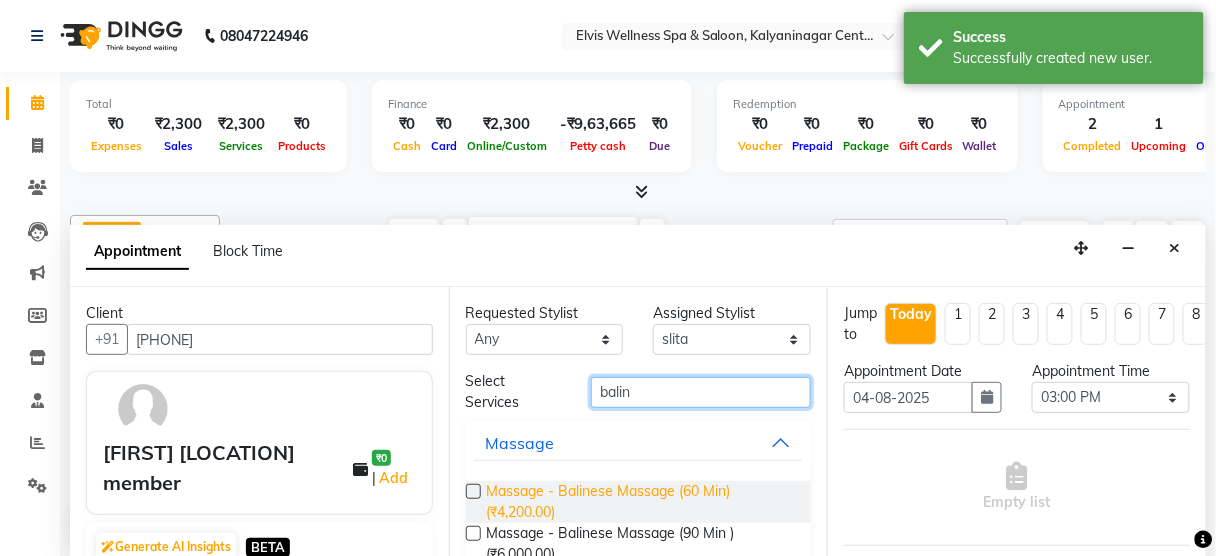type on "balin" 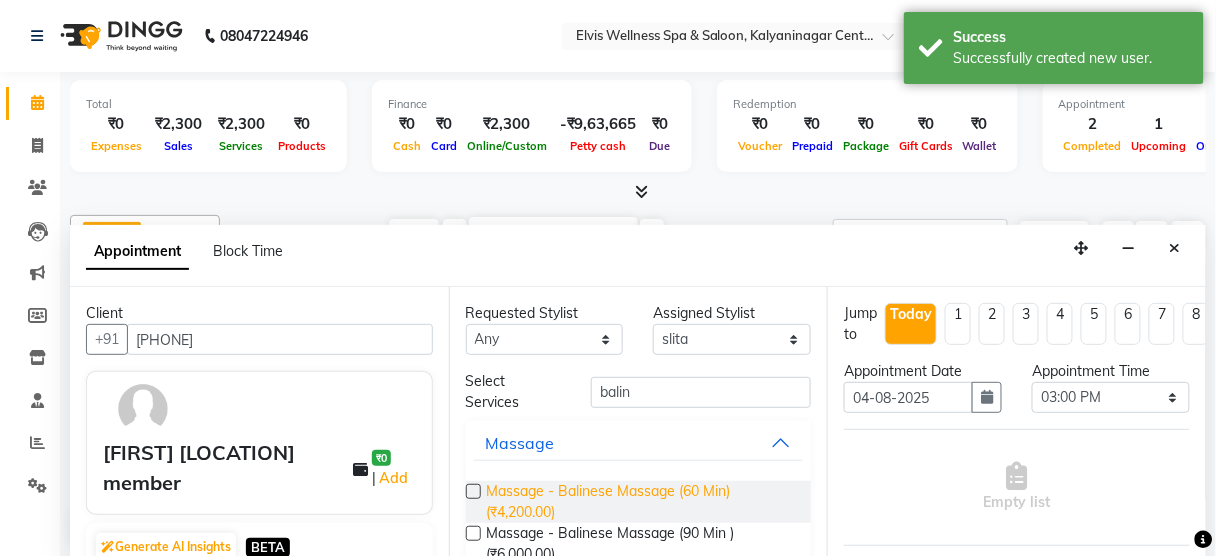 click on "Massage - Balinese Massage (60 Min) (₹4,200.00)" at bounding box center (641, 502) 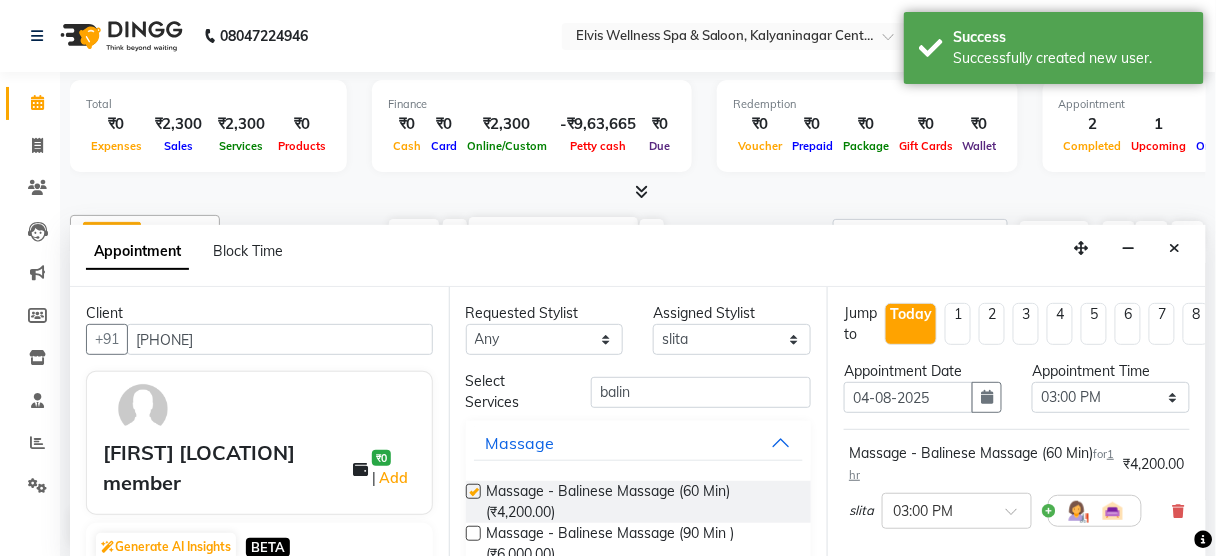checkbox on "false" 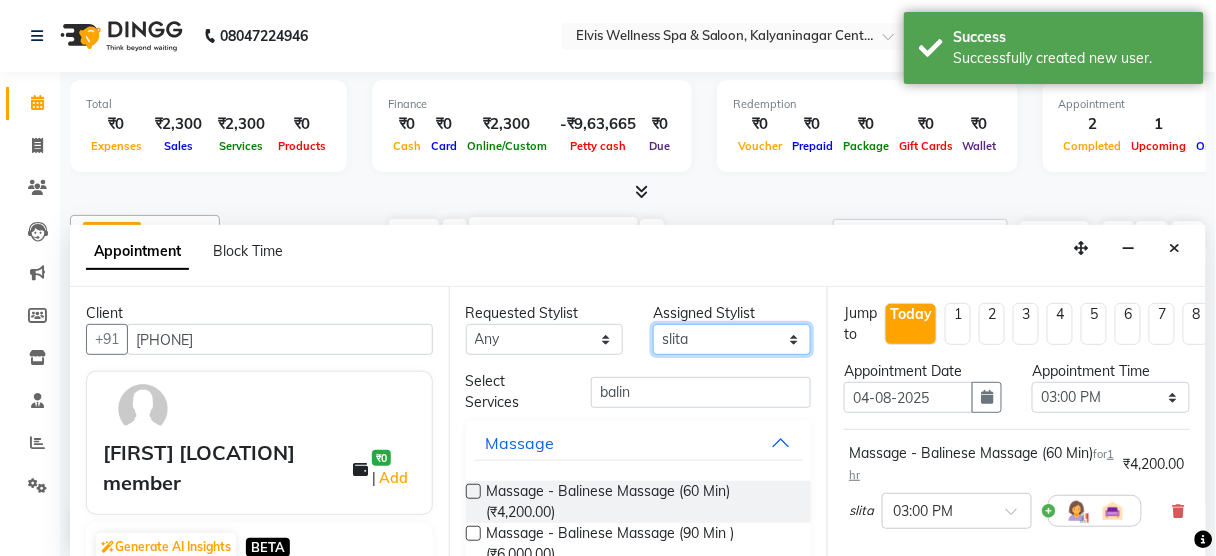 click on "Select Aien Aman among Anju Anna baner staff Bepeto Bunty Chaitali Eunice Jay Katrin Khumpo kothrud staff KP staff Kundan lachu Lelen Lucy Manager Marvin Masoni mimin Ming nancy Noang Rahul RAMBO Reena Sachin sarla Savitri slita Sumitra Thon Viman nagar staff yanchen" at bounding box center (732, 339) 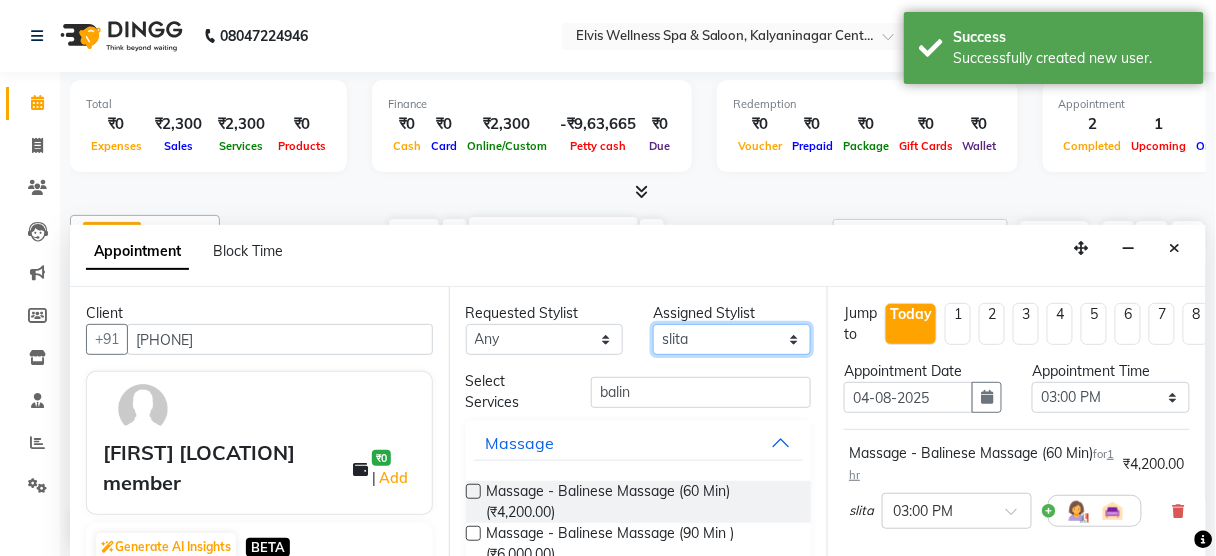 select on "46426" 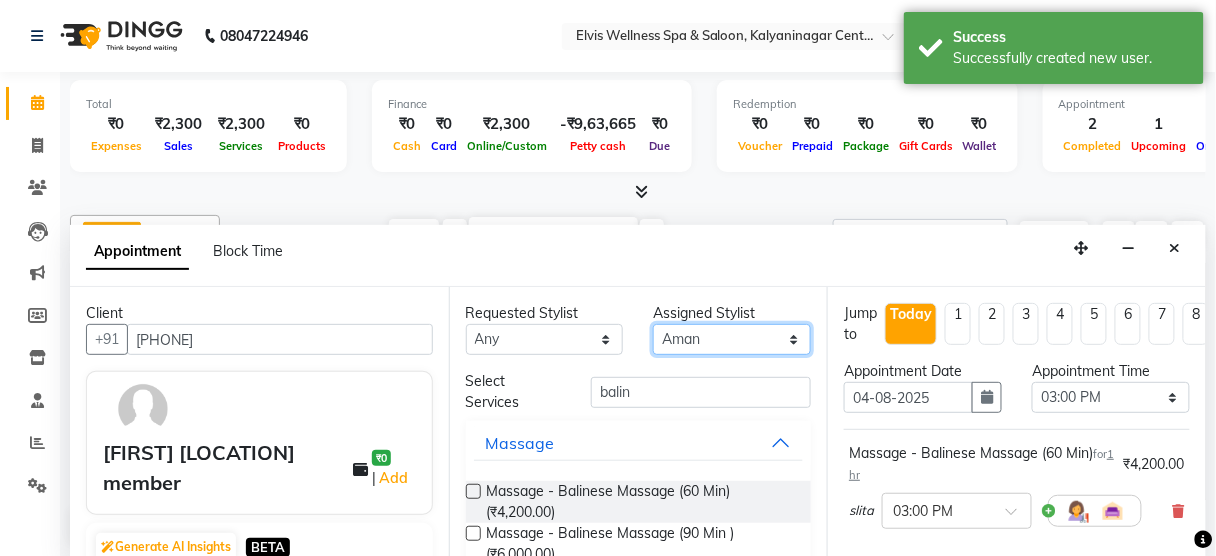 click on "Select Aien Aman among Anju Anna baner staff Bepeto Bunty Chaitali Eunice Jay Katrin Khumpo kothrud staff KP staff Kundan lachu Lelen Lucy Manager Marvin Masoni mimin Ming nancy Noang Rahul RAMBO Reena Sachin sarla Savitri slita Sumitra Thon Viman nagar staff yanchen" at bounding box center (732, 339) 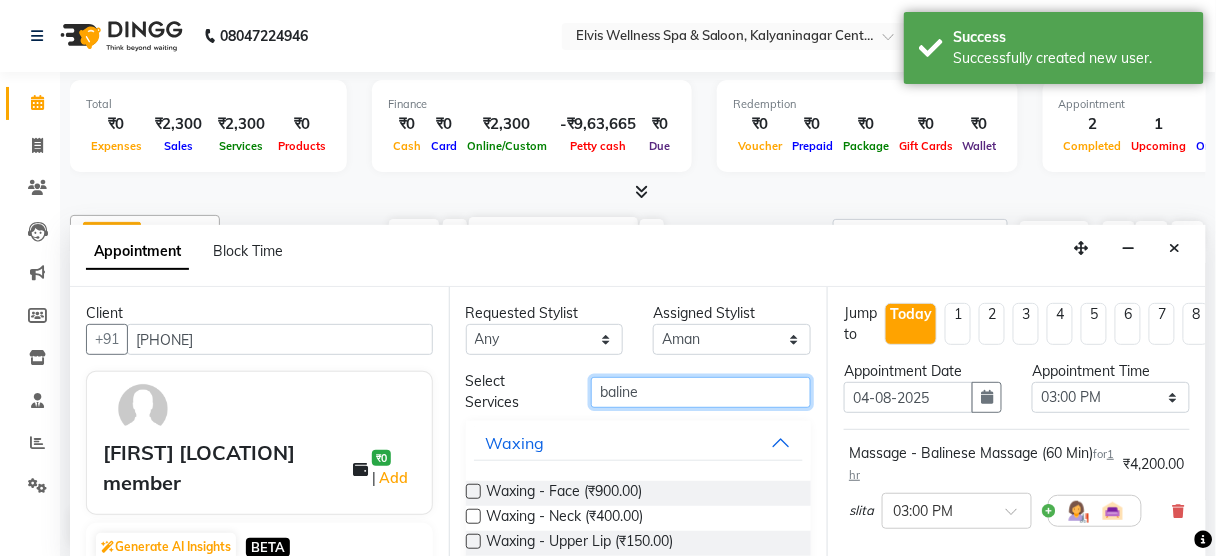 click on "baline" at bounding box center (701, 392) 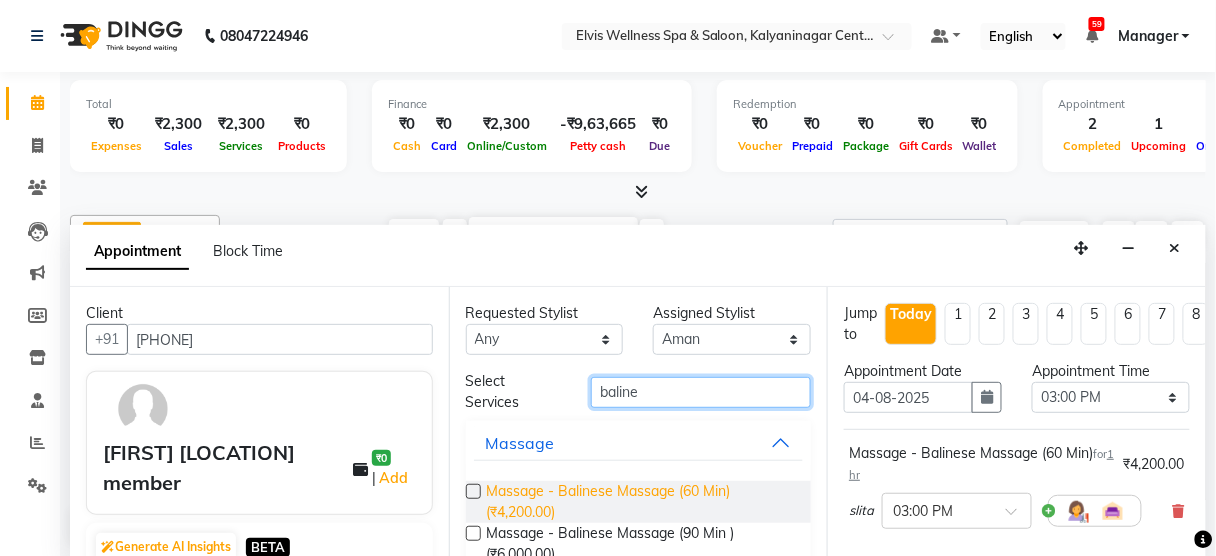 type on "baline" 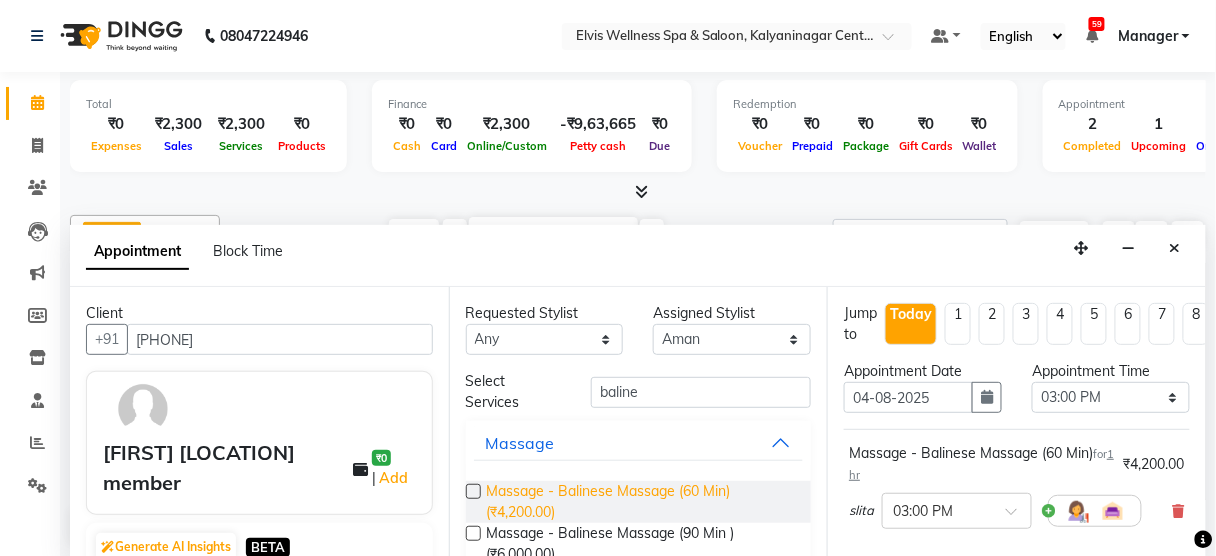 click on "Massage - Balinese Massage (60 Min) (₹4,200.00)" at bounding box center [641, 502] 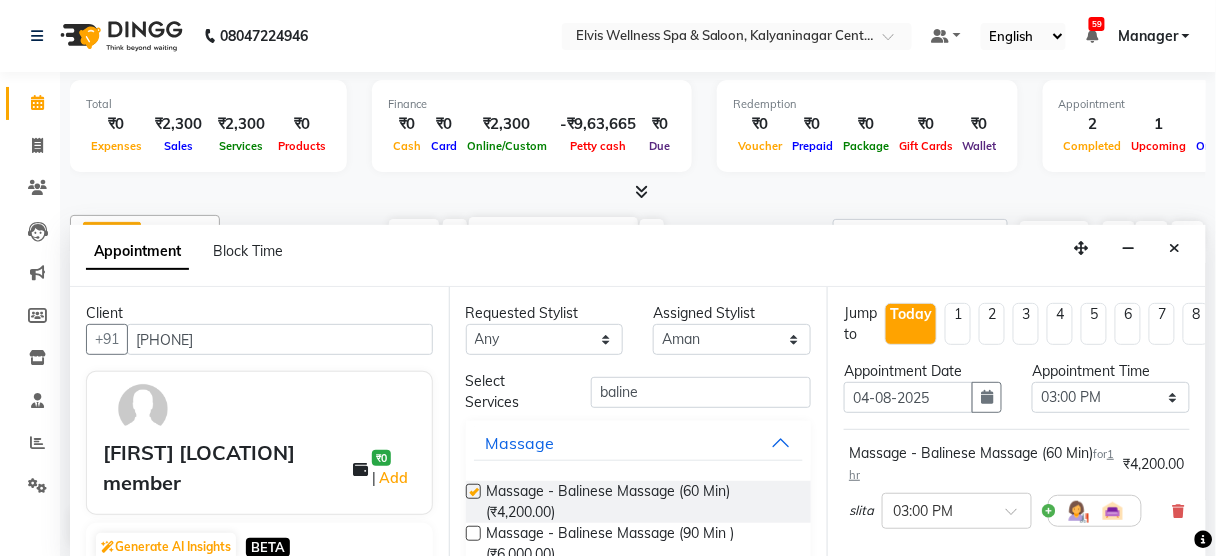 checkbox on "false" 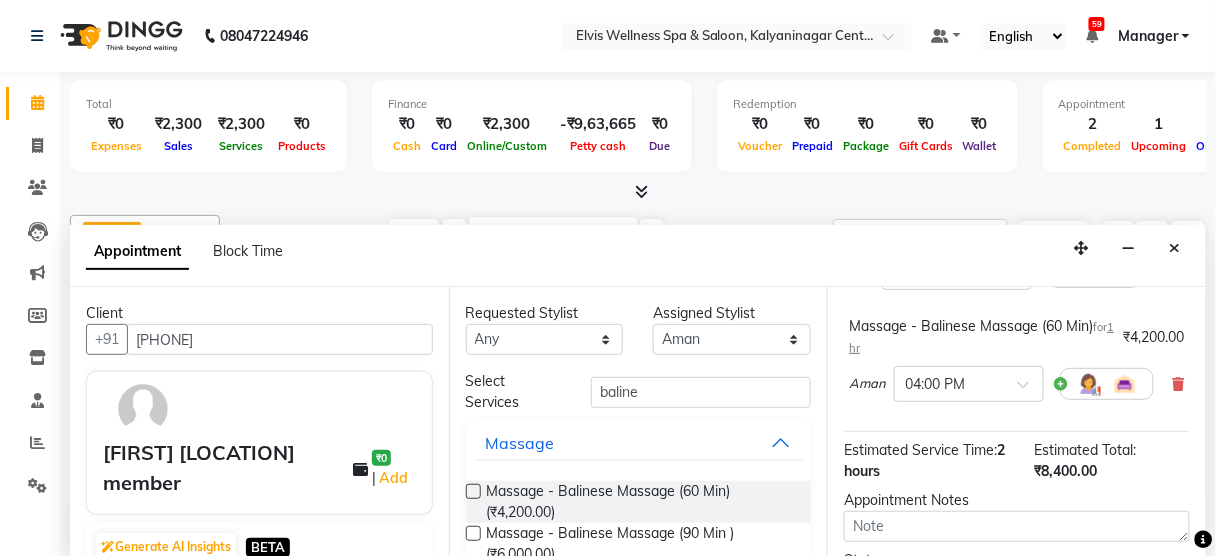scroll, scrollTop: 236, scrollLeft: 0, axis: vertical 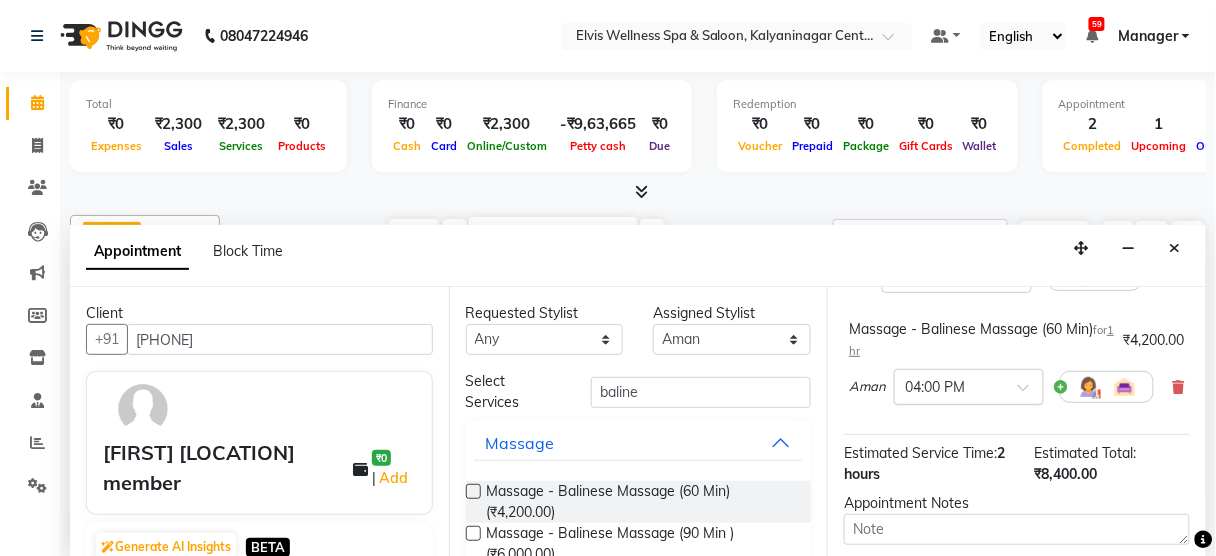 click at bounding box center (1030, 393) 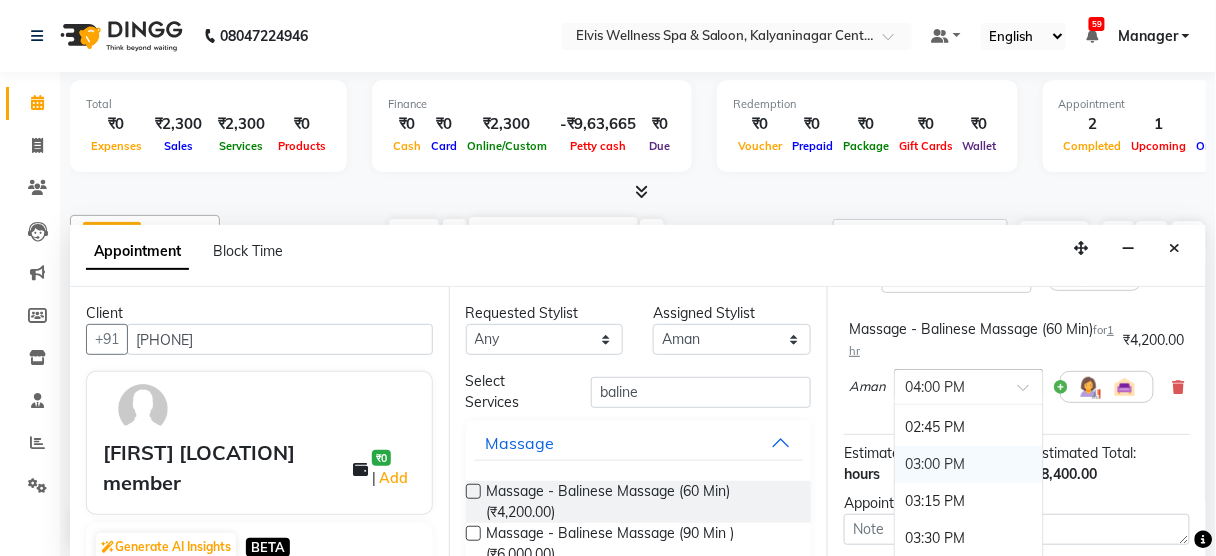 scroll, scrollTop: 844, scrollLeft: 0, axis: vertical 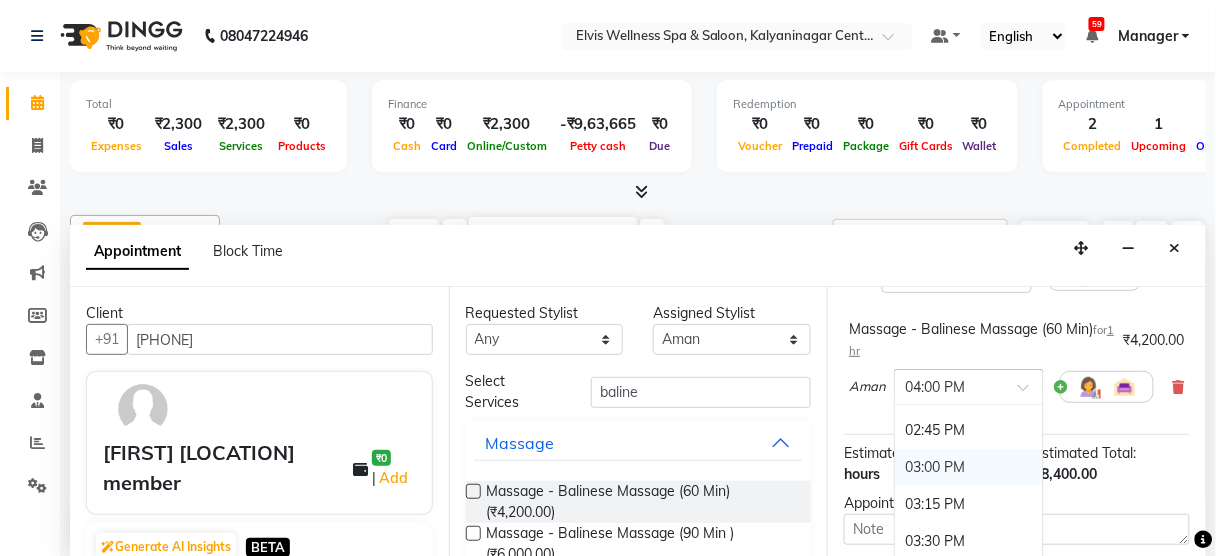 click on "03:00 PM" at bounding box center [969, 467] 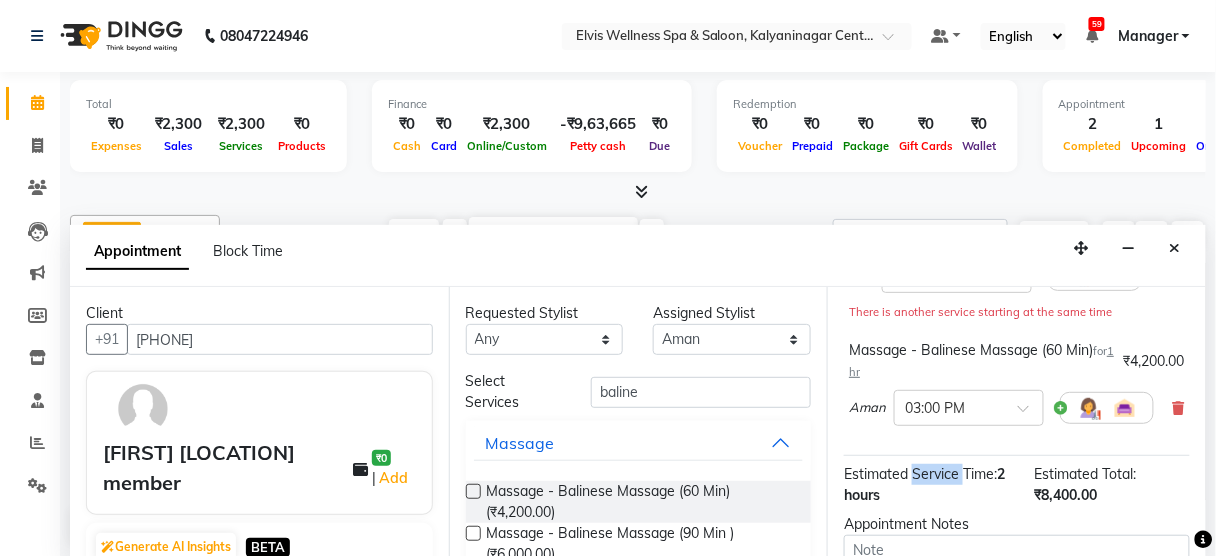 click on "Estimated Service Time:  2 hours Estimated Total:  ₹8,400.00" at bounding box center (1017, 481) 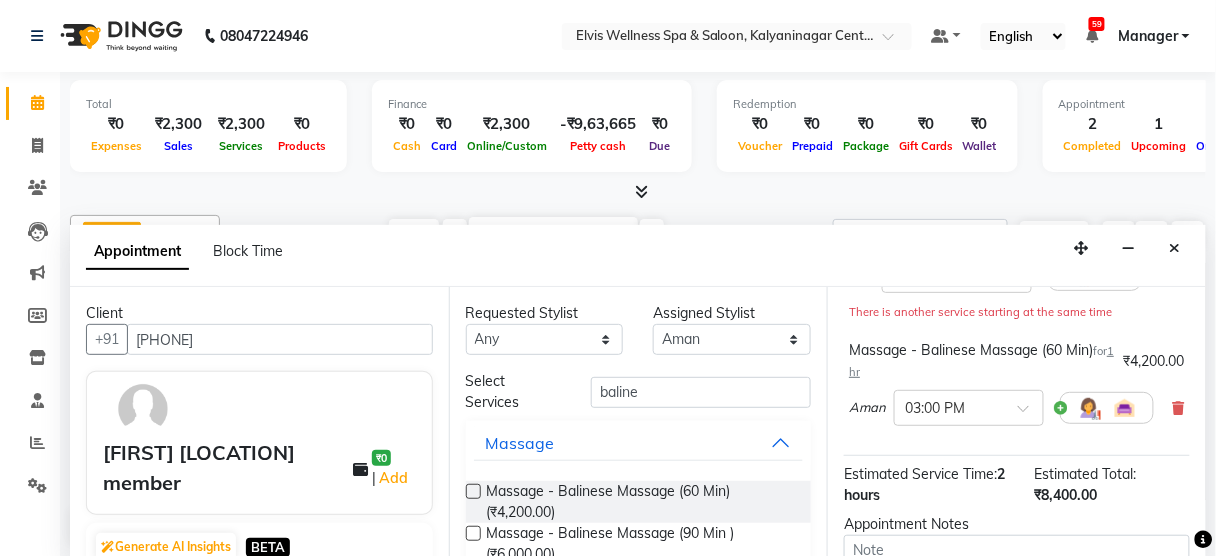 click on "Massage - Balinese Massage (60 Min)   for  1 hr ₹4,200.00 slita × 03:00 PM There is another service starting at the same time Massage - Balinese Massage (60 Min)   for  1 hr ₹4,200.00 Aman × 03:00 PM" at bounding box center [1017, 324] 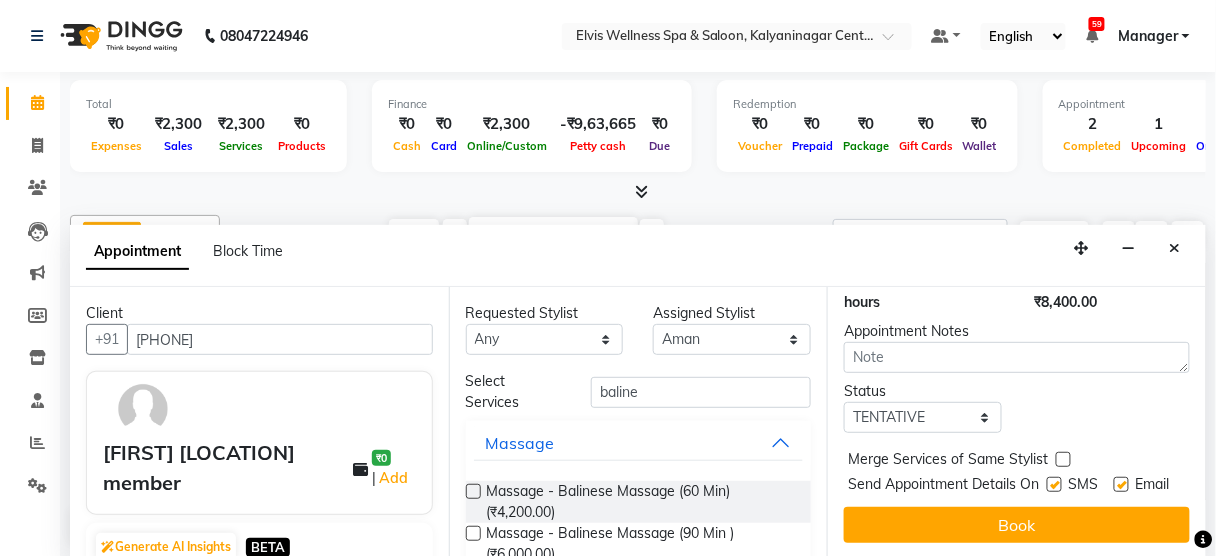 scroll, scrollTop: 456, scrollLeft: 0, axis: vertical 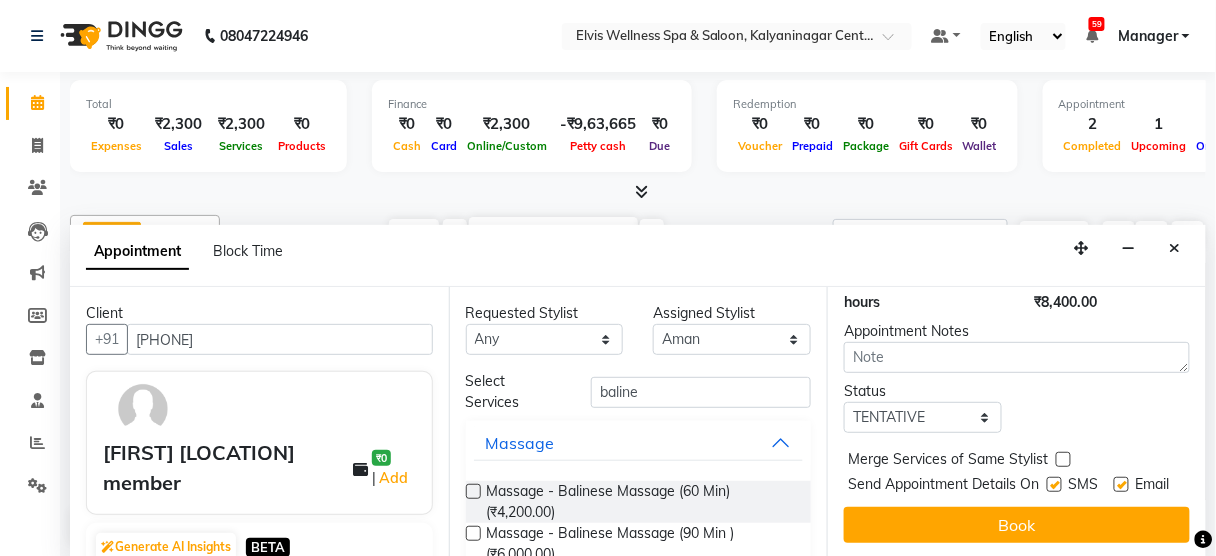 click at bounding box center [1054, 484] 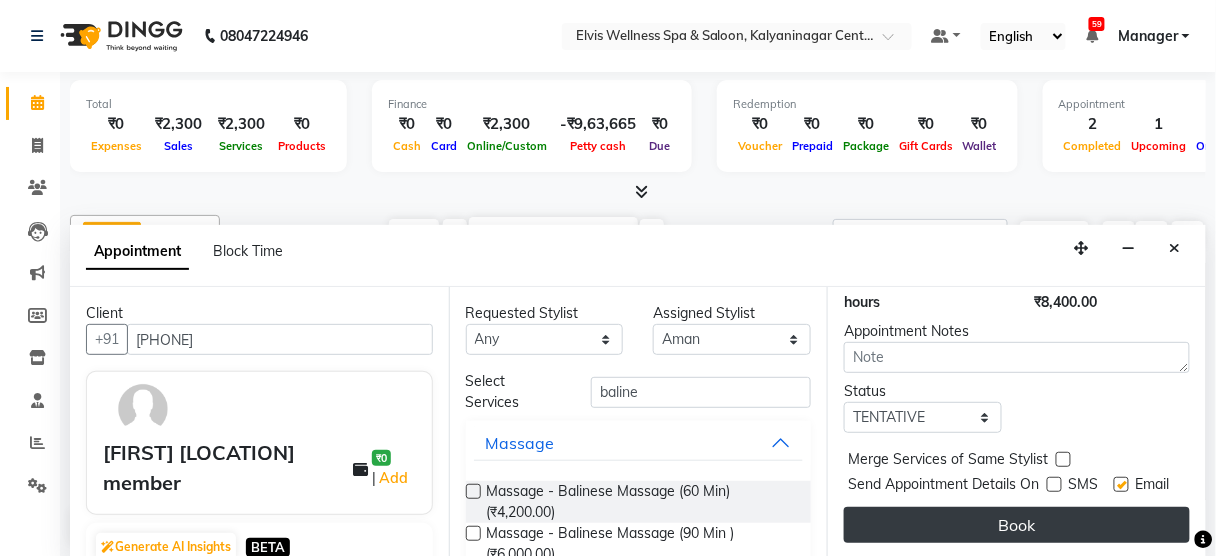 click on "Book" at bounding box center (1017, 525) 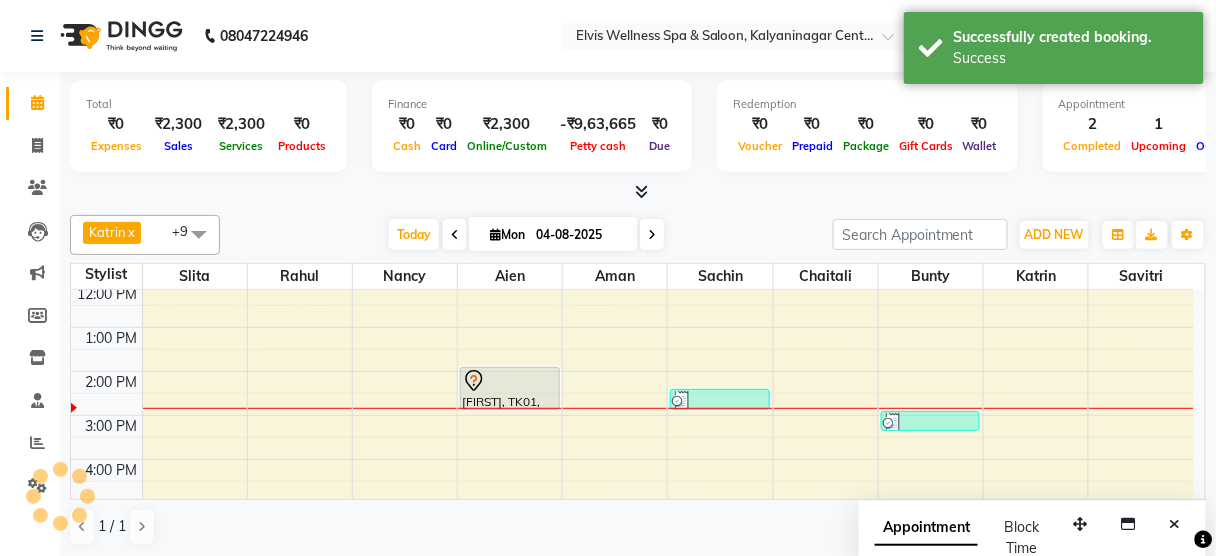 scroll, scrollTop: 0, scrollLeft: 0, axis: both 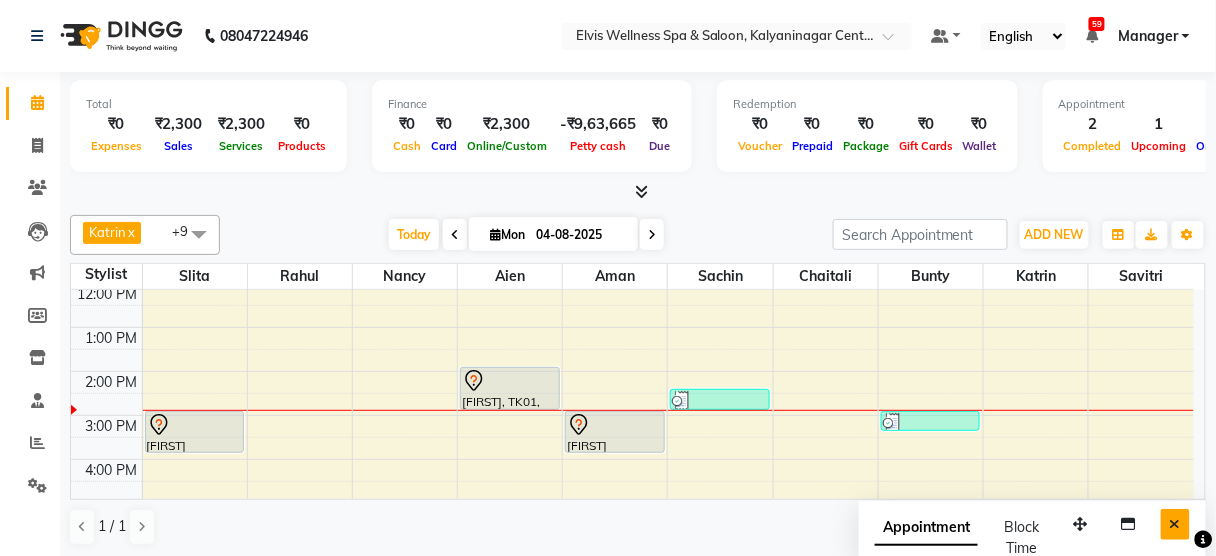 click at bounding box center (1175, 524) 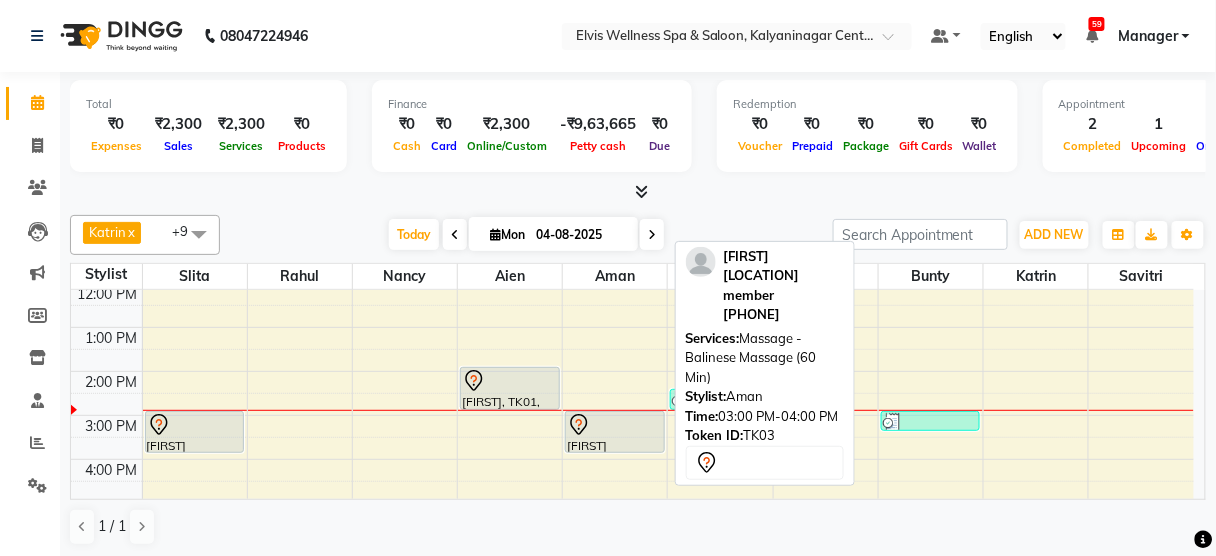 click at bounding box center [615, 425] 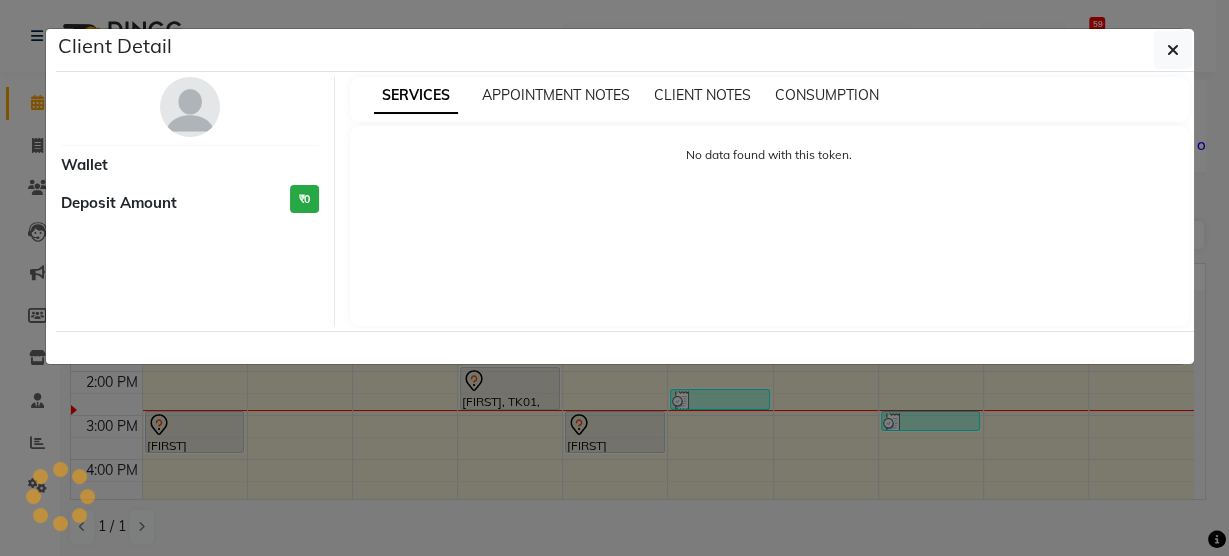 select on "7" 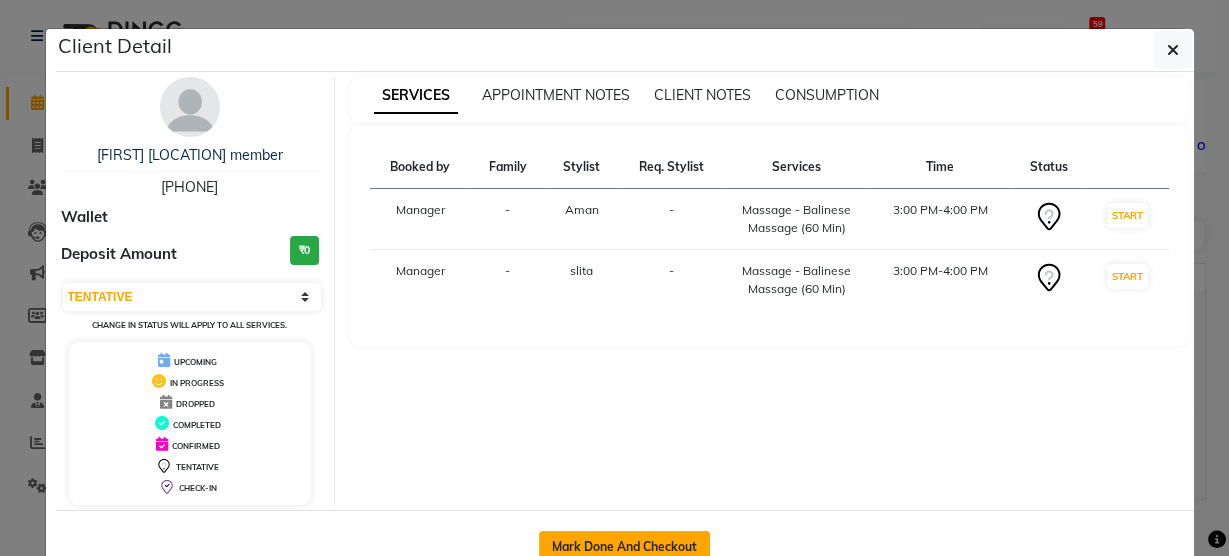 click on "Mark Done And Checkout" 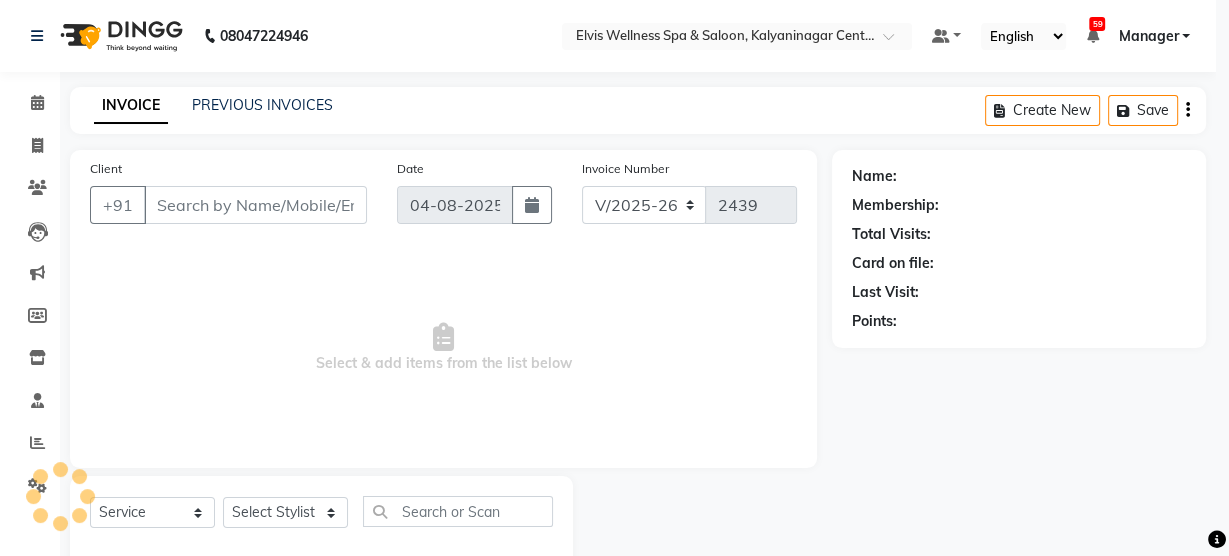 select on "3" 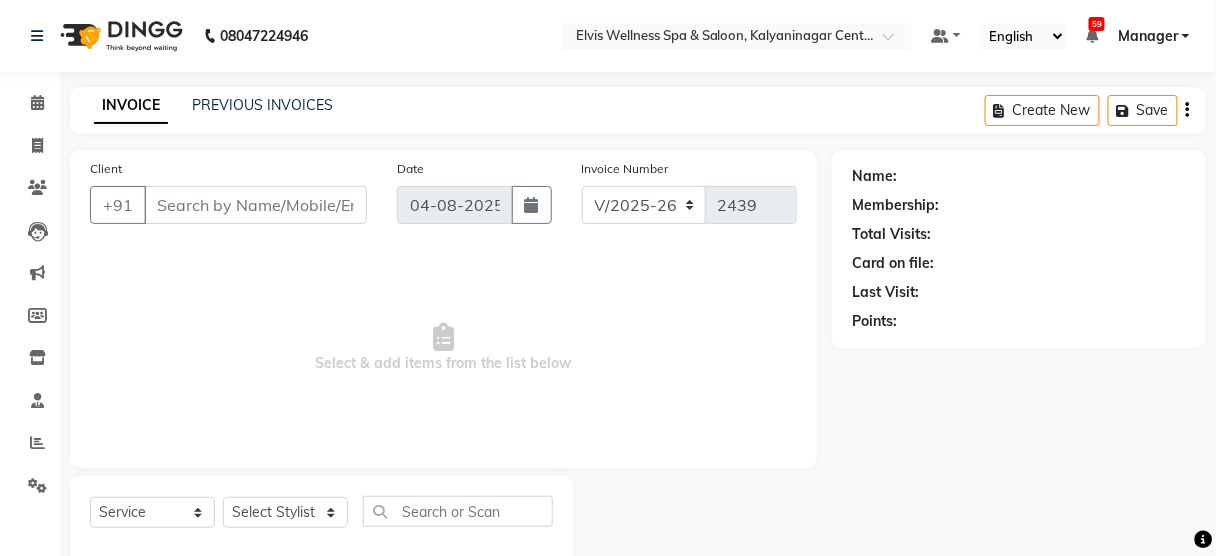 type on "[PHONE]" 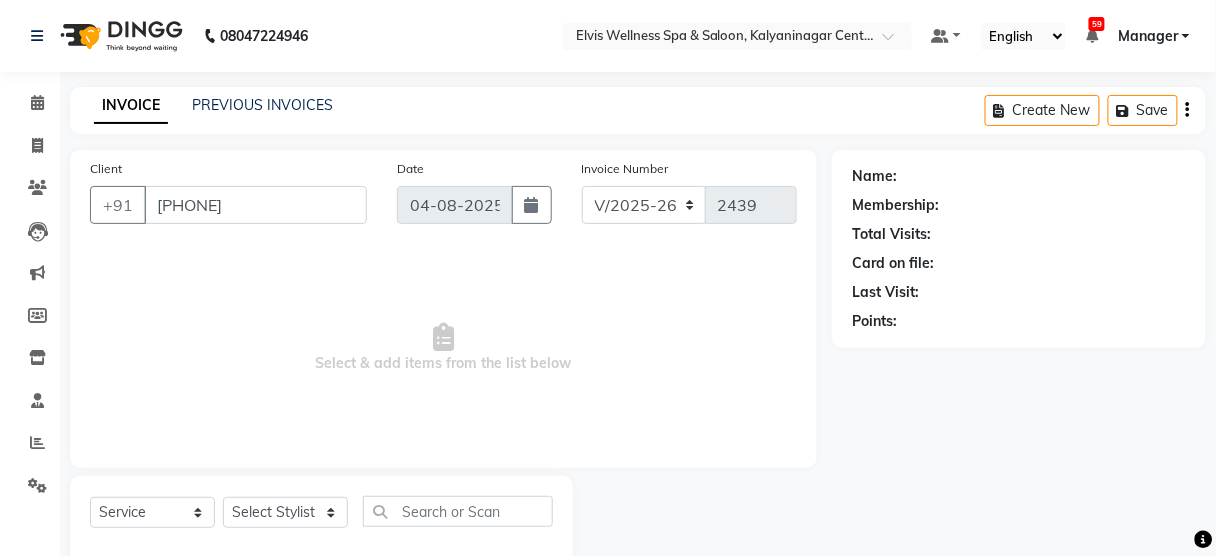 select on "46426" 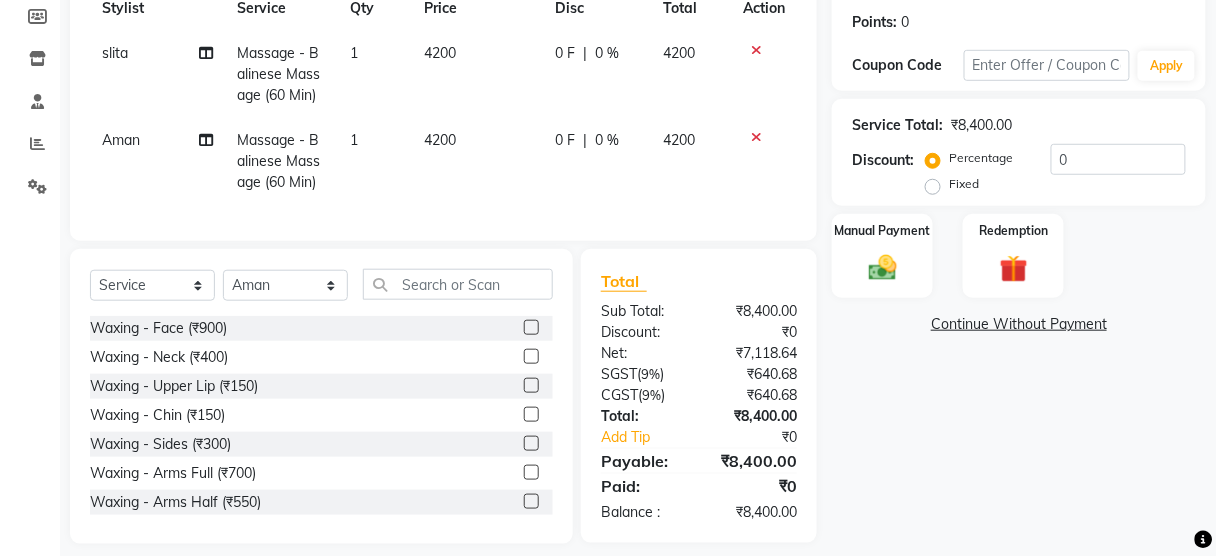 scroll, scrollTop: 313, scrollLeft: 0, axis: vertical 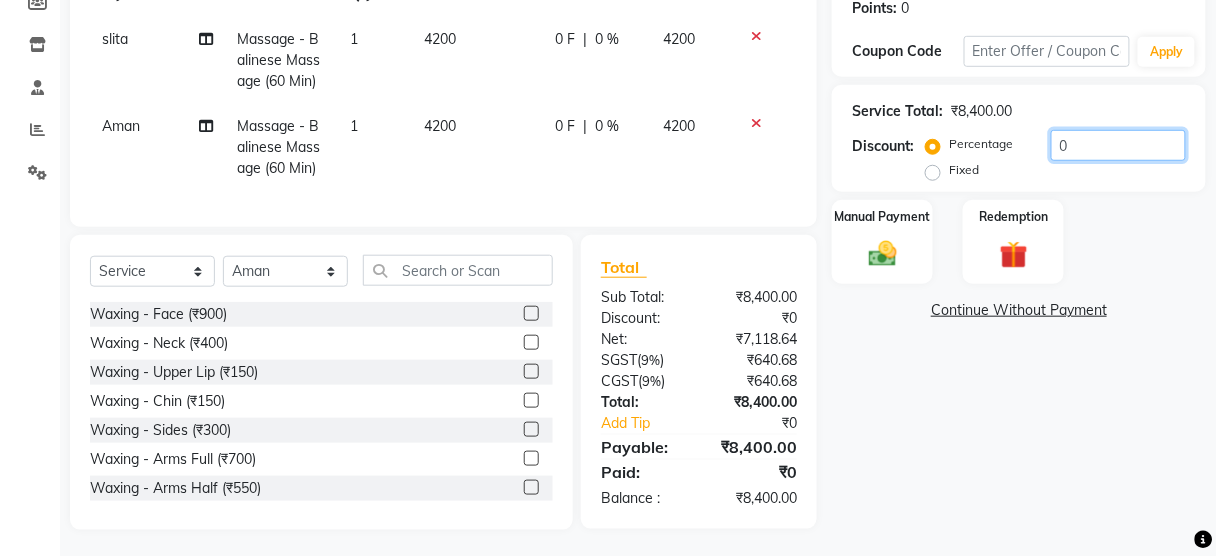 click on "0" 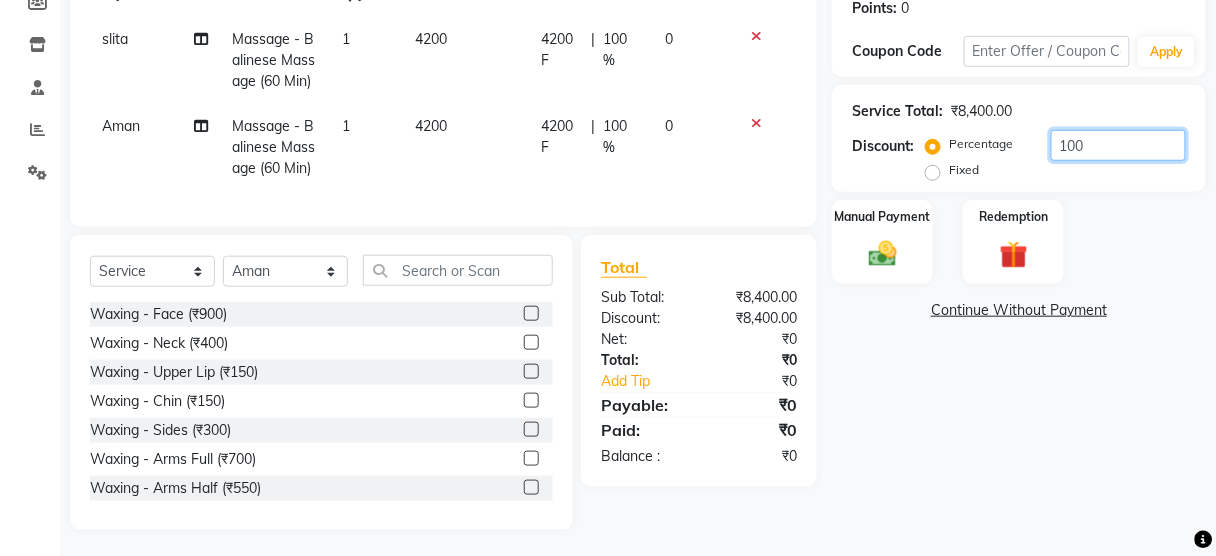 type on "100" 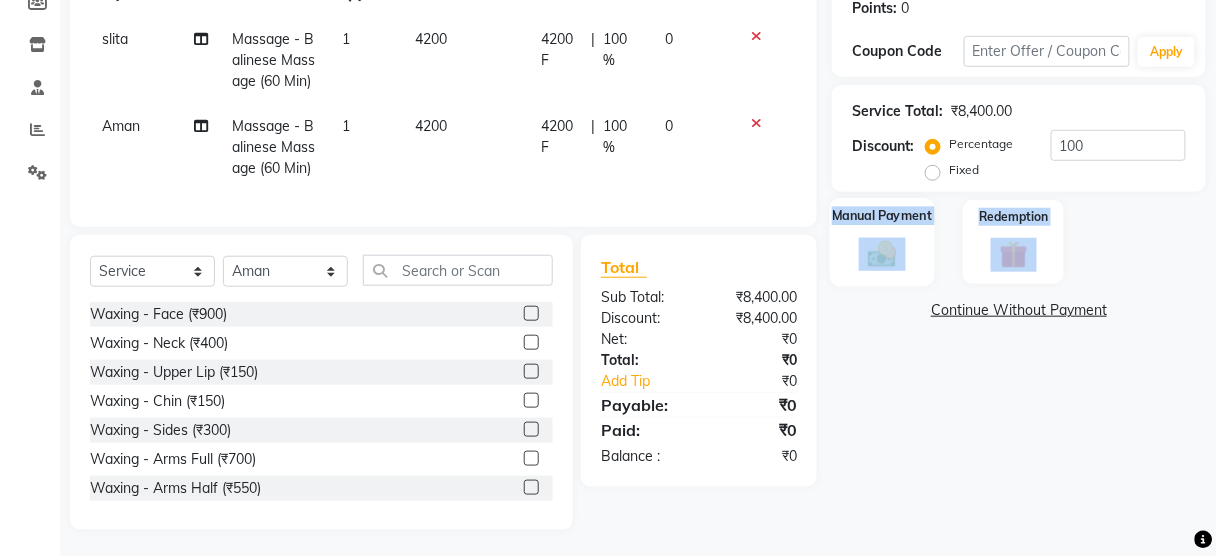 drag, startPoint x: 856, startPoint y: 289, endPoint x: 881, endPoint y: 262, distance: 36.796738 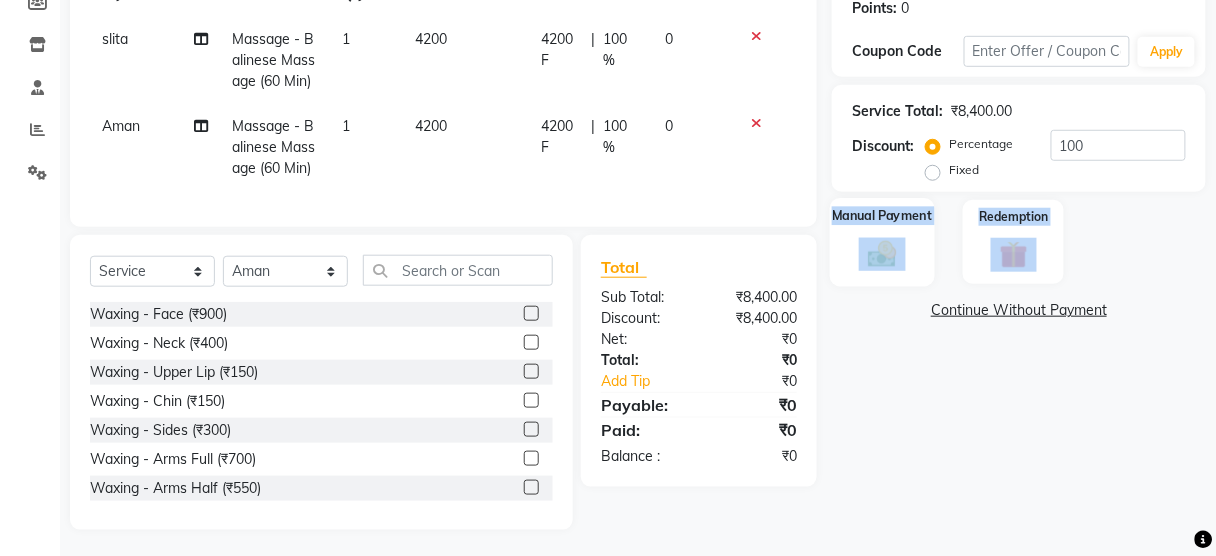 click on "Name: [FIRST] [LOCATION] Member Membership:  No Active Membership  Total Visits:  0 Card on file:  0 Last Visit:   - Points:   0  Coupon Code Apply Service Total:  ₹8,400.00  Discount:  Percentage   Fixed  100 Manual Payment Redemption  Continue Without Payment" 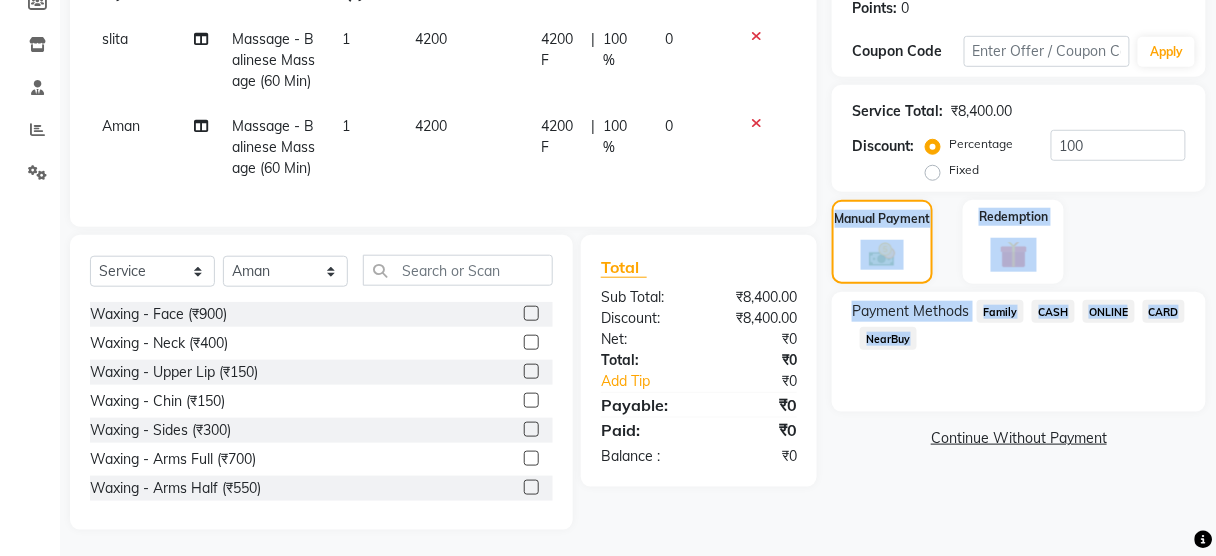 click on "Family" 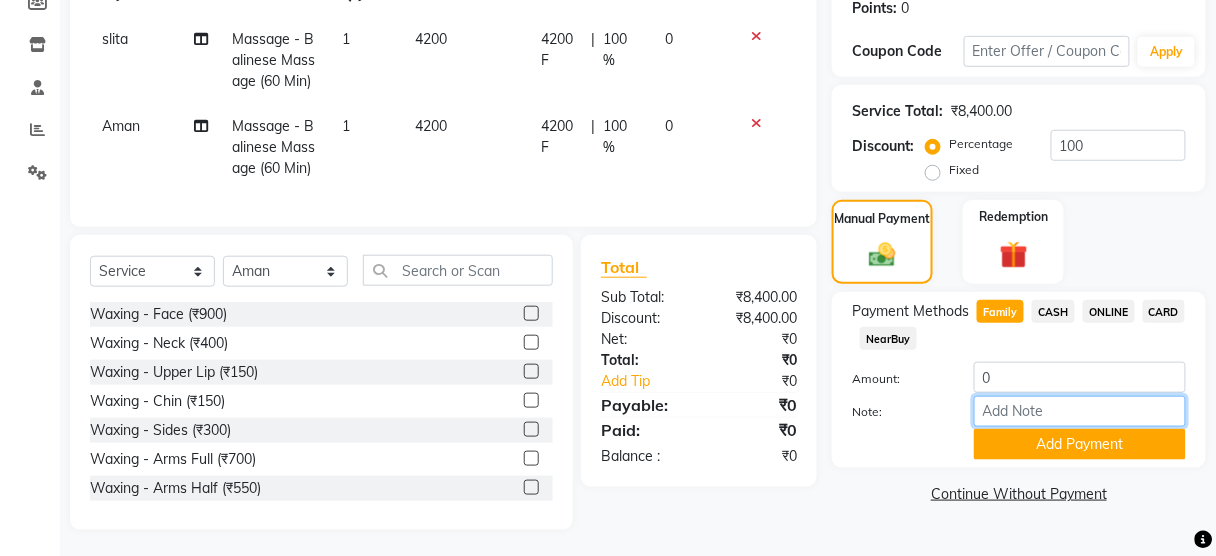 click on "Note:" at bounding box center (1080, 411) 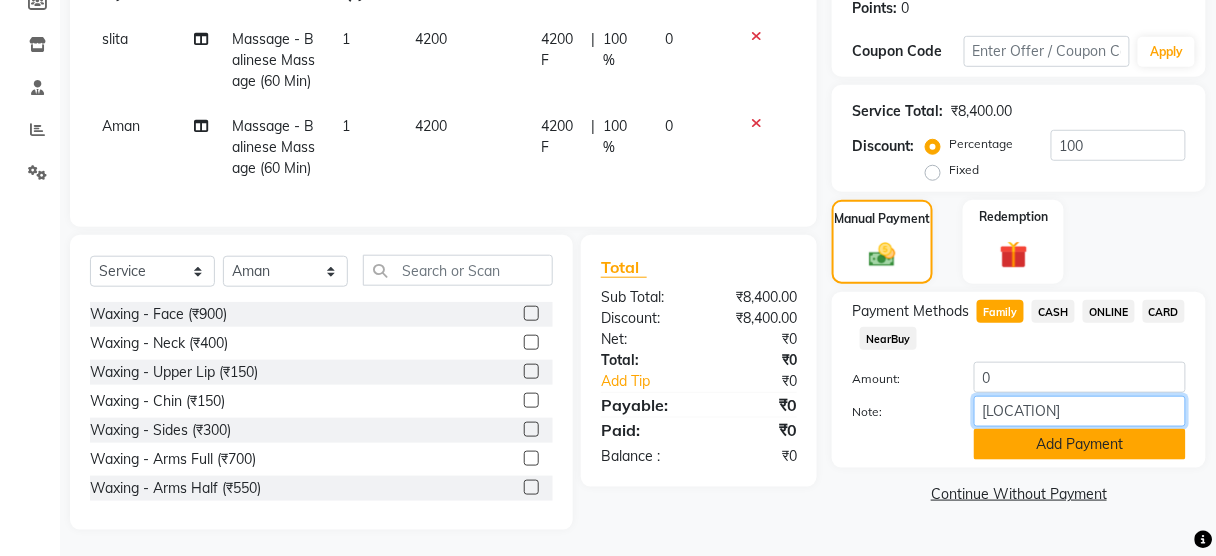 type on "[LOCATION] member" 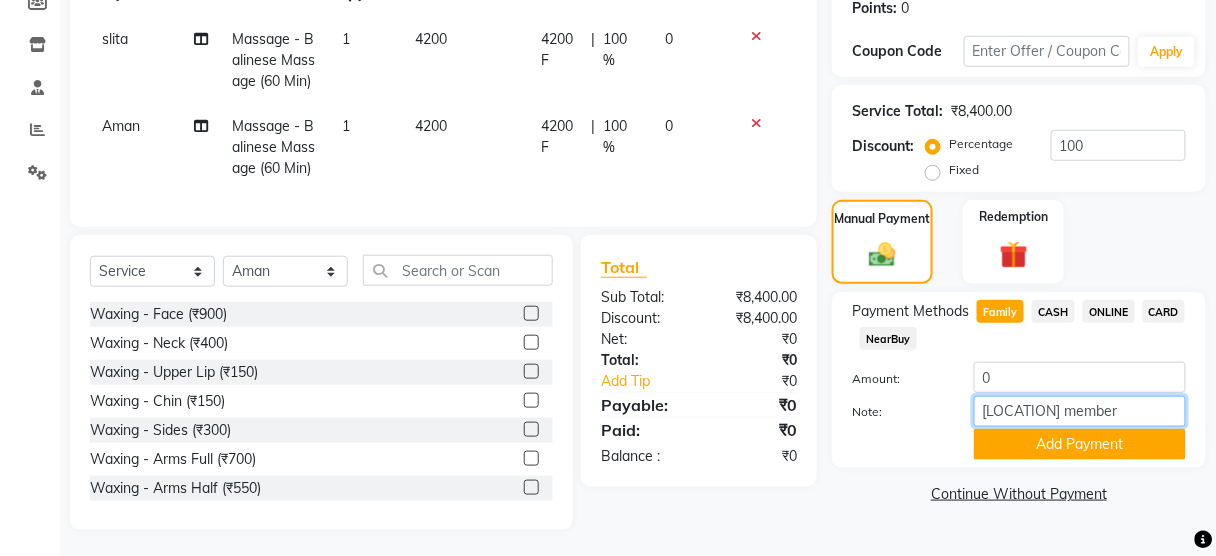 scroll, scrollTop: 328, scrollLeft: 0, axis: vertical 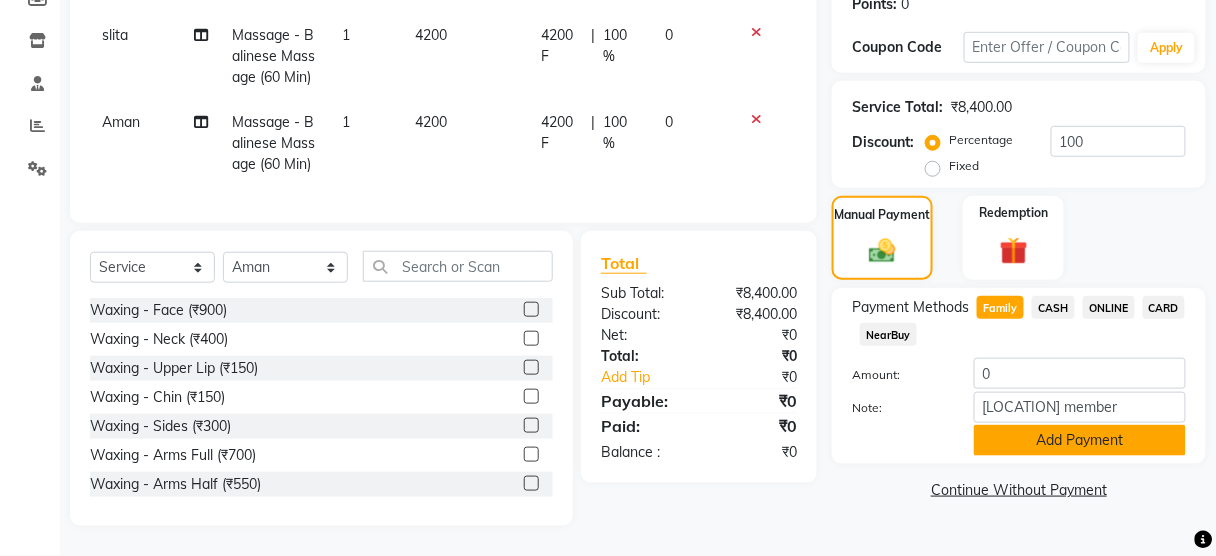 click on "Add Payment" 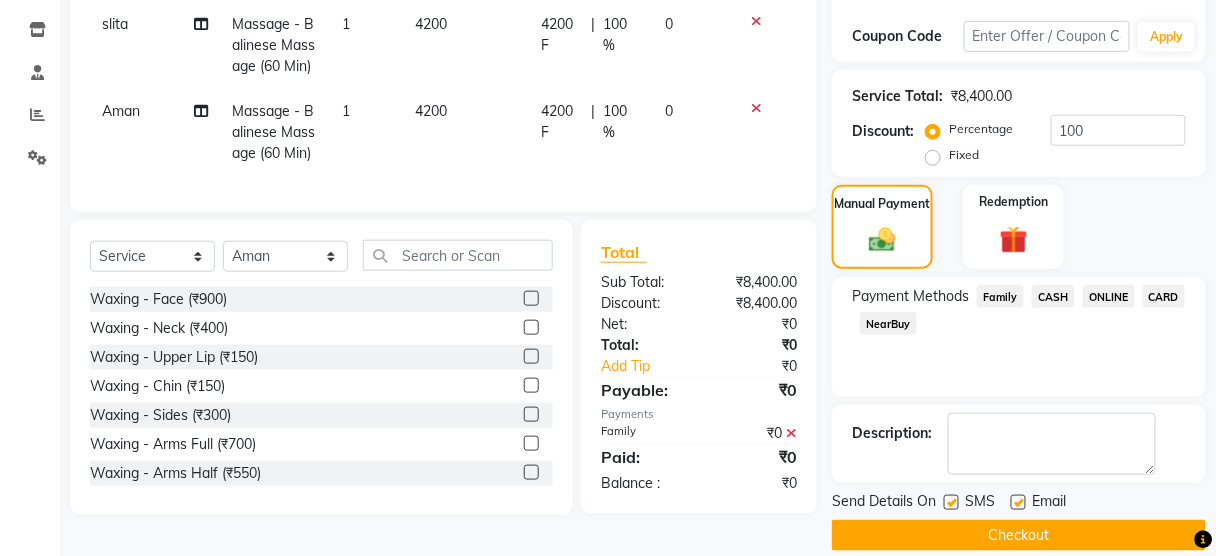 click 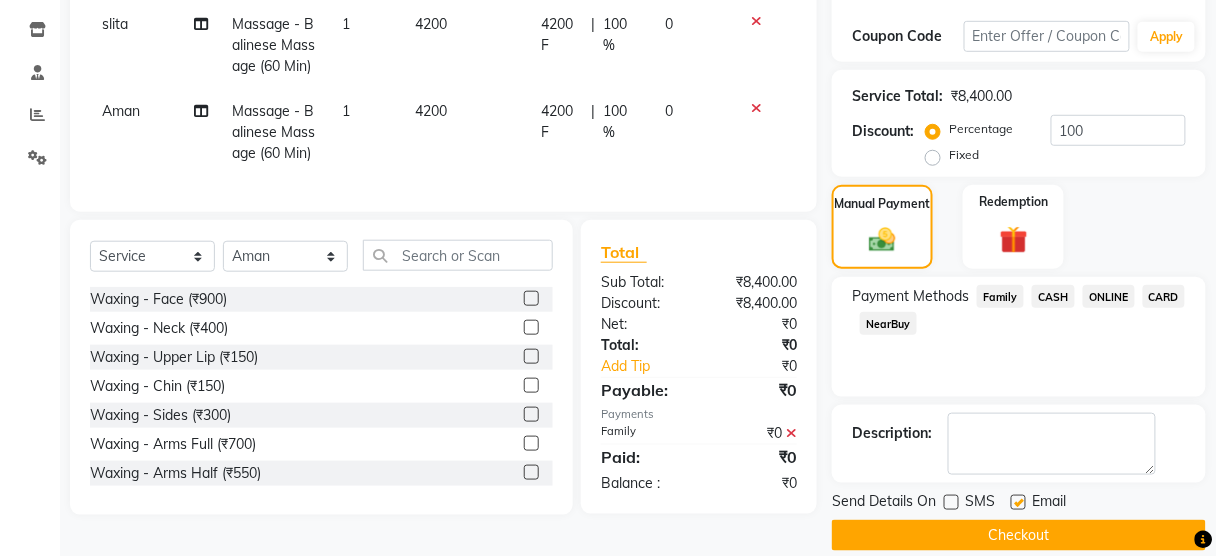 click on "INVOICE PREVIOUS INVOICES Create New   Save  Client +[PHONE] Date 04-08-2025 Invoice Number V/2025 V/2025-26 2439 Services Stylist Service Qty Price Disc Total Action slita Massage - Balinese Massage (60 Min) 1 4200 4200 F | 100 % 0 Aman Massage - Balinese Massage (60 Min) 1 4200 4200 F | 100 % 0 Select  Service  Product  Membership  Package Voucher Prepaid Gift Card  Select Stylist Aien Aman among Anju Anna baner staff Bepeto Bunty Chaitali Eunice Jay Katrin Khumpo kothrud staff KP staff Kundan lachu Lelen Lucy Manager Marvin Masoni mimin Ming nancy Noang Rahul RAMBO Reena Sachin sarla Savitri slita Sumitra Thon [LOCATION] staff yanchen Waxing - Face (₹900)  Waxing - Neck (₹400)  Waxing - Upper Lip (₹150)  Waxing - Chin (₹150)  Waxing - Sides (₹300)  Waxing - Arms Full (₹700)  Waxing - Arms Half (₹550)  Waxing - Legs Full (₹900)  Waxing - Legs Half (₹650)  Waxing - Full Back (₹800)  Waxing - Front (₹700)  Waxing - Half Back (₹600)  Waxing - Front 1 (₹550)  Product (₹500)" 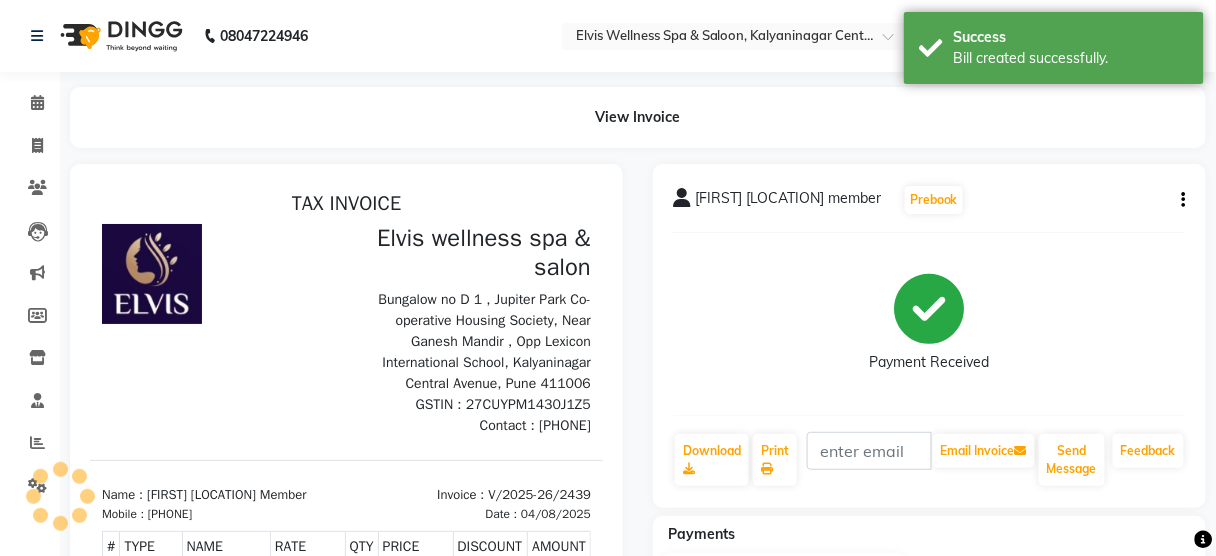 scroll, scrollTop: 0, scrollLeft: 0, axis: both 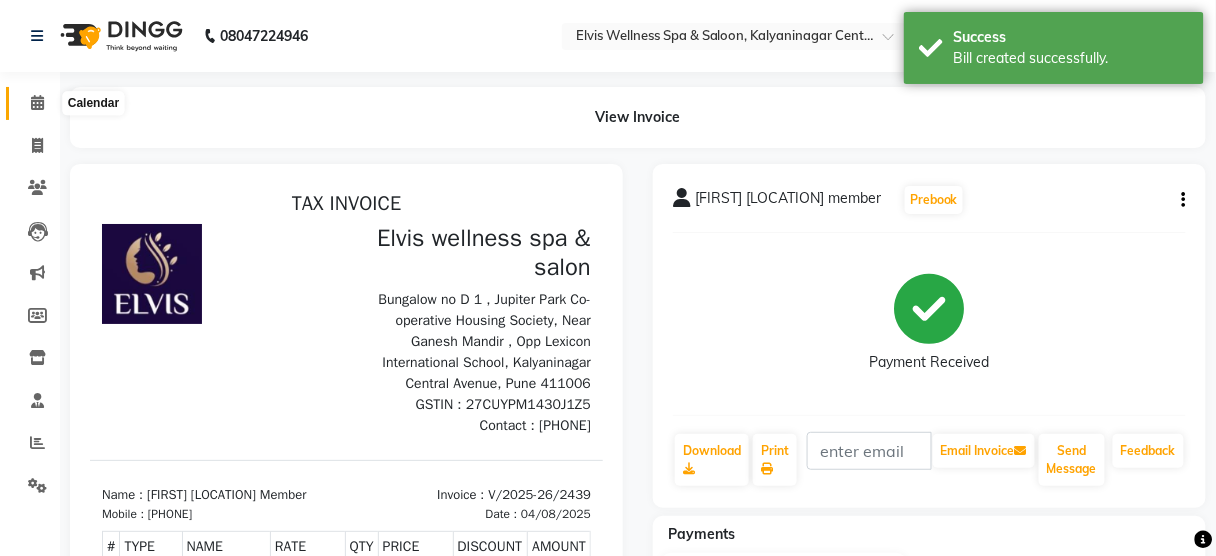 click 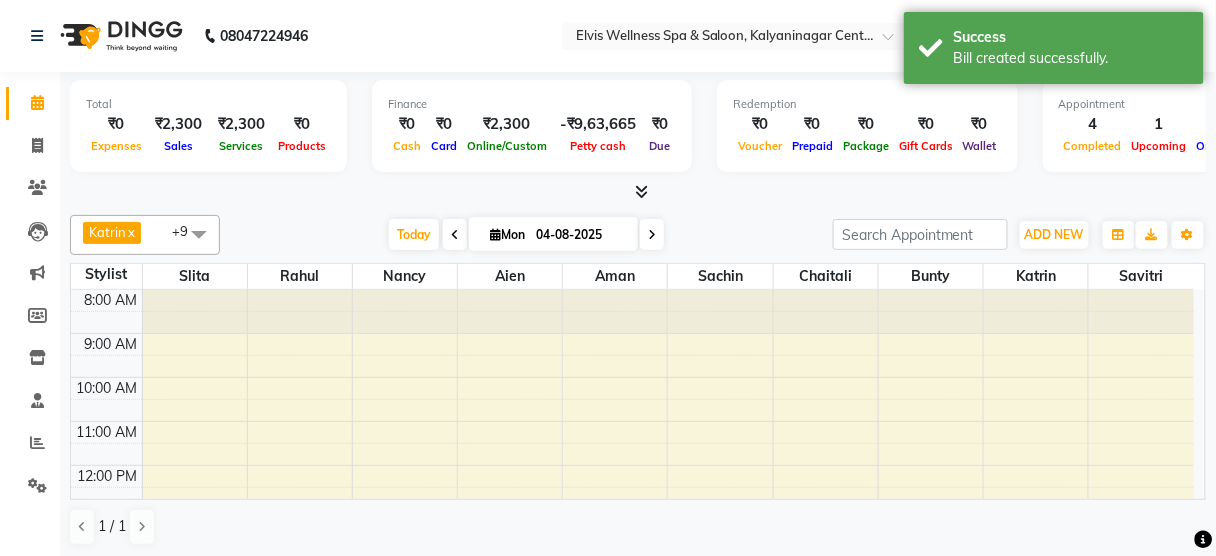 scroll, scrollTop: 0, scrollLeft: 0, axis: both 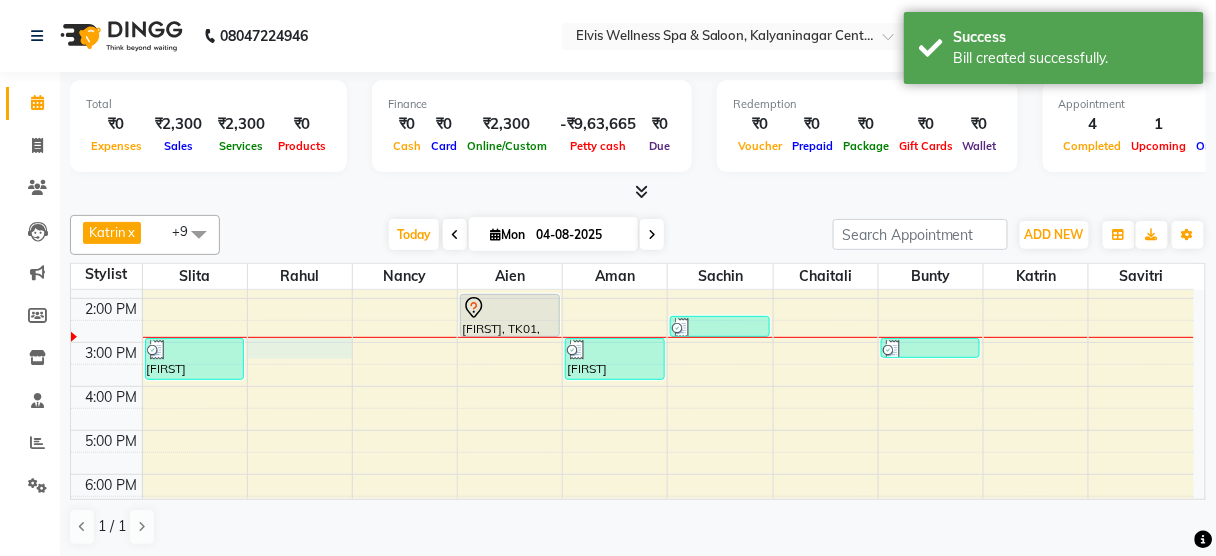 click on "8:00 AM 9:00 AM 10:00 AM 11:00 AM 12:00 PM 1:00 PM 2:00 PM 3:00 PM 4:00 PM 5:00 PM 6:00 PM 7:00 PM 8:00 PM 9:00 PM     [FIRST] [LOCATION] member, TK03, 03:00 PM-04:00 PM, Massage - Balinese Massage (60 Min)             Sandeep, TK01, 02:00 PM-03:00 PM, Massage - Swedish Massage (60 Min)     [FIRST] [LOCATION] member, TK03, 03:00 PM-04:00 PM, Massage - Balinese Massage (60 Min)     [FIRST], TK02, 02:30 PM-03:00 PM, Hair Cut - Male     [FIRST], TK02, 03:00 PM-03:30 PM, Head massage" at bounding box center (632, 342) 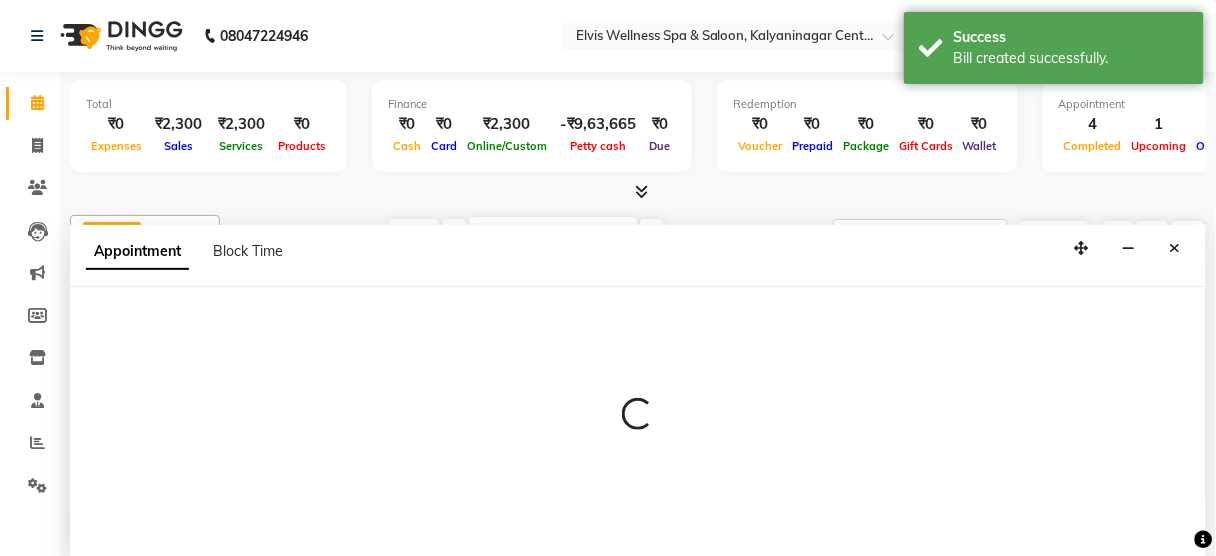 select on "40552" 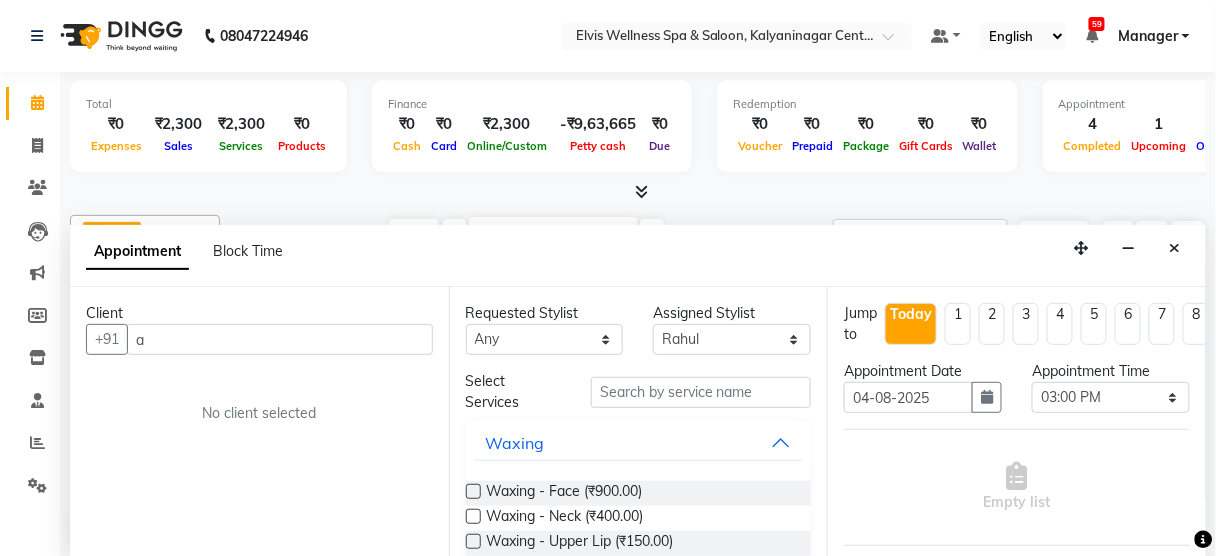 click on "a" at bounding box center (280, 339) 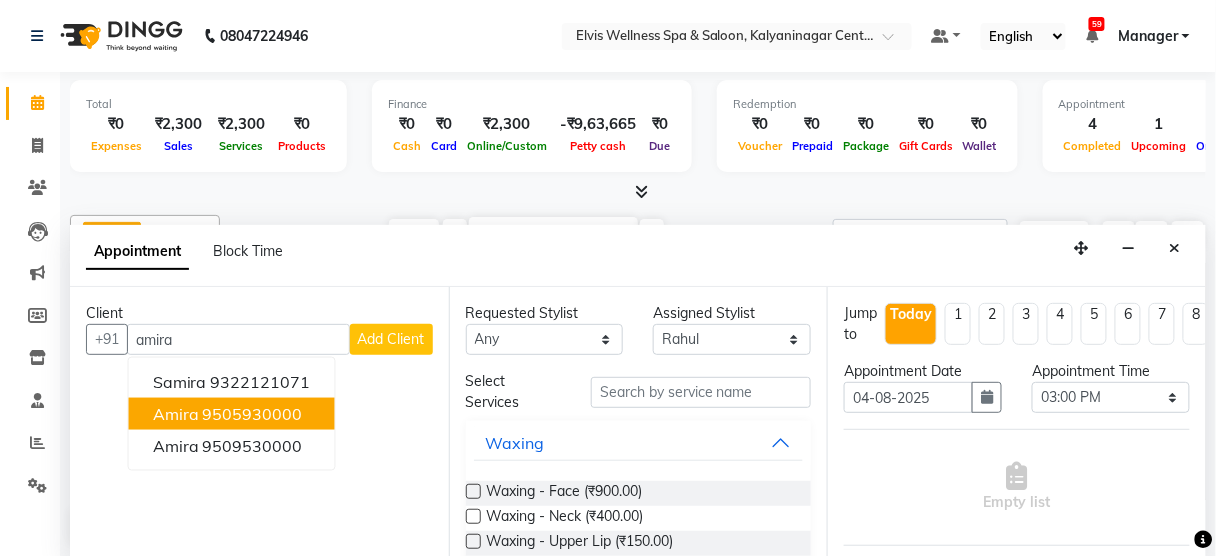 click on "9505930000" at bounding box center [253, 414] 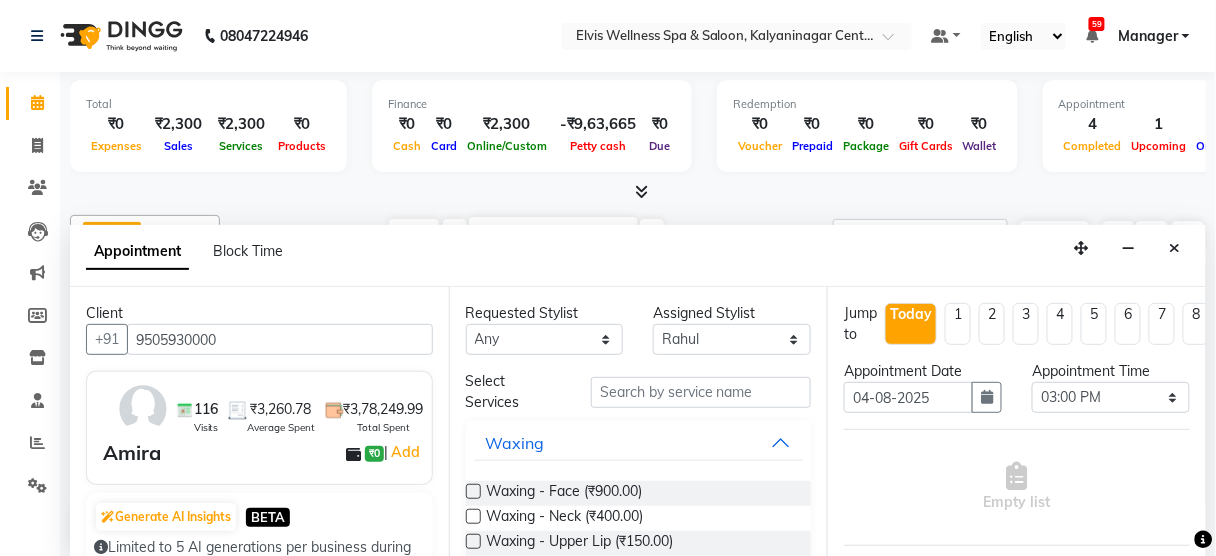 type on "9505930000" 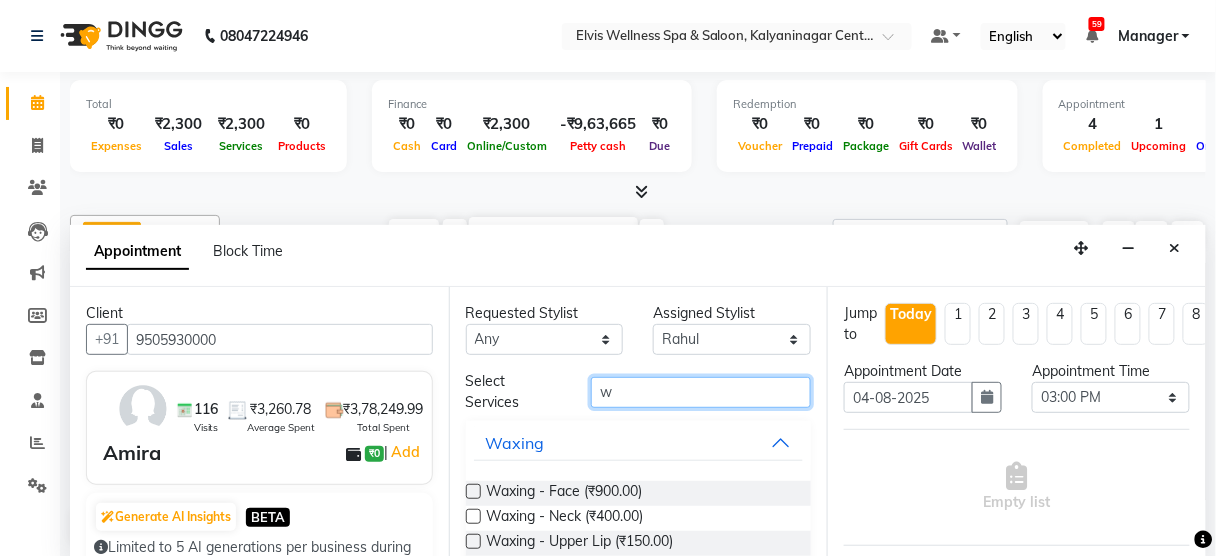 click on "w" at bounding box center [701, 392] 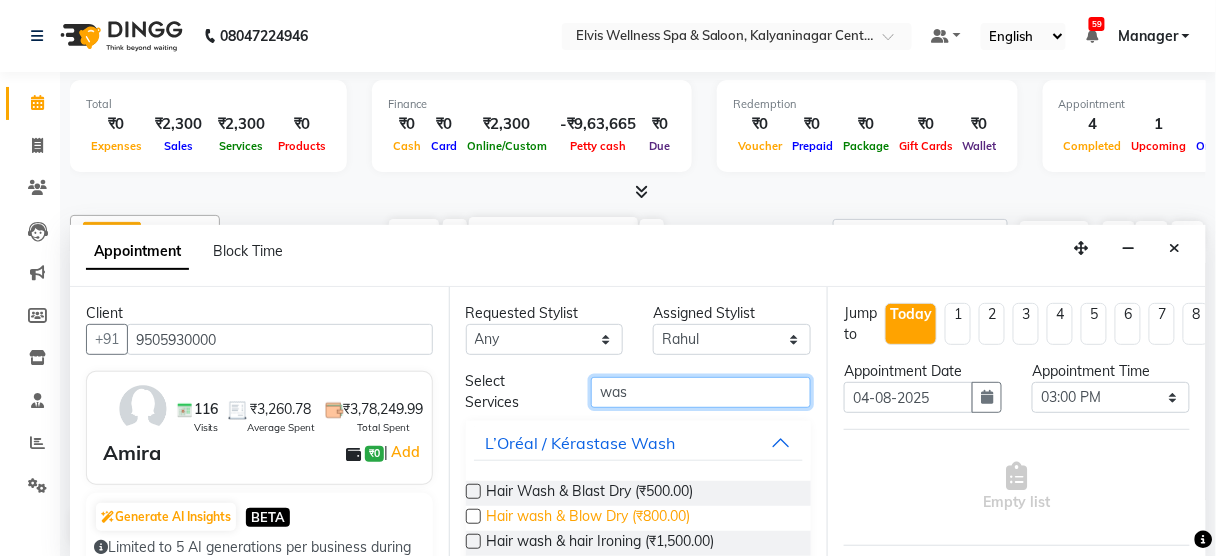 type on "was" 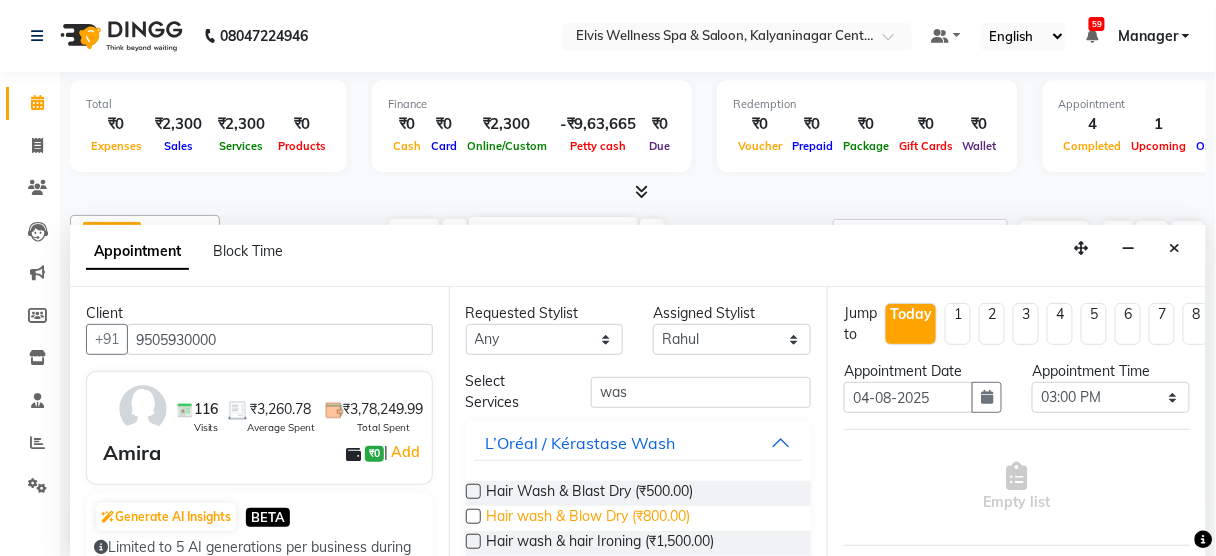 click on "Hair wash & Blow Dry (₹800.00)" at bounding box center [589, 518] 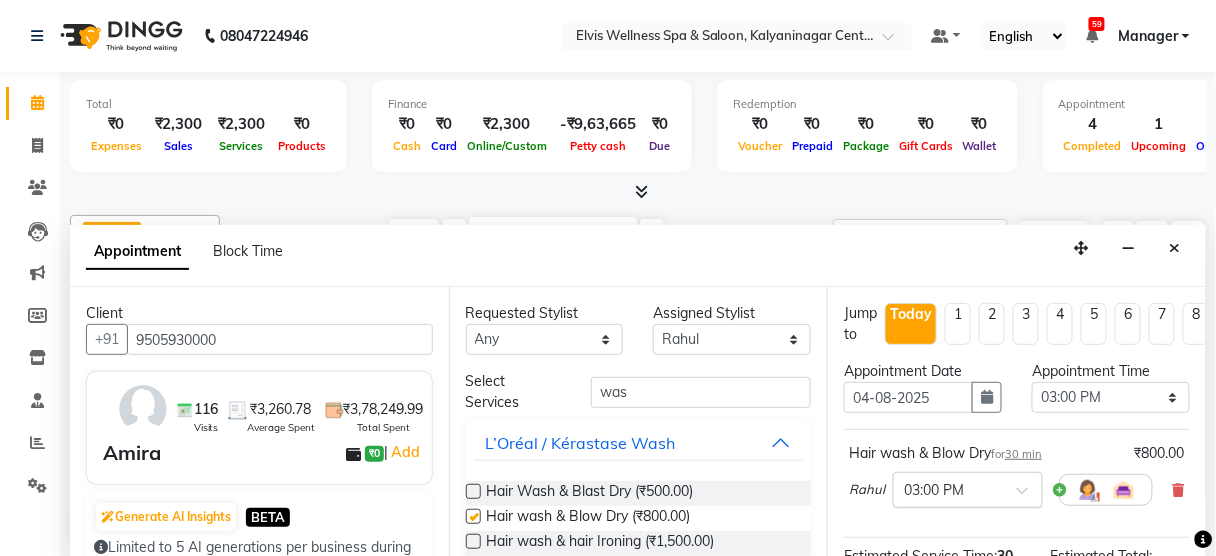 checkbox on "false" 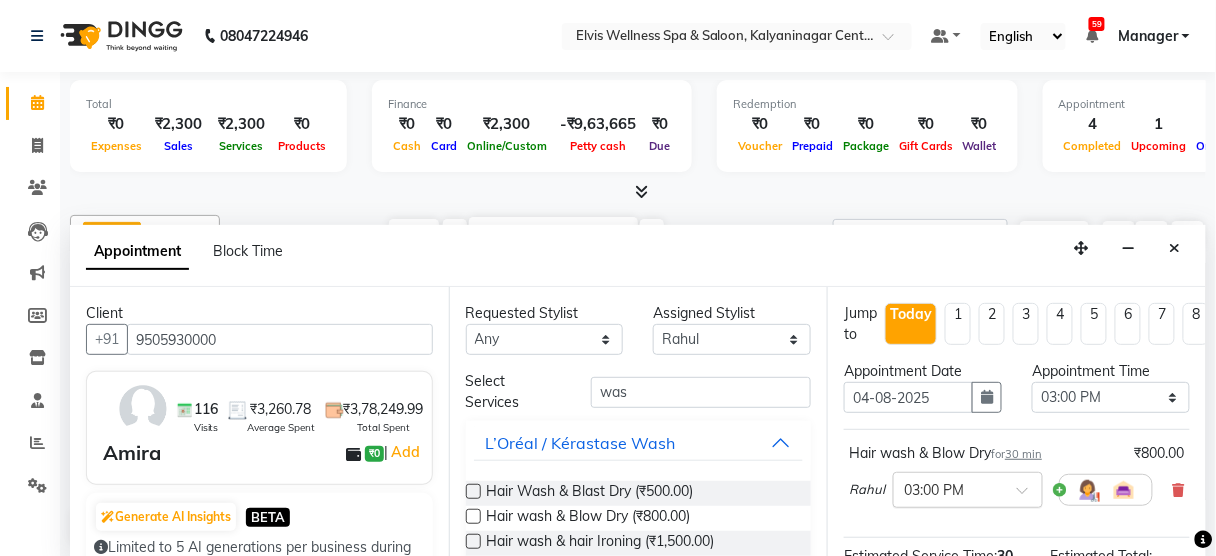 scroll, scrollTop: 303, scrollLeft: 0, axis: vertical 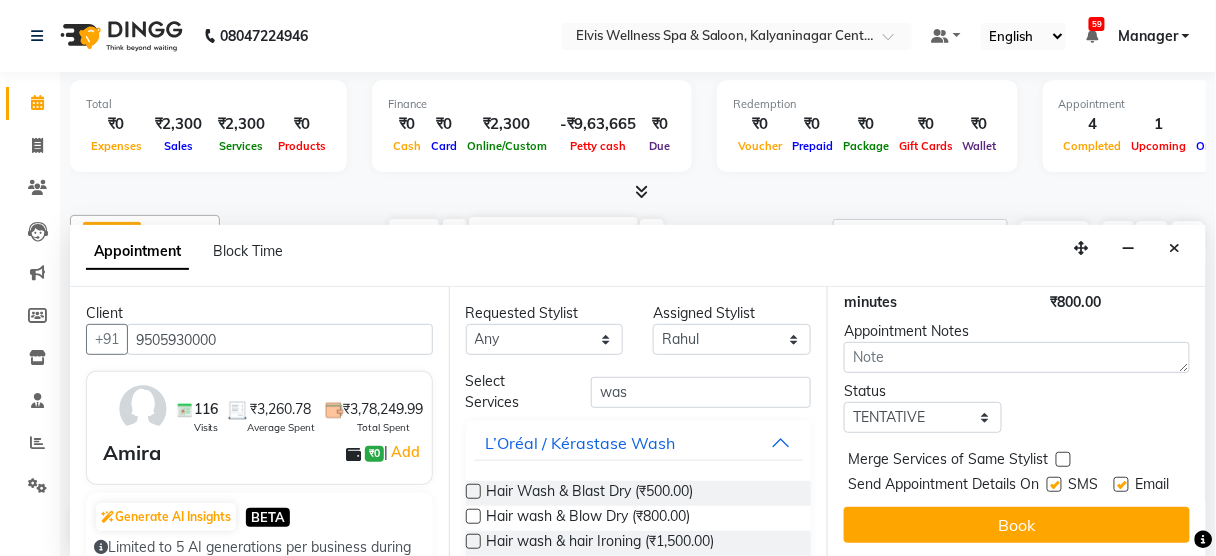 click at bounding box center [1054, 484] 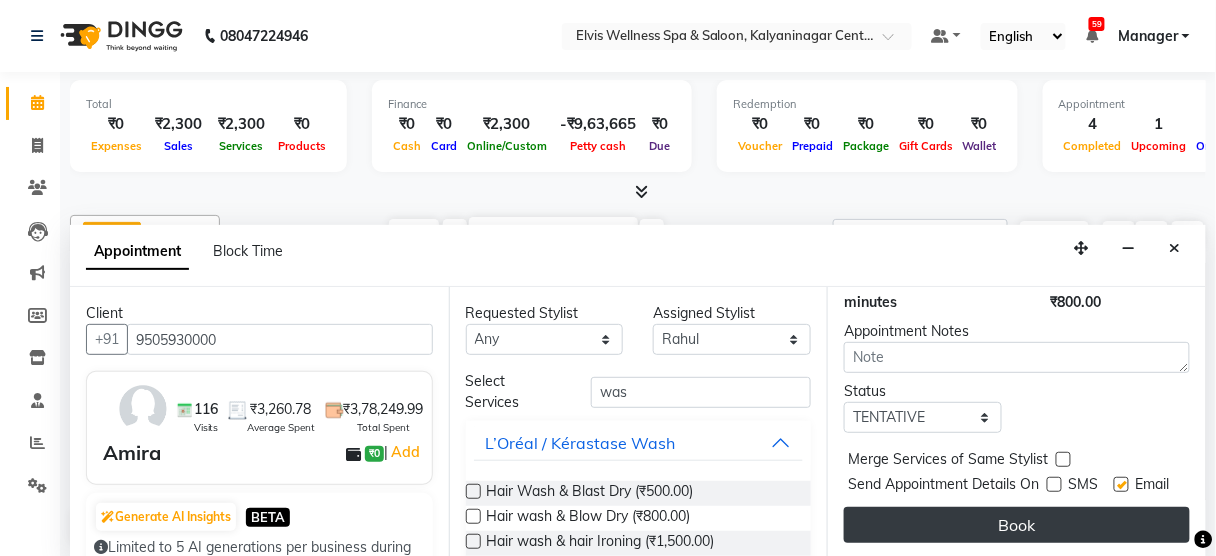 click on "Book" at bounding box center (1017, 525) 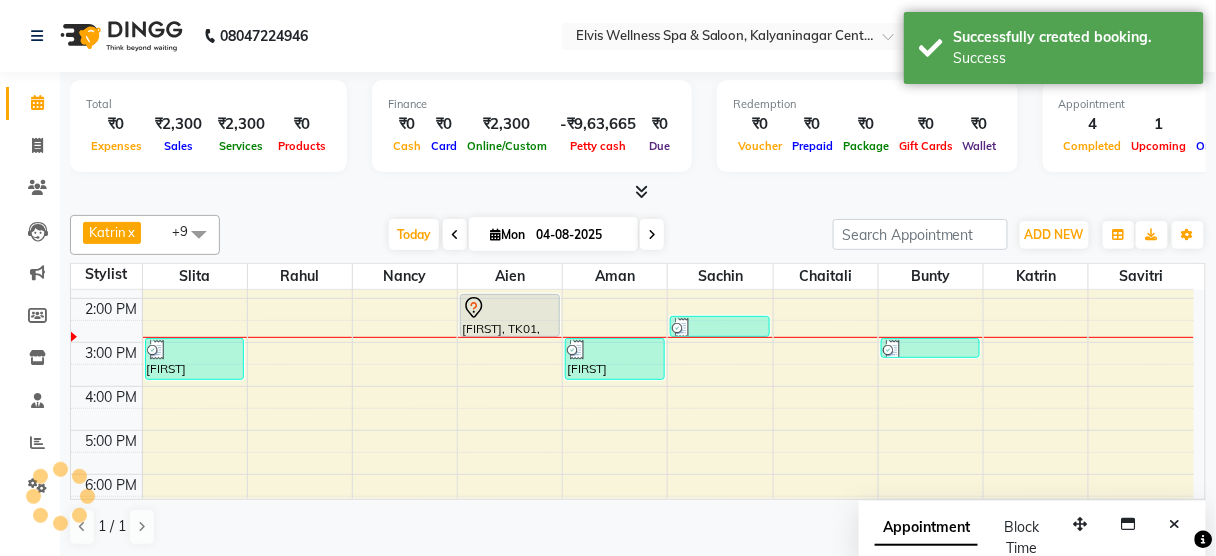 scroll, scrollTop: 0, scrollLeft: 0, axis: both 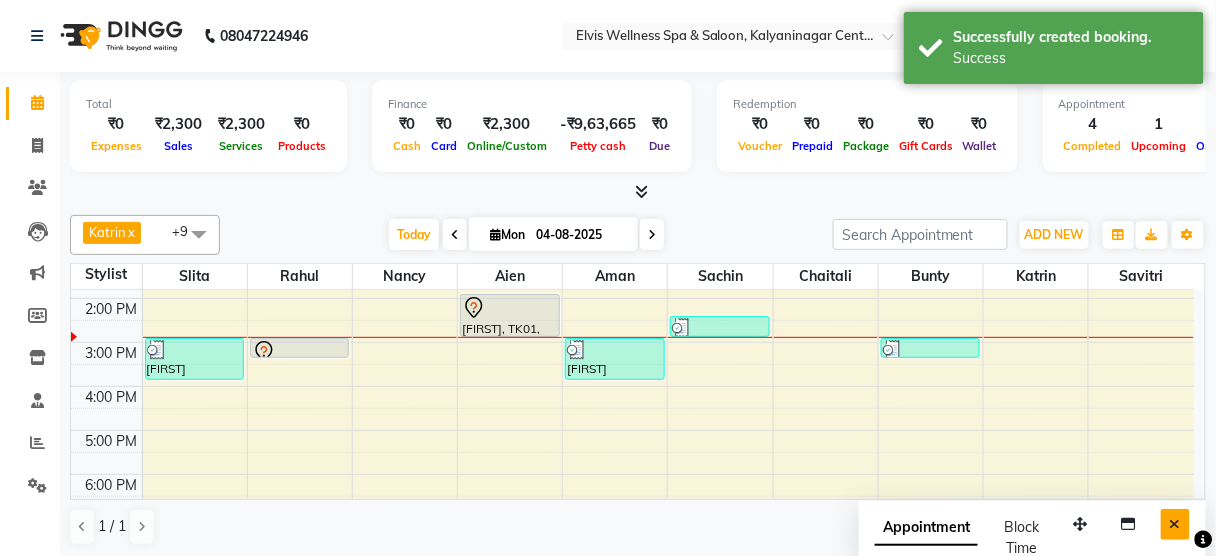 click at bounding box center (1175, 524) 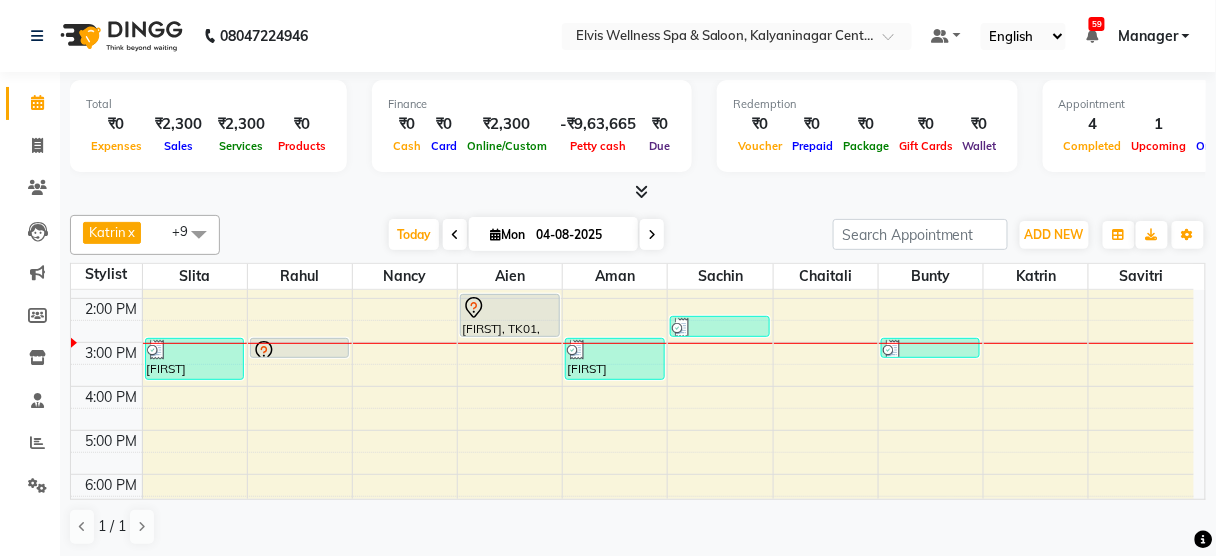 click on "8:00 AM 9:00 AM 10:00 AM 11:00 AM 12:00 PM 1:00 PM 2:00 PM 3:00 PM 4:00 PM 5:00 PM 6:00 PM 7:00 PM 8:00 PM 9:00 PM     [FIRST] [LOCATION] member, TK03, 03:00 PM-04:00 PM, Massage - Balinese Massage (60 Min)             Amira, TK04, 03:00 PM-03:30 PM, Hair wash & Blow Dry             Sandeep, TK01, 02:00 PM-03:00 PM, Massage - Swedish Massage (60 Min)     [FIRST] [LOCATION] member, TK03, 03:00 PM-04:00 PM, Massage - Balinese Massage (60 Min)     [FIRST], TK02, 02:30 PM-03:00 PM, Hair Cut - Male     [FIRST], TK02, 03:00 PM-03:30 PM, Head massage" at bounding box center (632, 342) 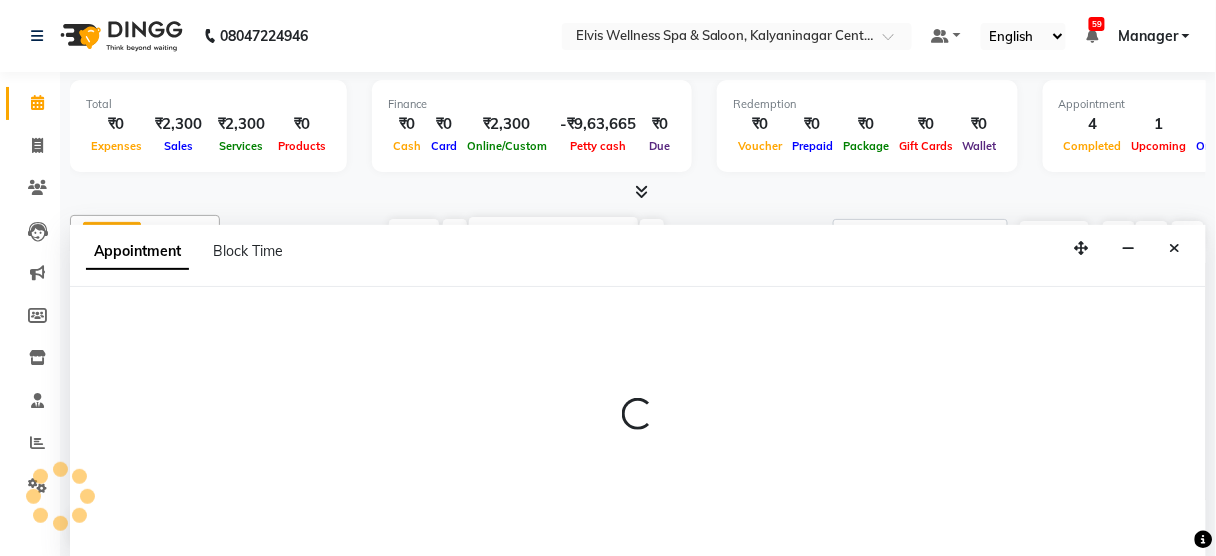 scroll, scrollTop: 0, scrollLeft: 0, axis: both 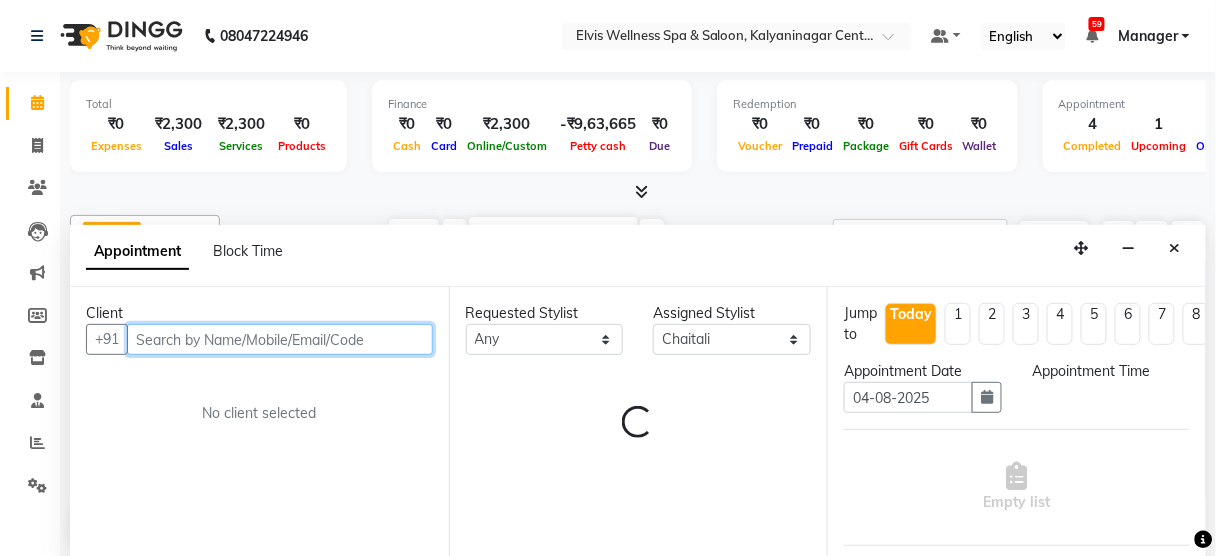 select on "900" 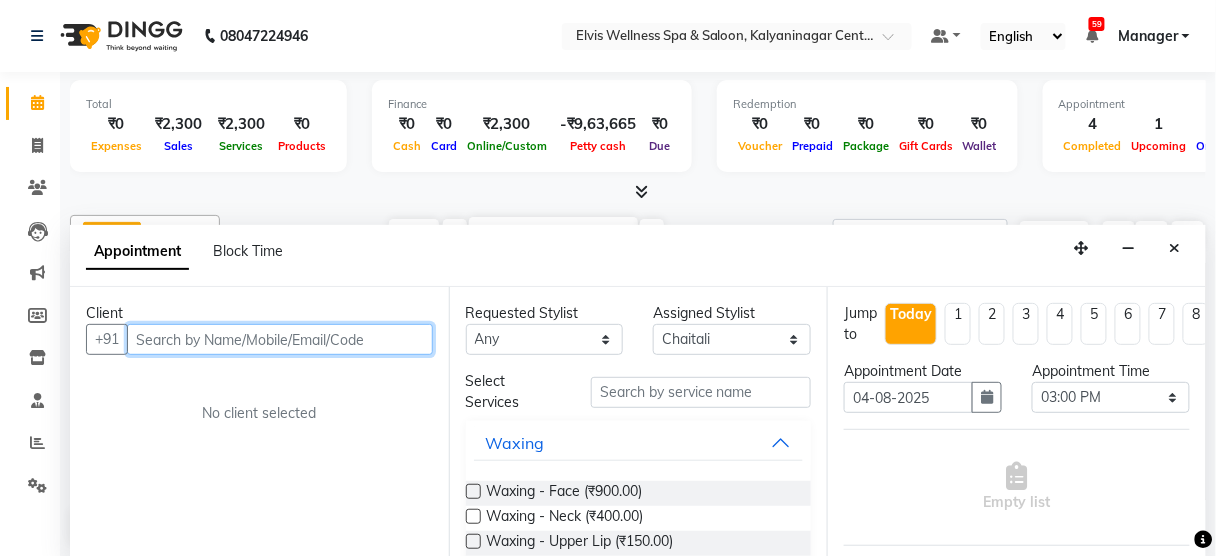 click at bounding box center (280, 339) 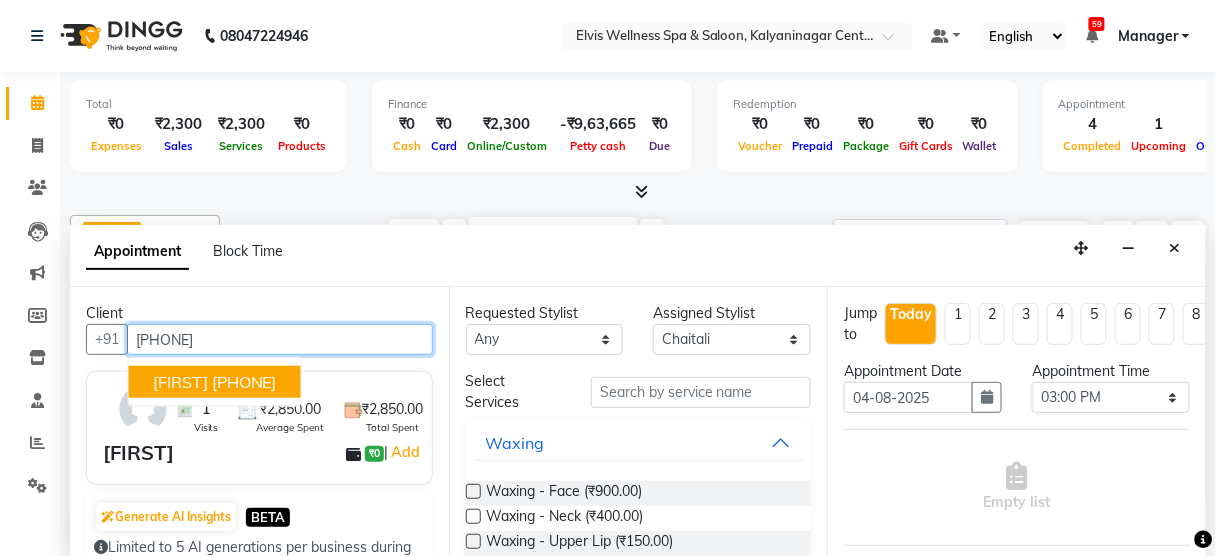 click on "[PHONE]" at bounding box center (244, 382) 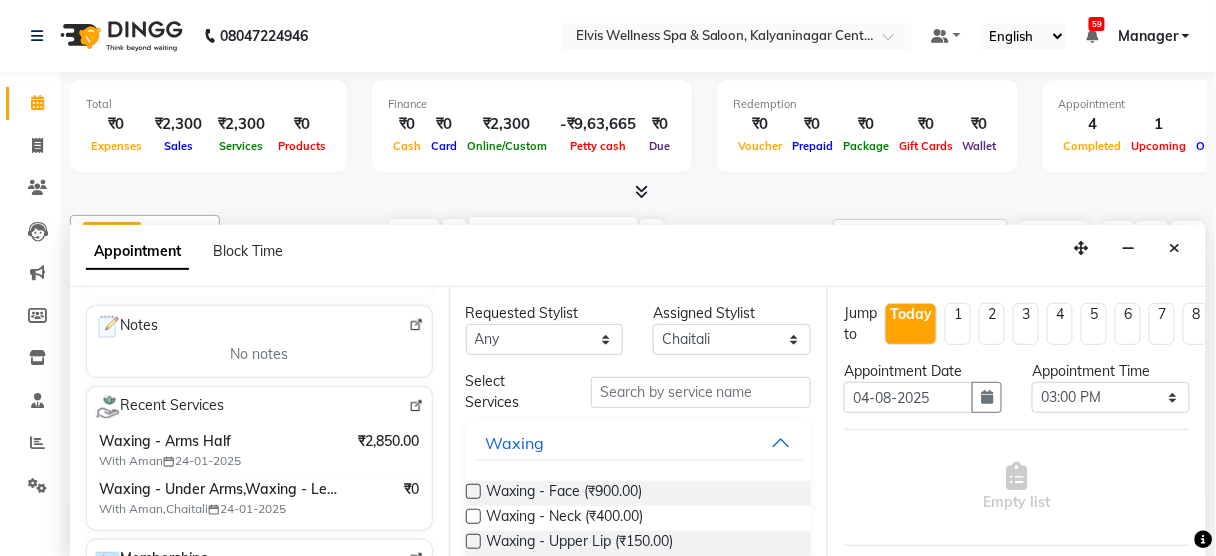 scroll, scrollTop: 289, scrollLeft: 0, axis: vertical 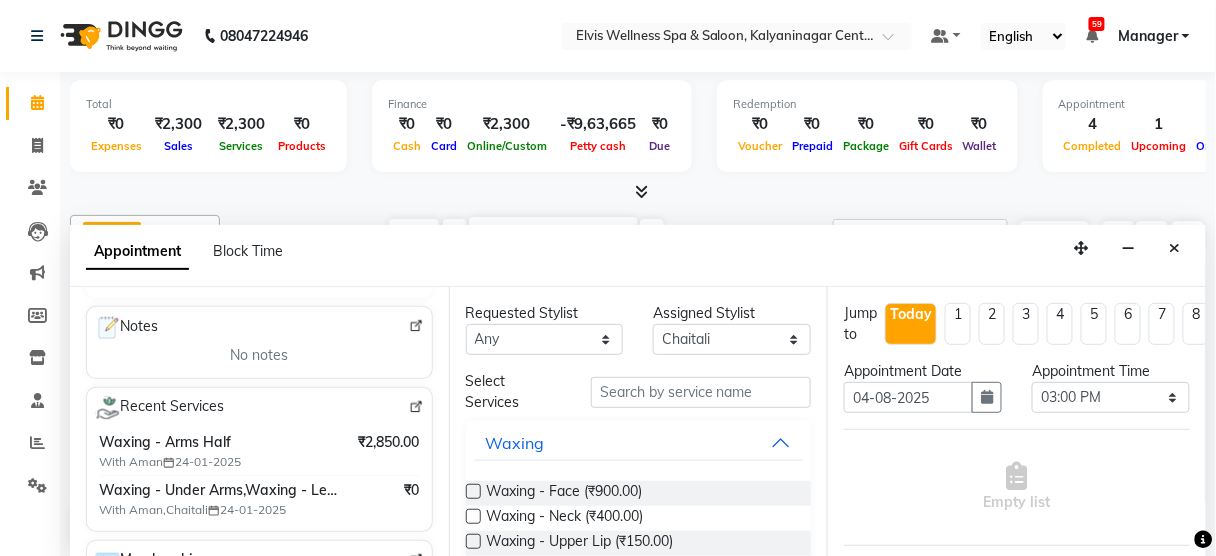 type on "[PHONE]" 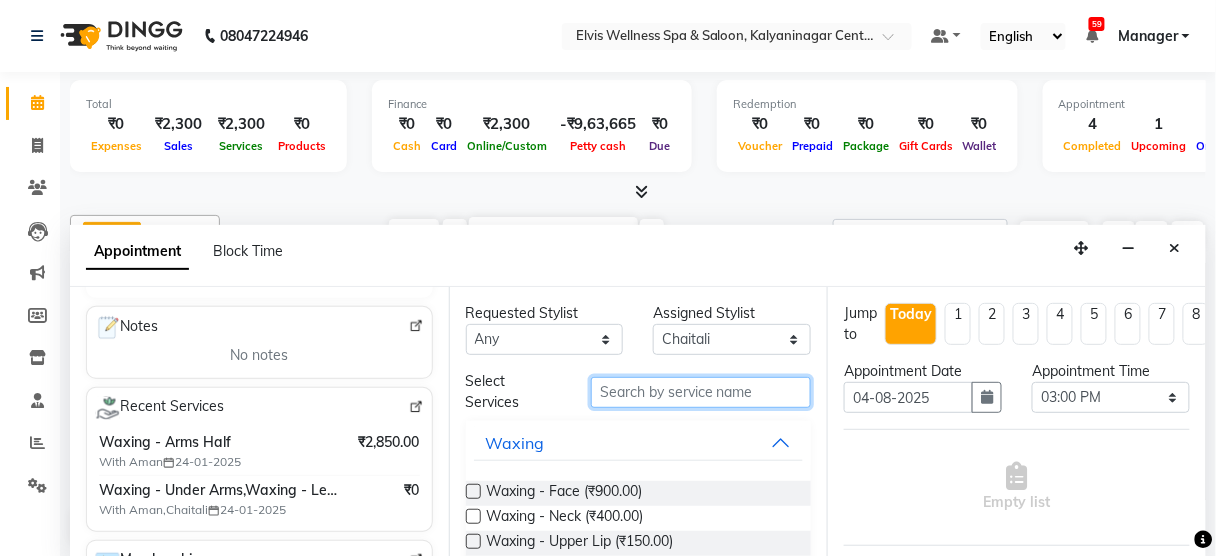 click at bounding box center [701, 392] 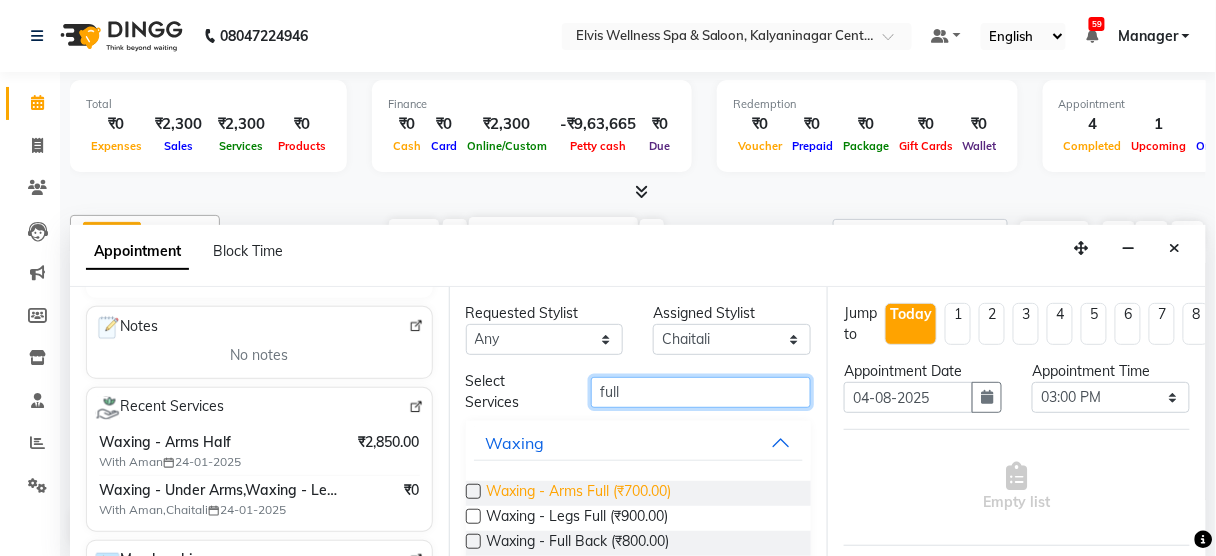 type on "full" 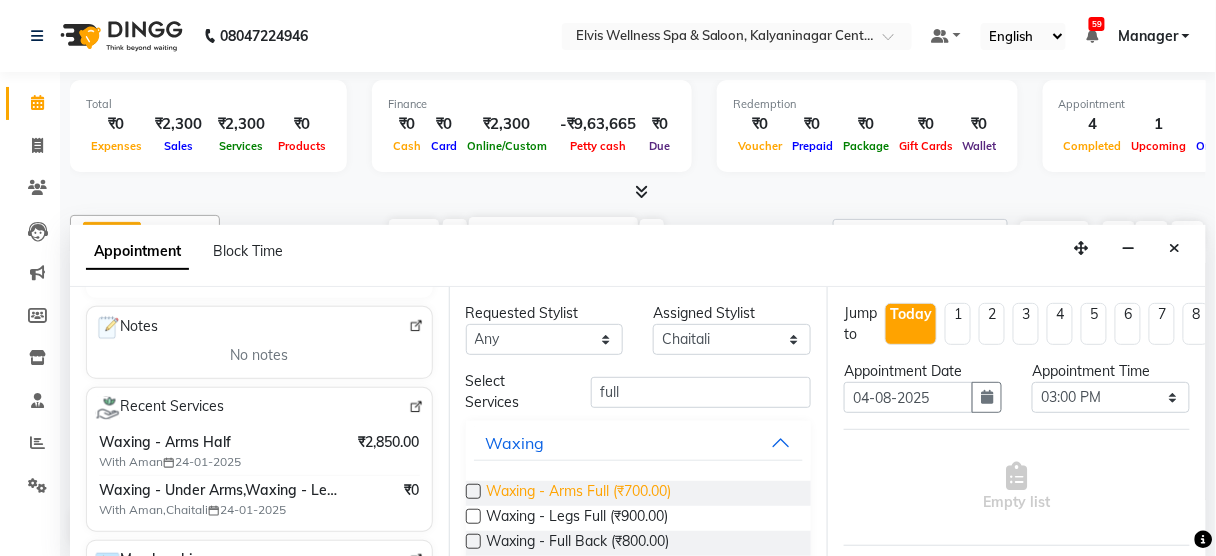 click on "Waxing - Arms Full (₹700.00)" at bounding box center (579, 493) 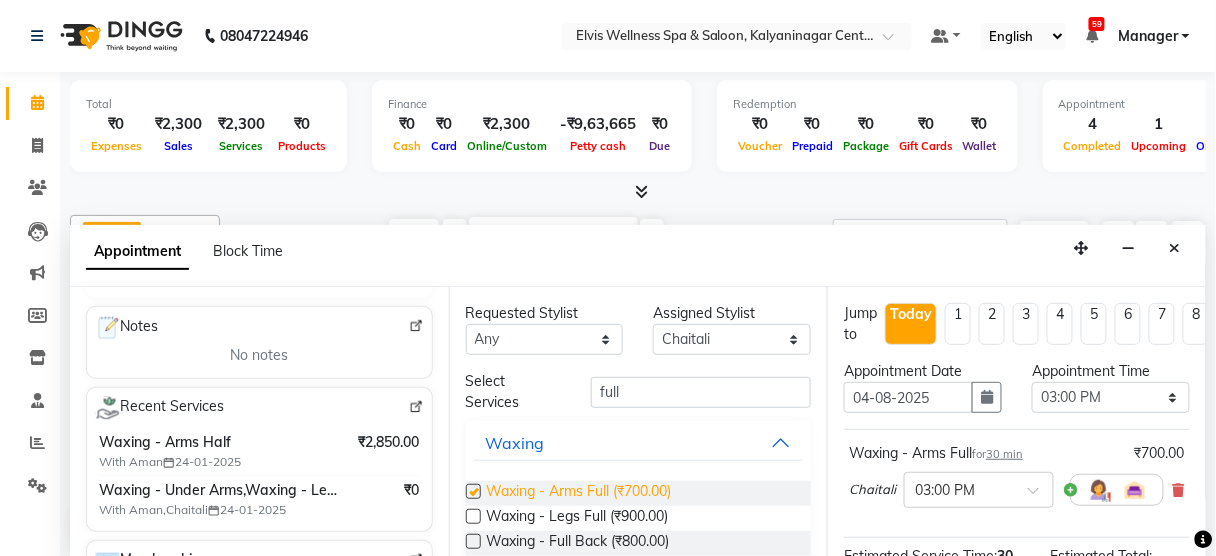 checkbox on "false" 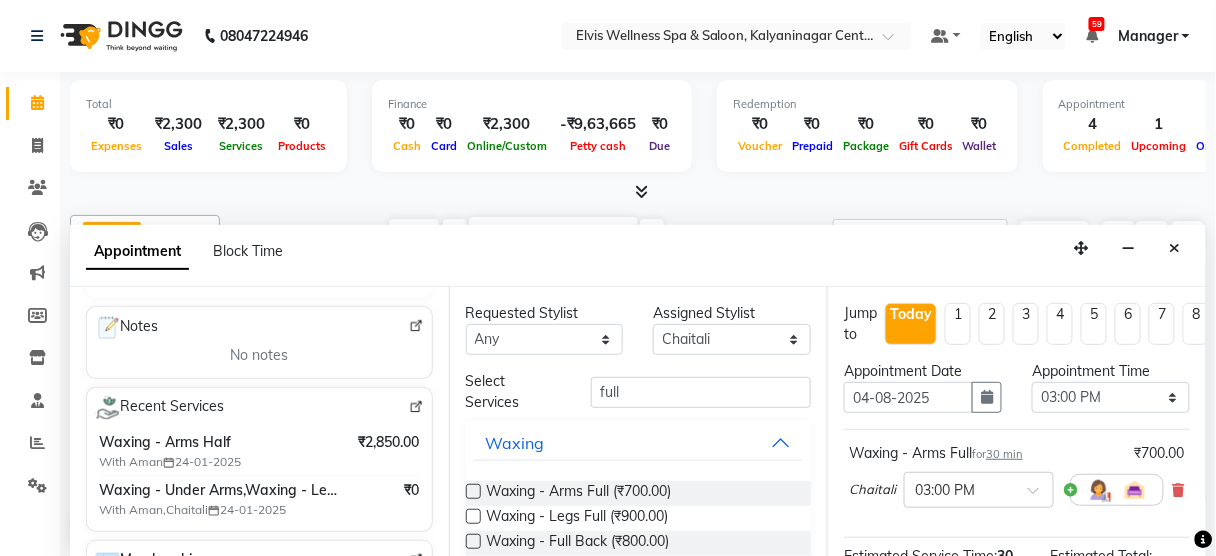 scroll, scrollTop: 303, scrollLeft: 0, axis: vertical 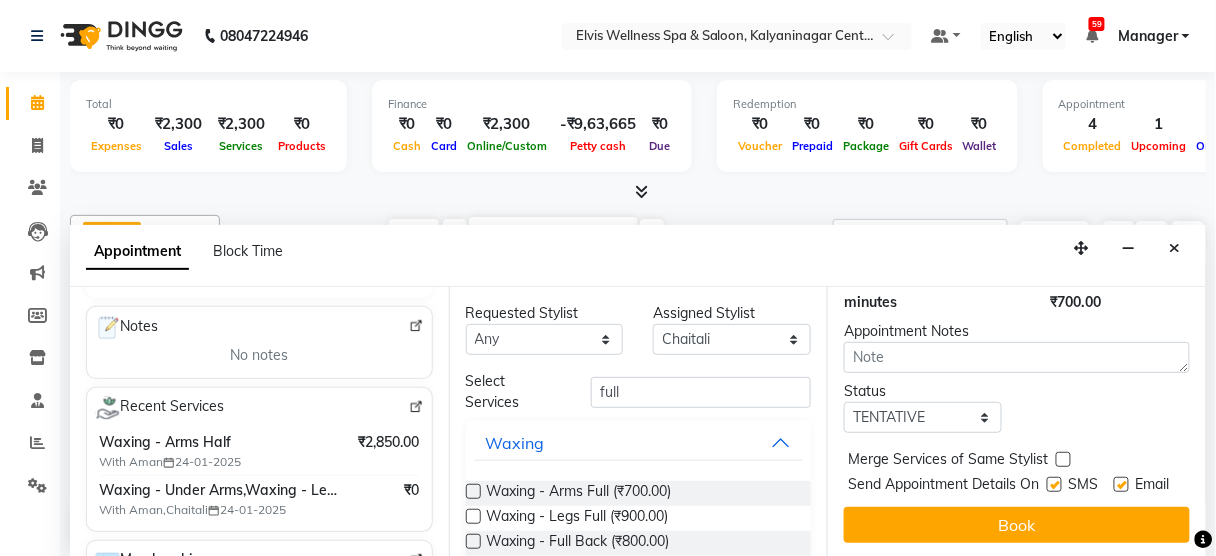 click at bounding box center (1054, 484) 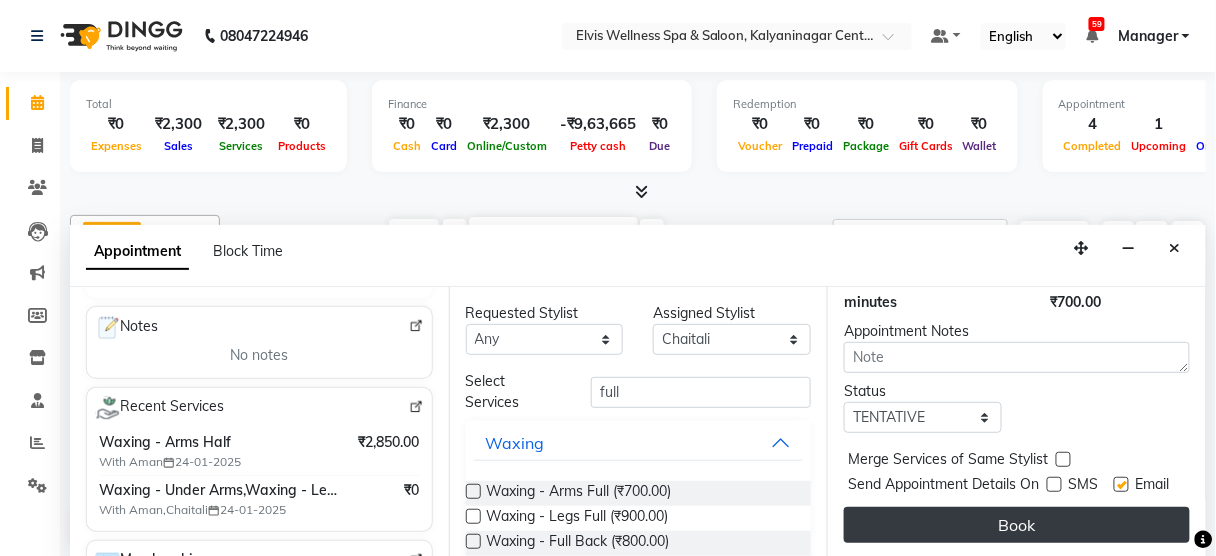 click on "Book" at bounding box center [1017, 525] 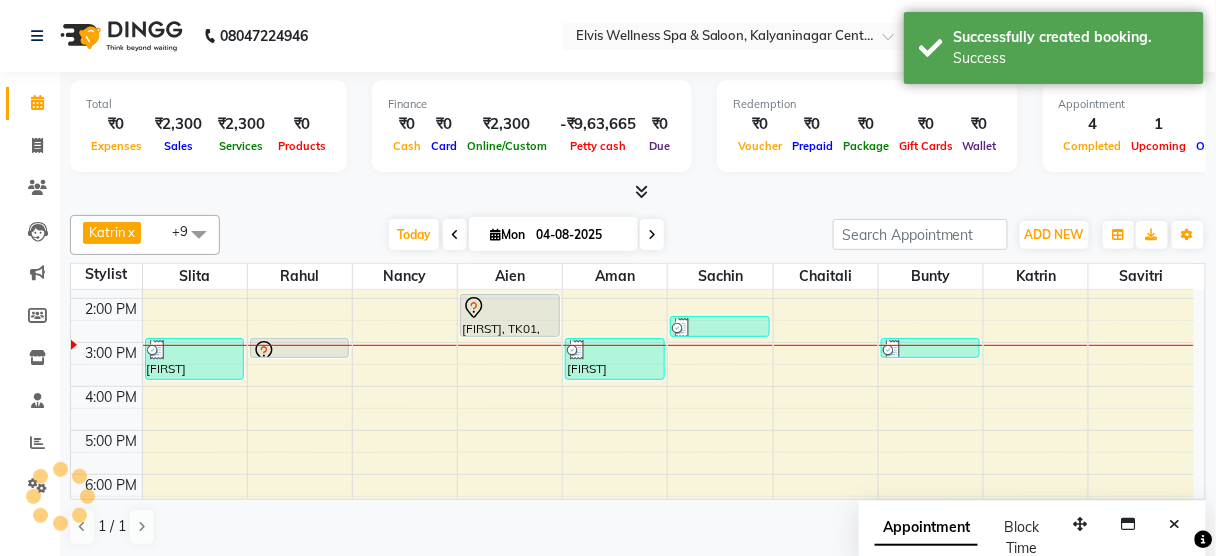 scroll, scrollTop: 0, scrollLeft: 0, axis: both 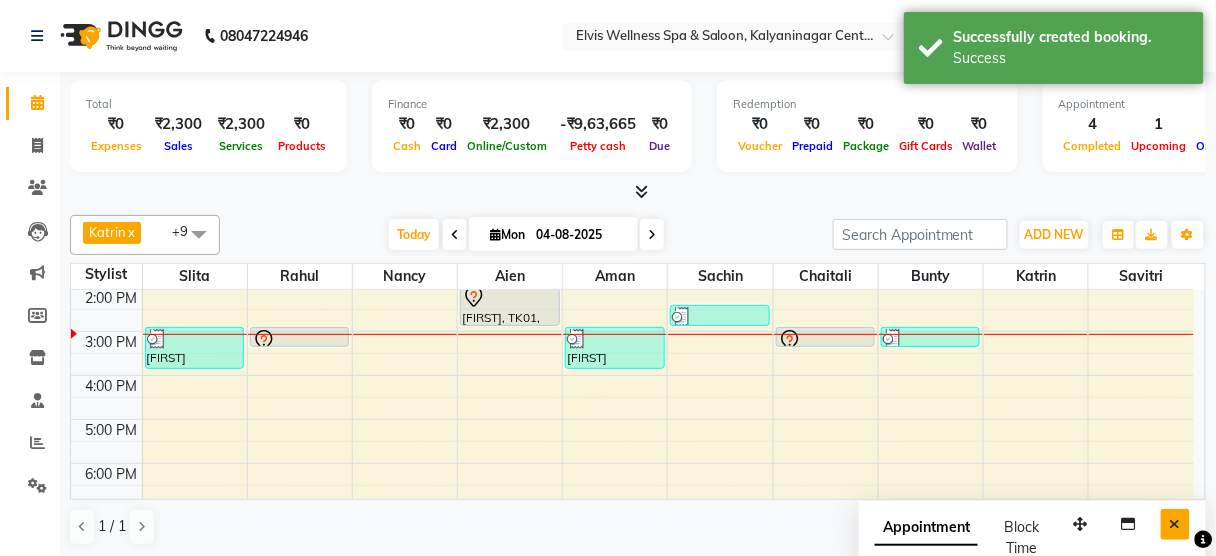 click at bounding box center [1175, 524] 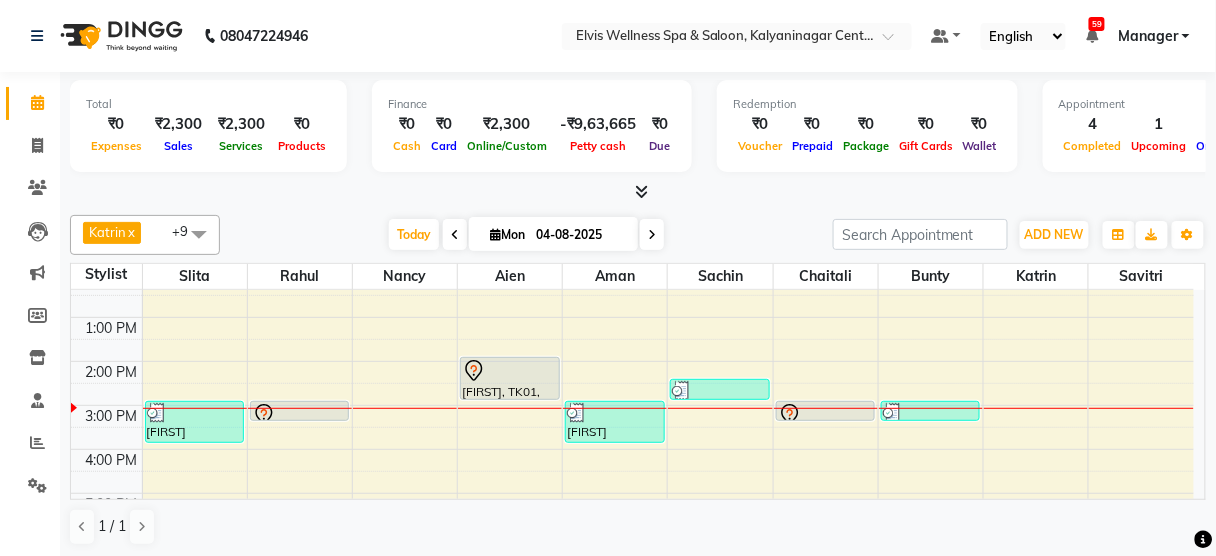 scroll, scrollTop: 195, scrollLeft: 0, axis: vertical 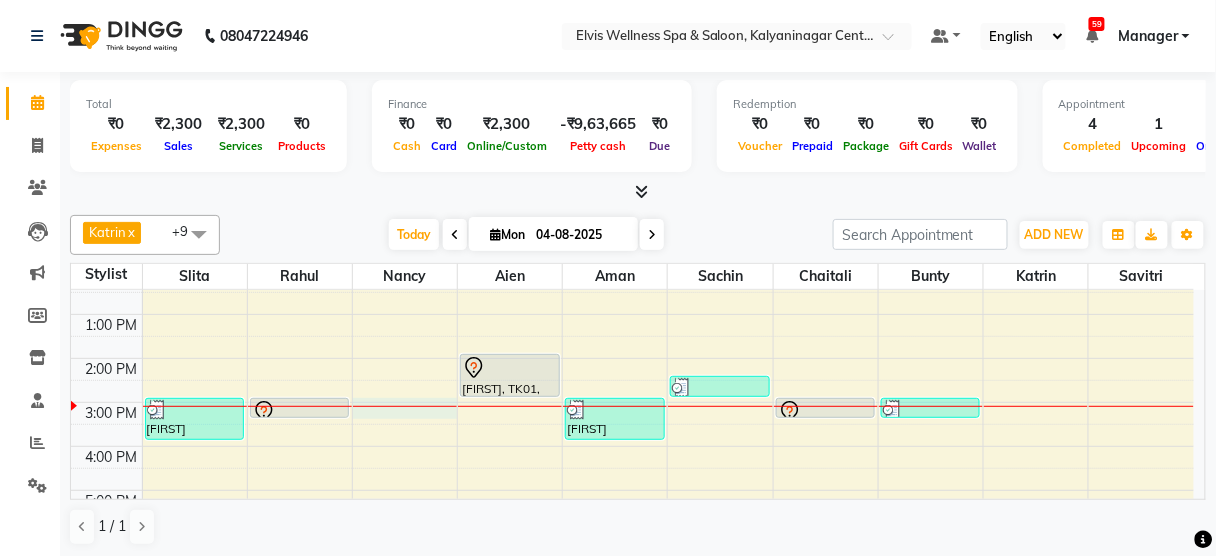 click at bounding box center [405, 406] 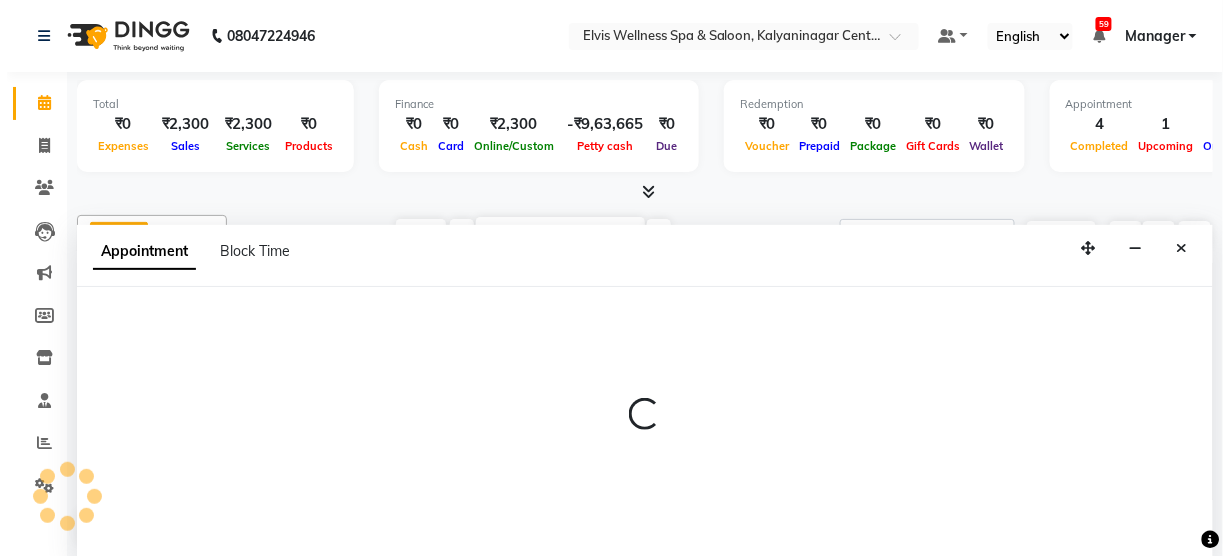 scroll, scrollTop: 0, scrollLeft: 0, axis: both 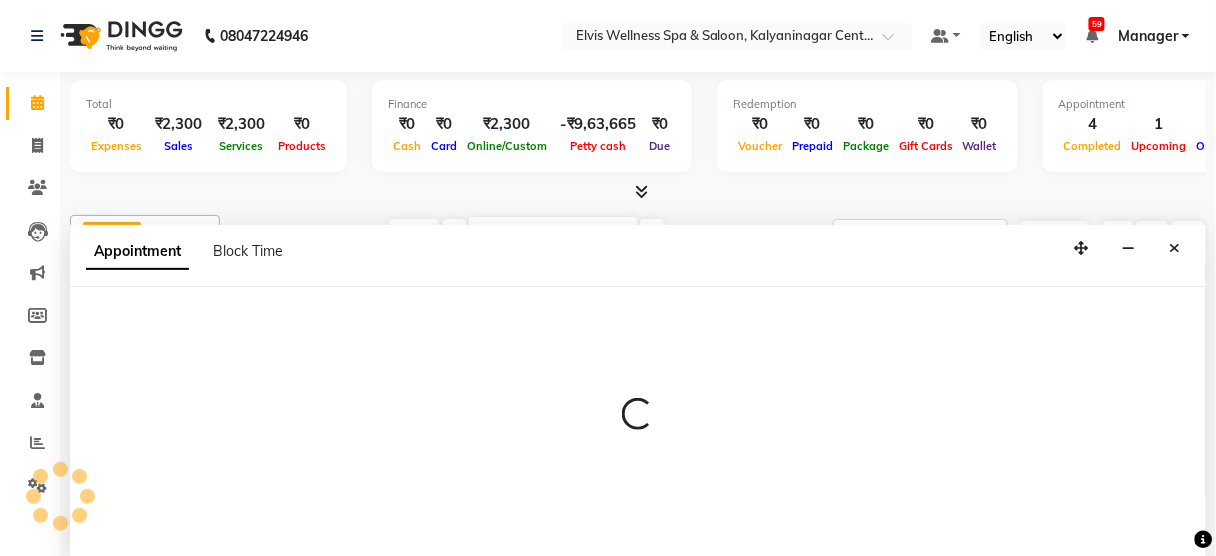 select on "45633" 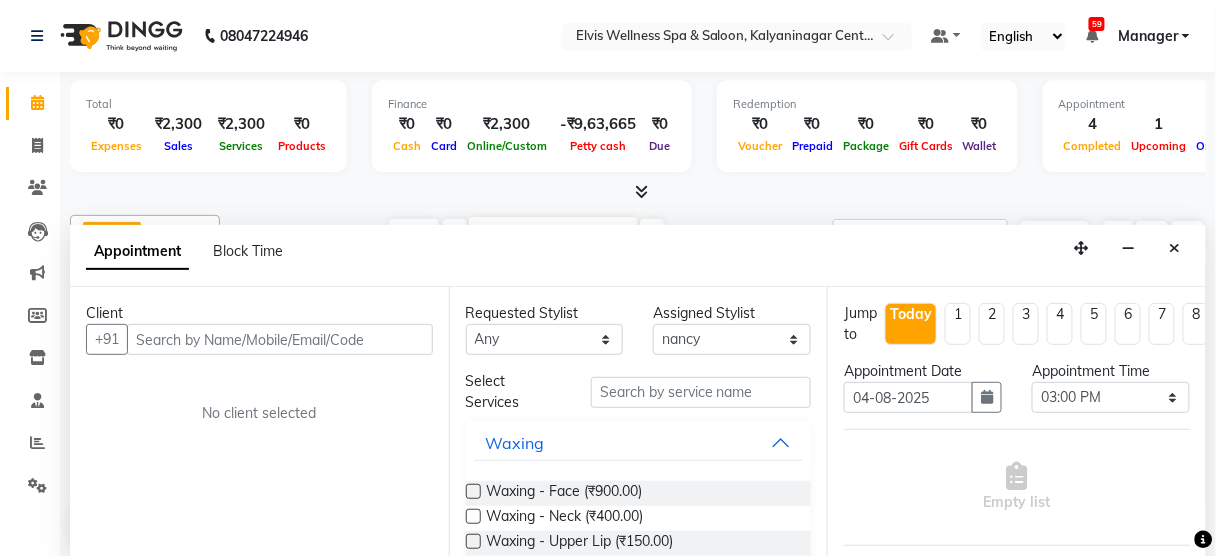 click at bounding box center [280, 339] 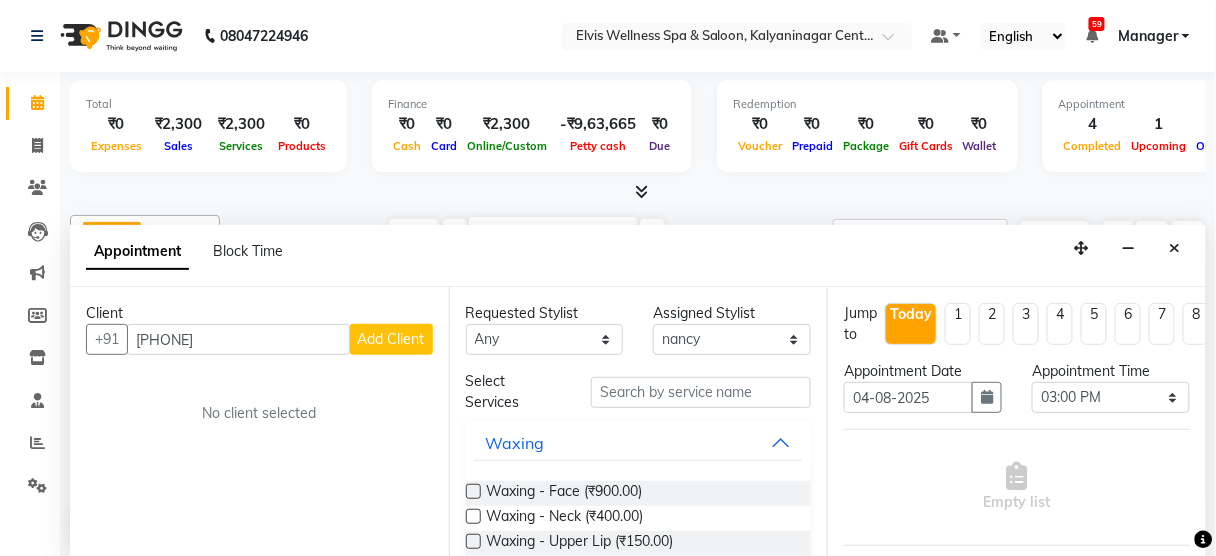 type on "[PHONE]" 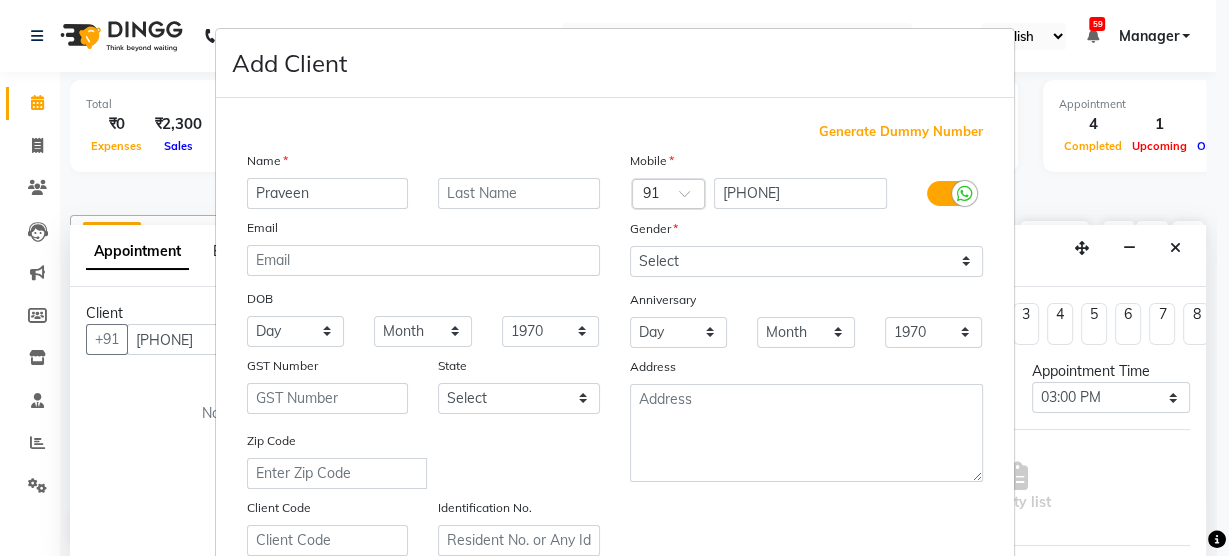 type on "Praveen" 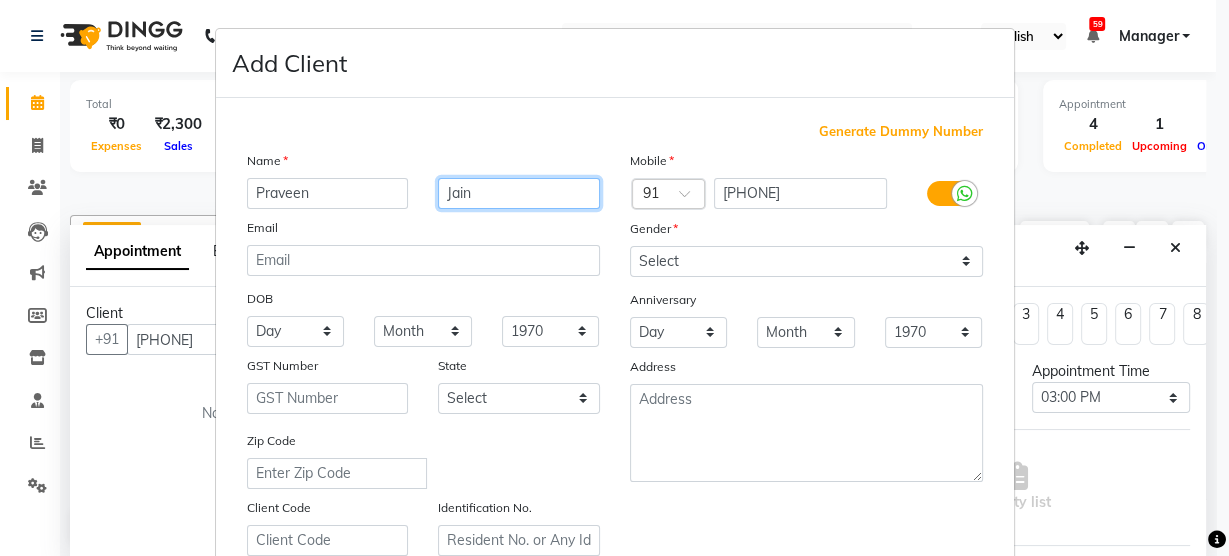 type on "Jain" 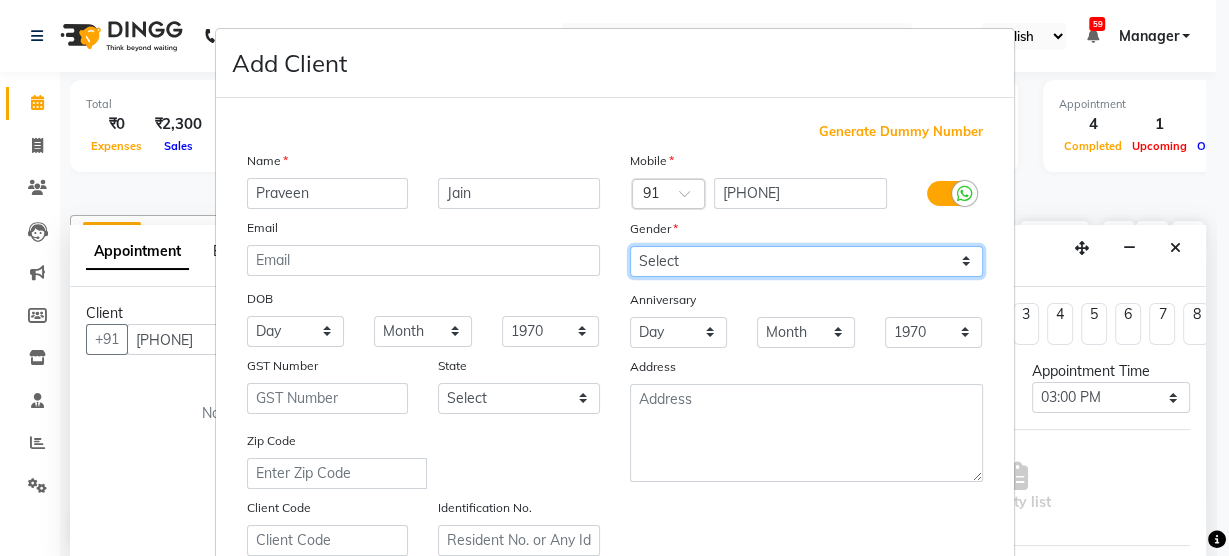 click on "Select Male Female Other Prefer Not To Say" at bounding box center (806, 261) 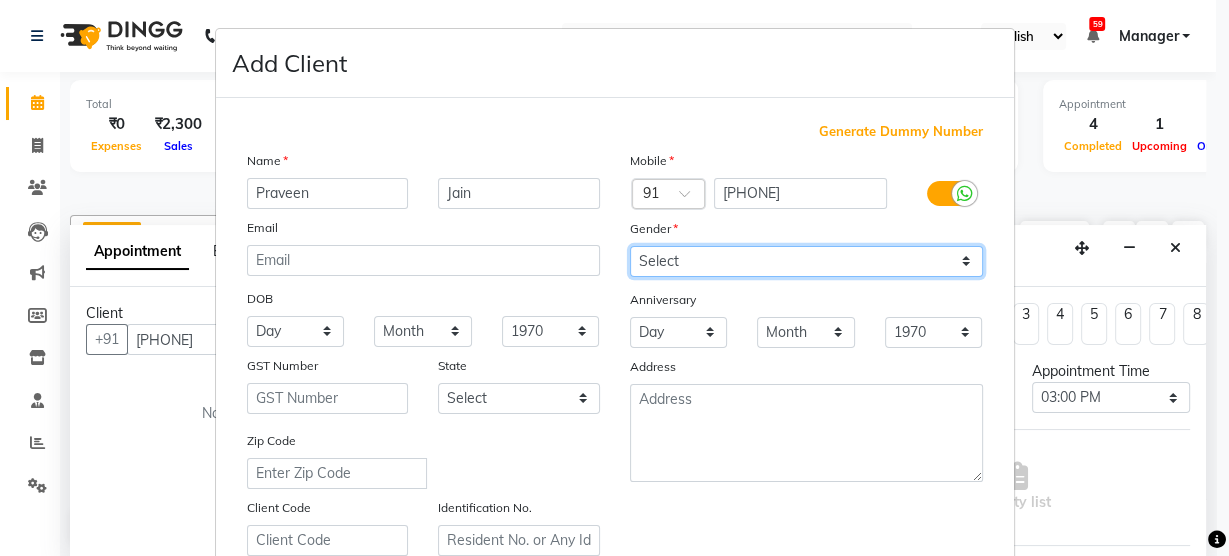 select on "male" 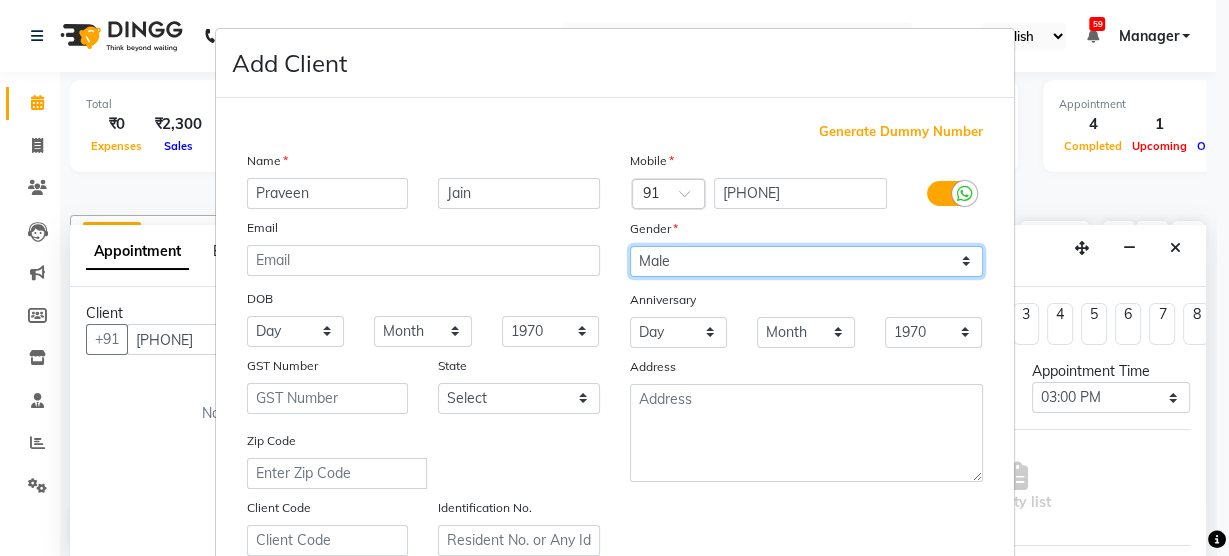 click on "Select Male Female Other Prefer Not To Say" at bounding box center [806, 261] 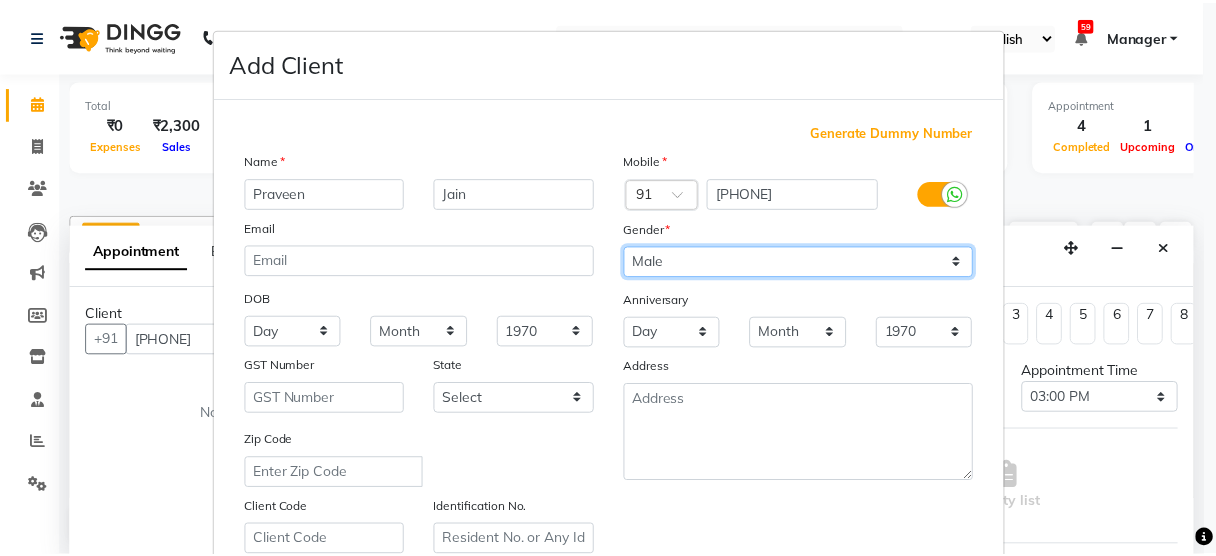 scroll, scrollTop: 362, scrollLeft: 0, axis: vertical 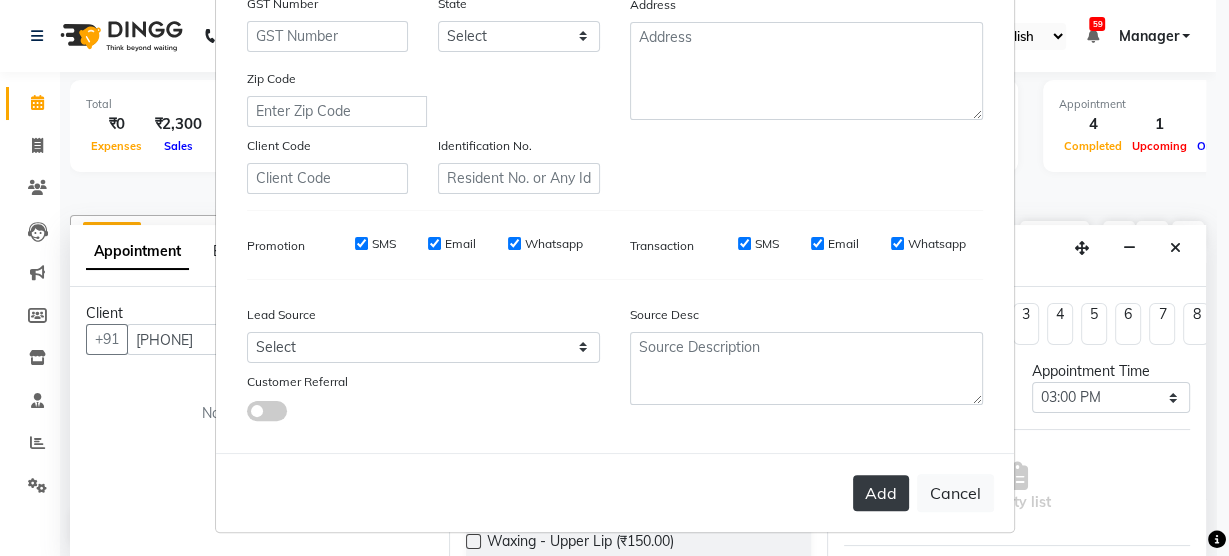 click on "Add" at bounding box center [881, 493] 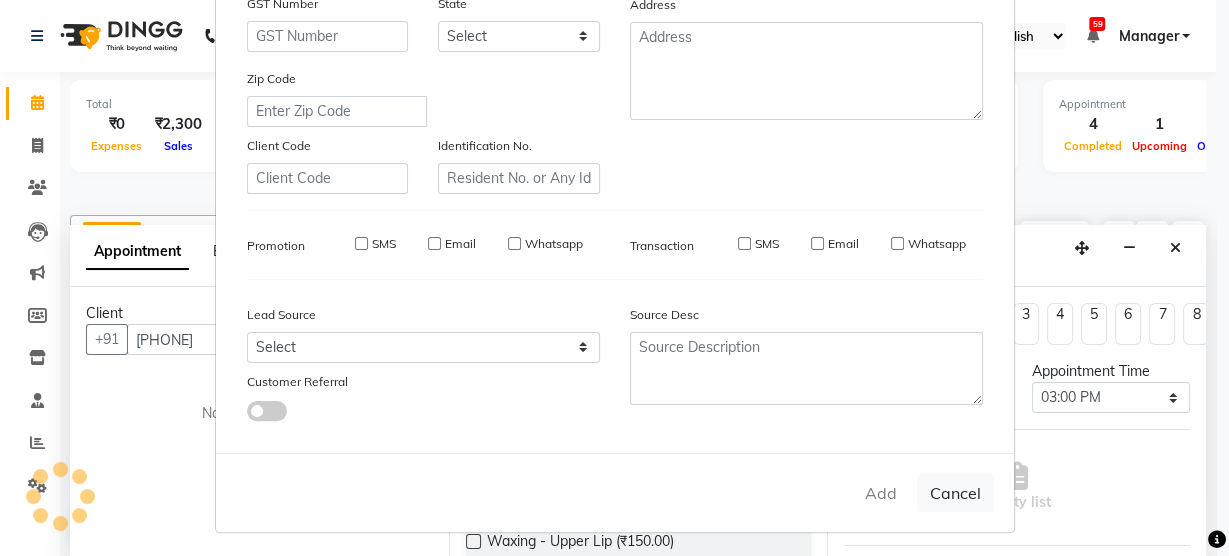 type 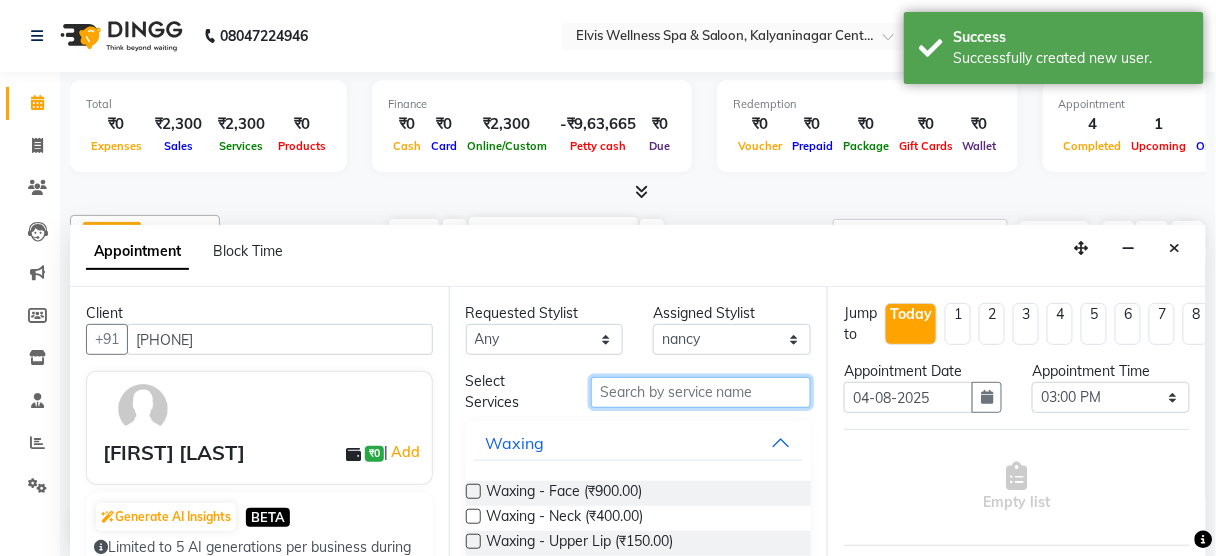 click at bounding box center (701, 392) 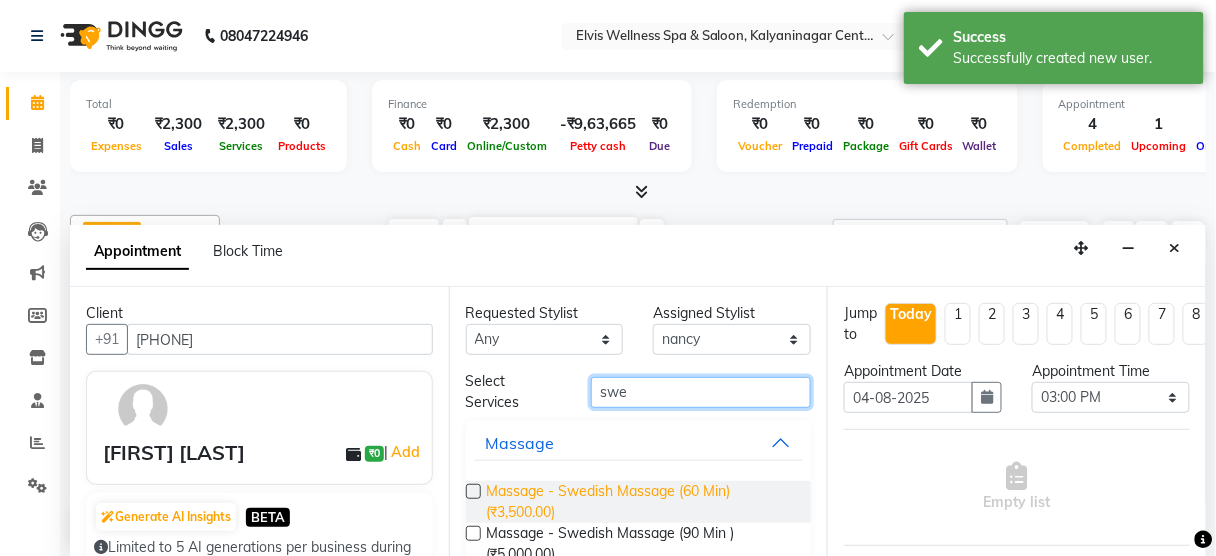 type on "swe" 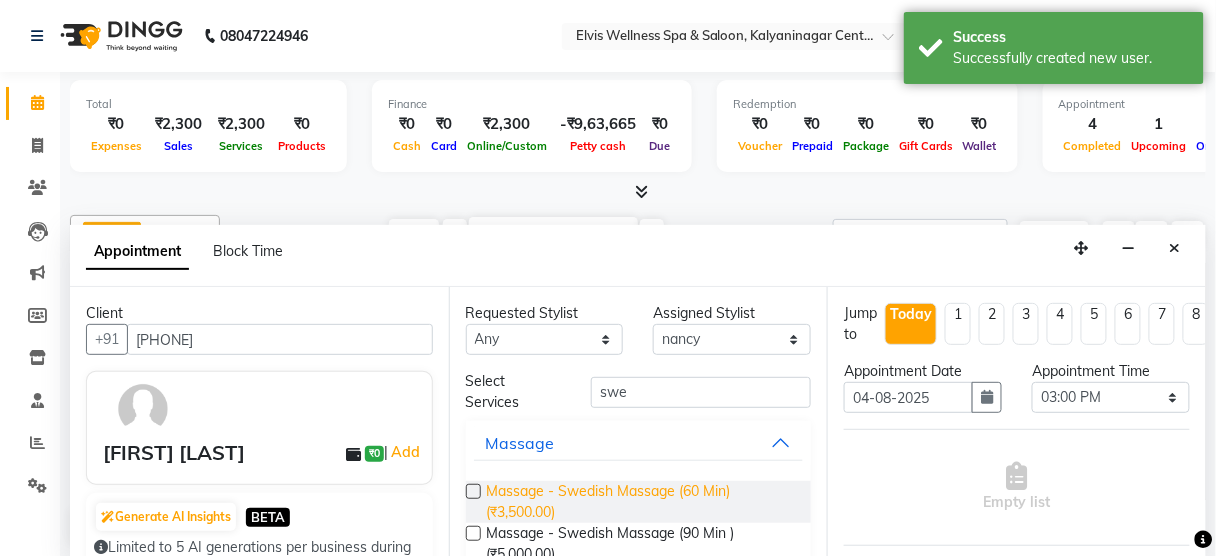 click on "Massage - Swedish Massage (60 Min) (₹3,500.00)" at bounding box center (641, 502) 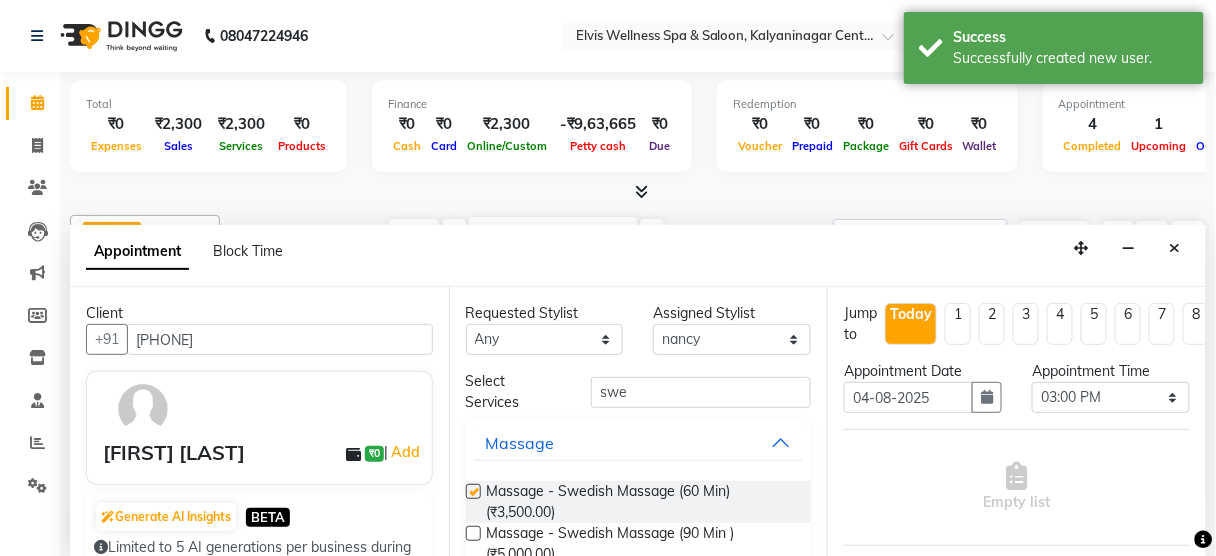 checkbox on "false" 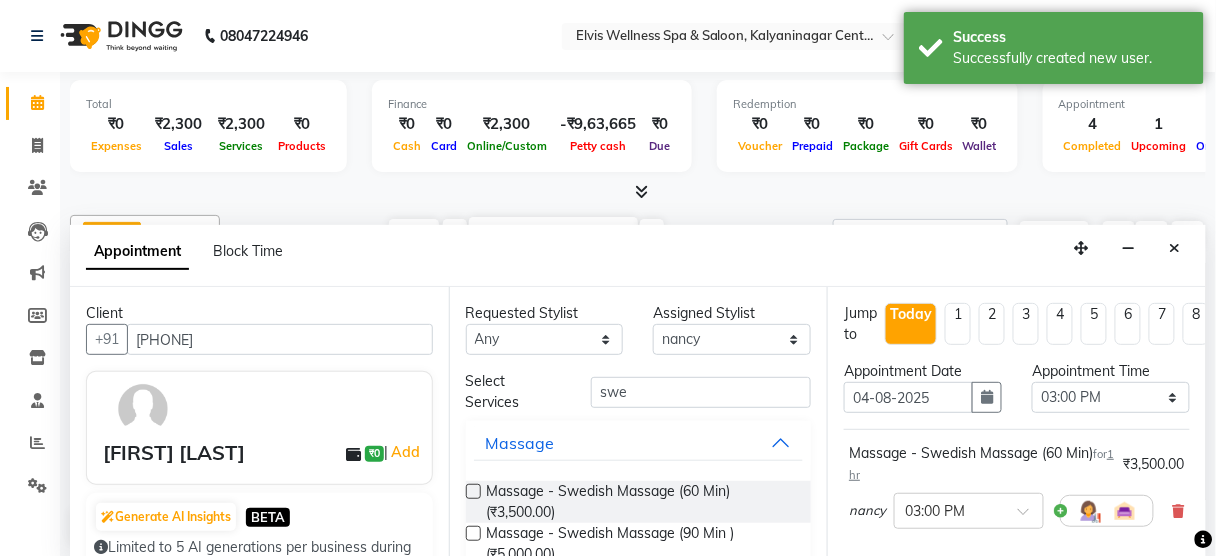scroll, scrollTop: 324, scrollLeft: 0, axis: vertical 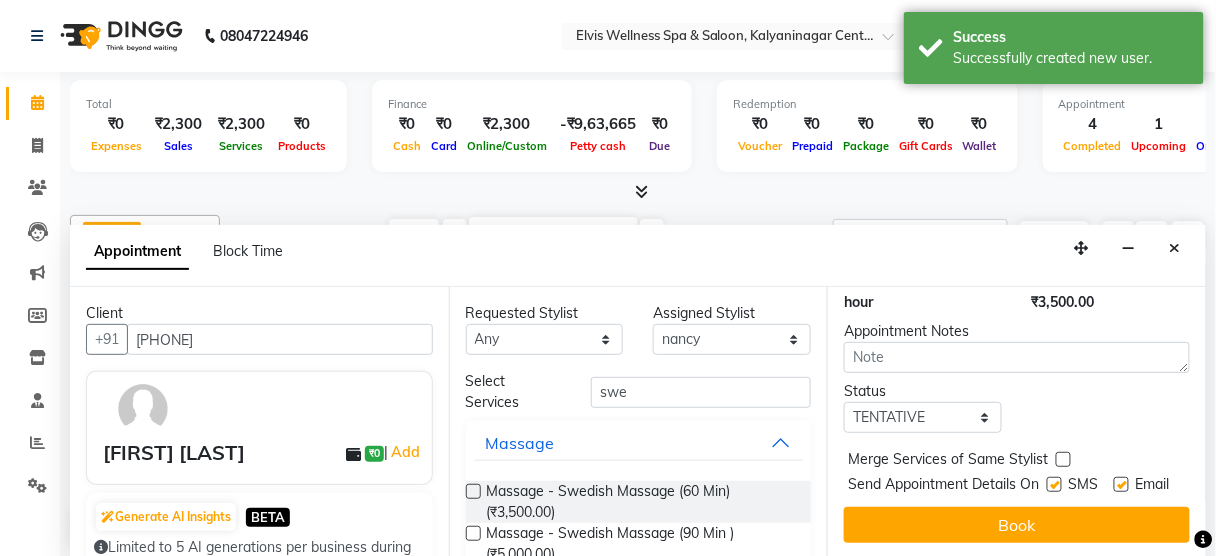 click at bounding box center (1054, 484) 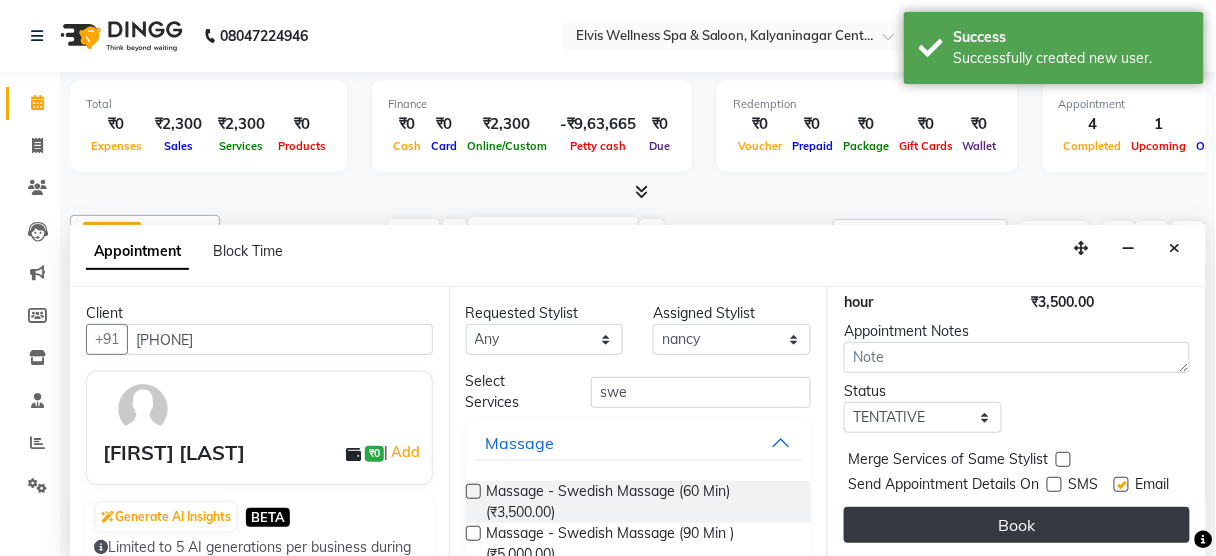 click on "Book" at bounding box center (1017, 525) 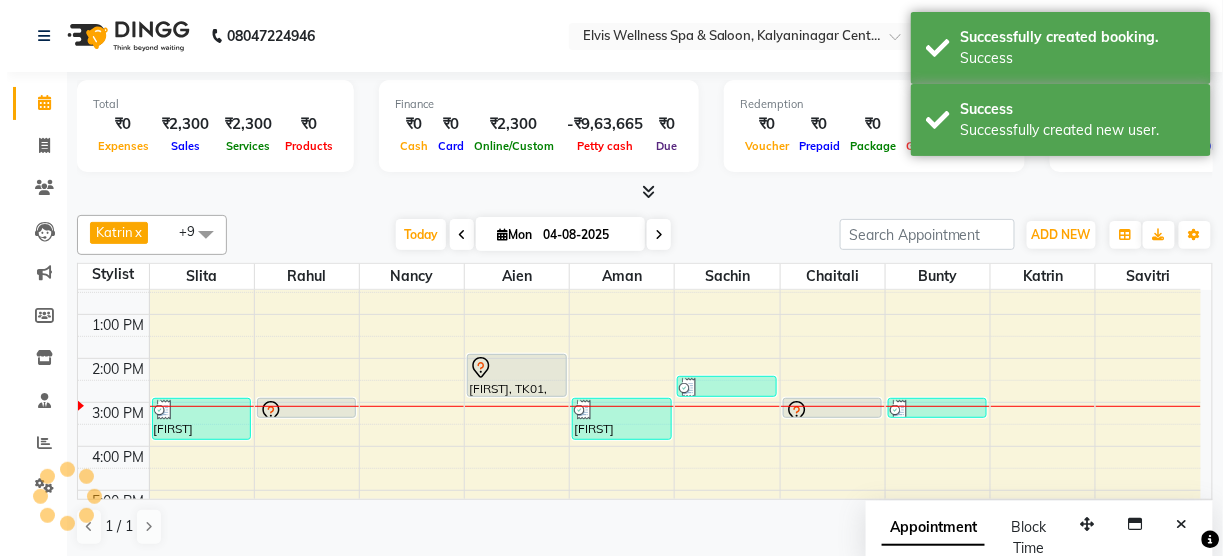 scroll, scrollTop: 0, scrollLeft: 0, axis: both 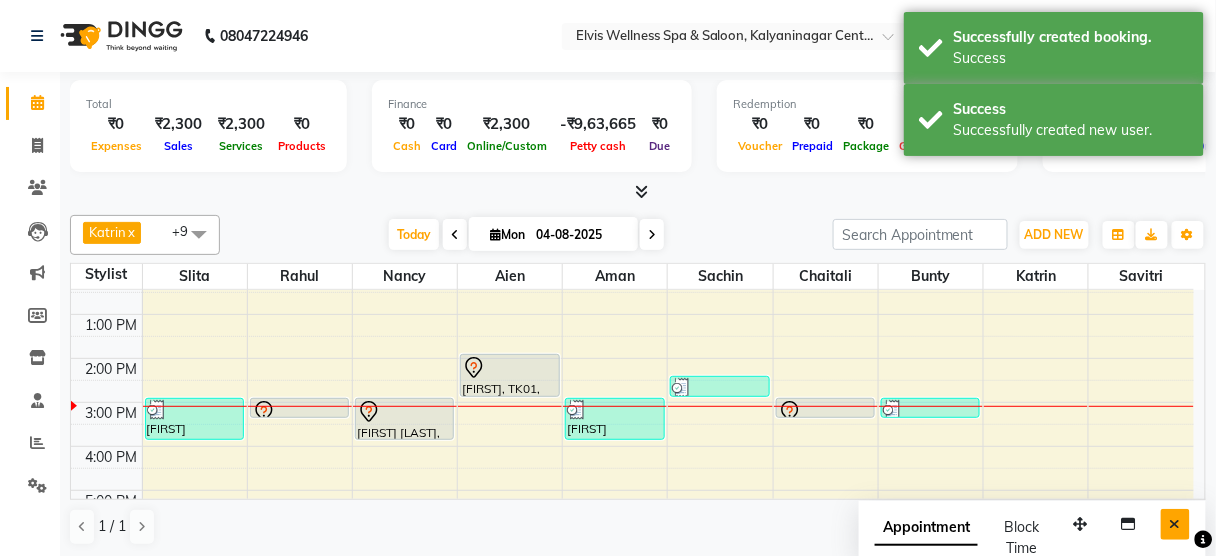 click at bounding box center (1175, 524) 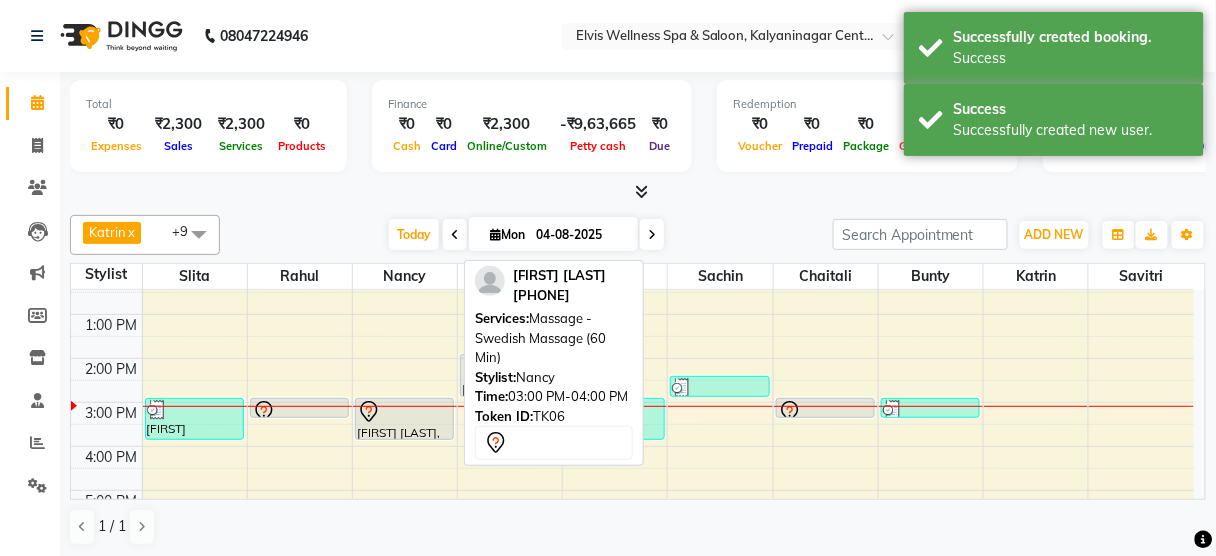 click on "[FIRST] [LAST], TK06, 03:00 PM-04:00 PM, Massage - Swedish Massage (60 Min)" at bounding box center [405, 419] 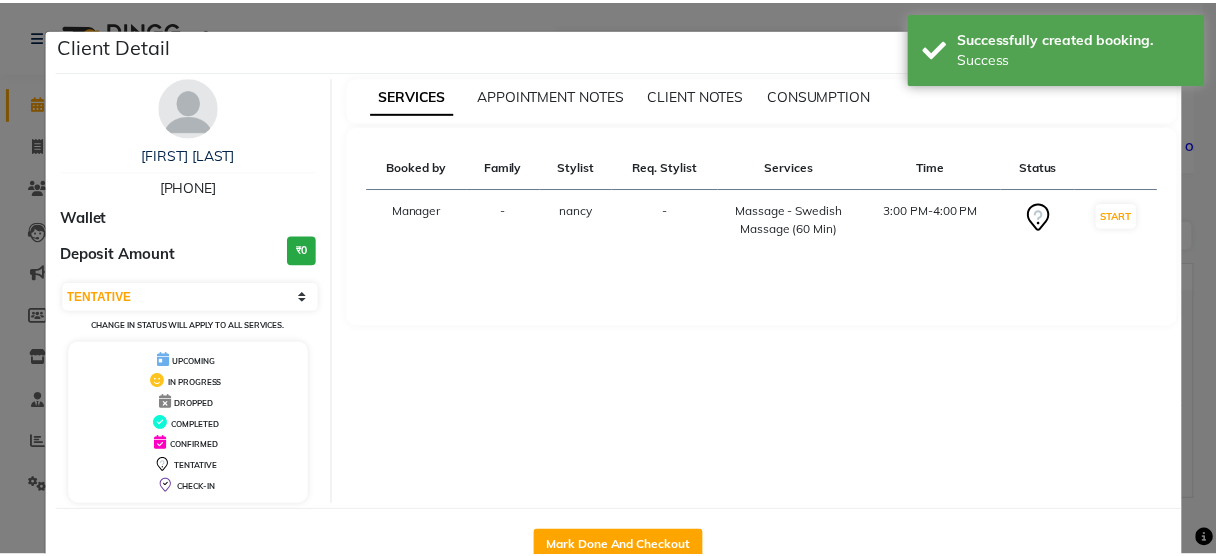 scroll, scrollTop: 52, scrollLeft: 0, axis: vertical 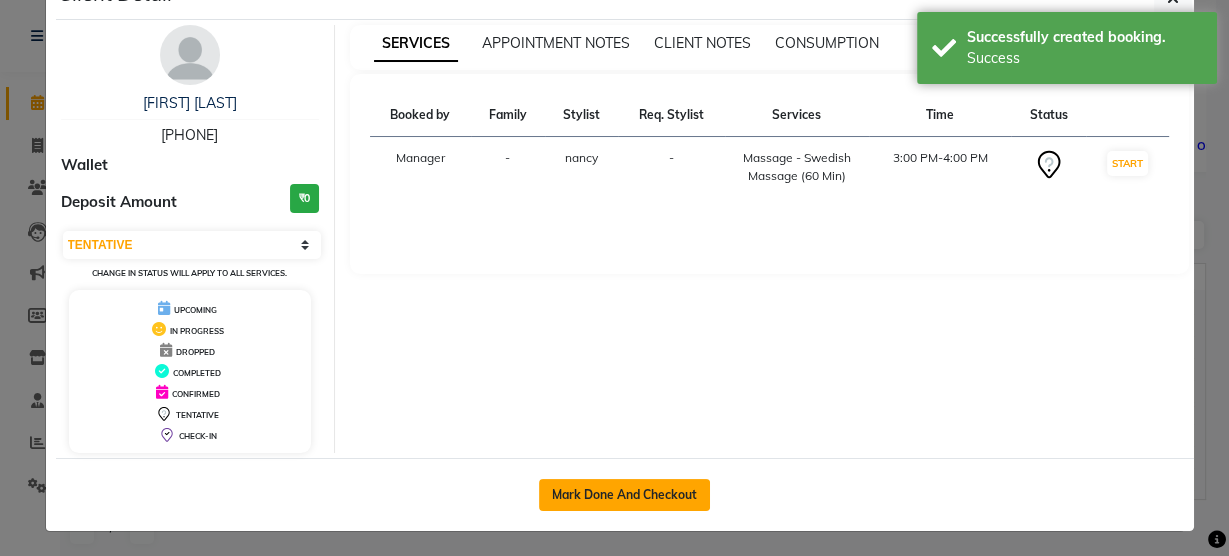click on "Mark Done And Checkout" 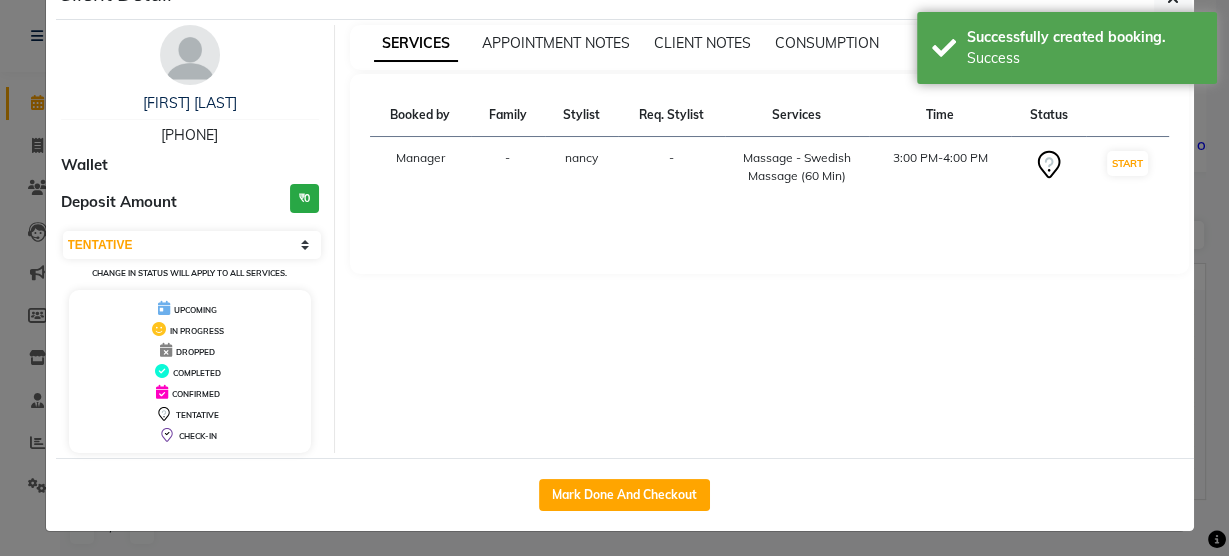select on "5733" 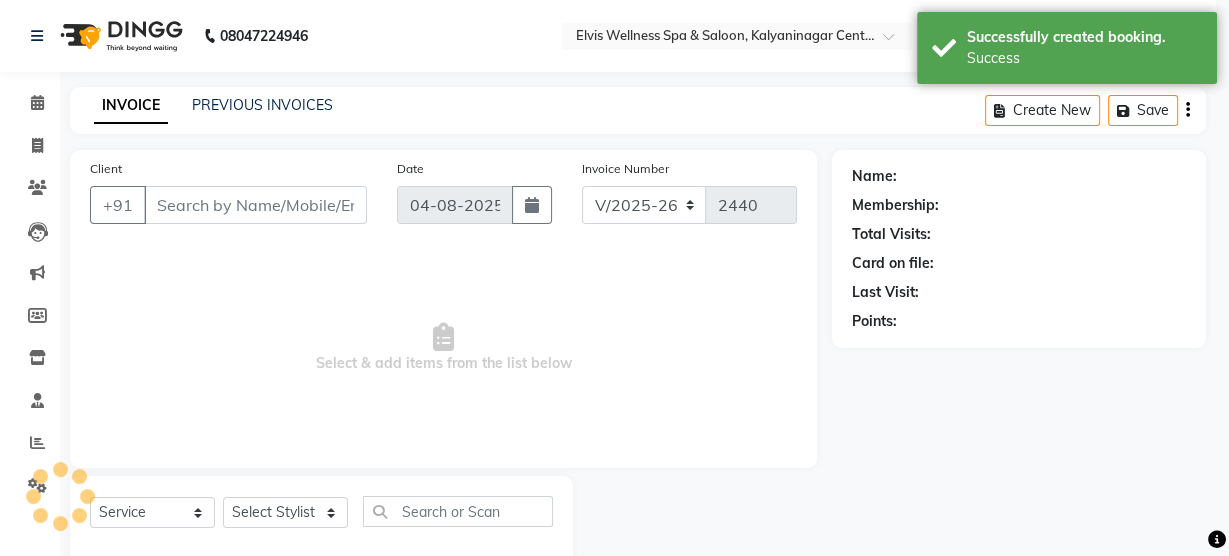 select on "3" 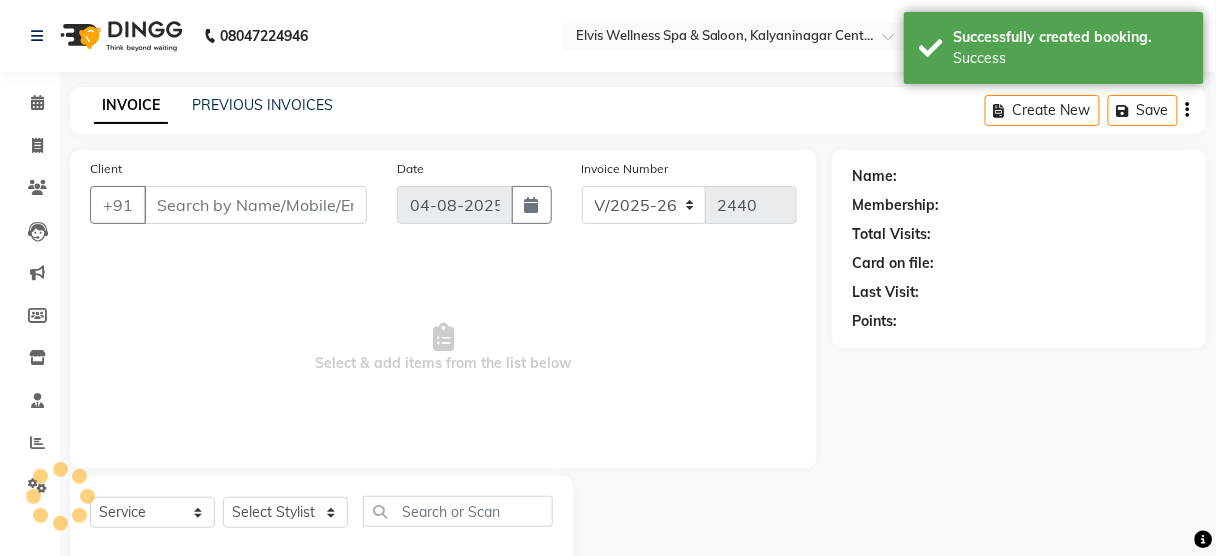 type on "[PHONE]" 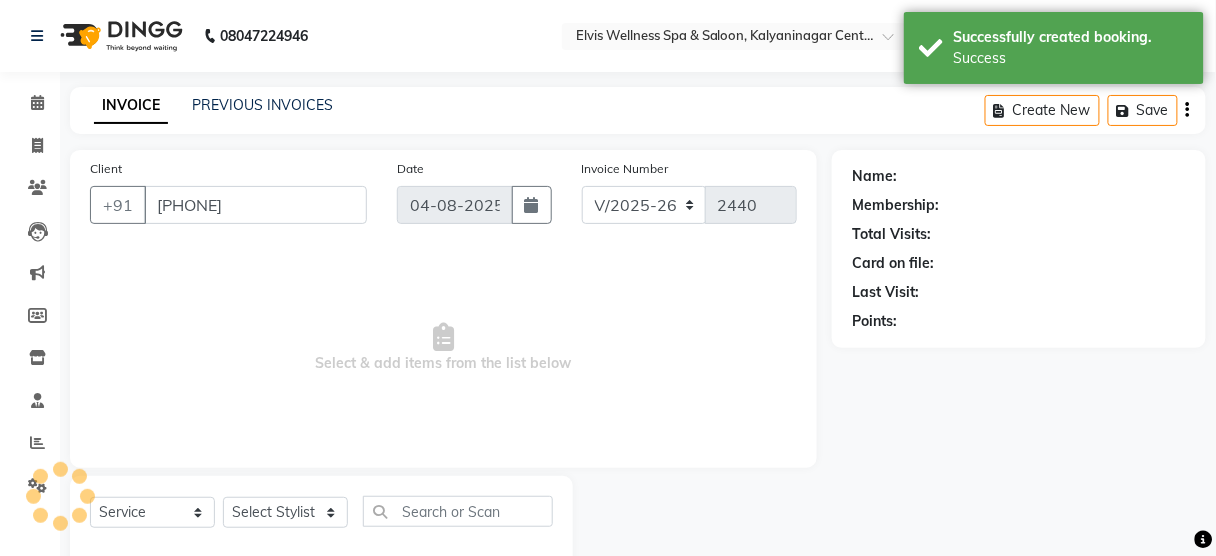 select on "45633" 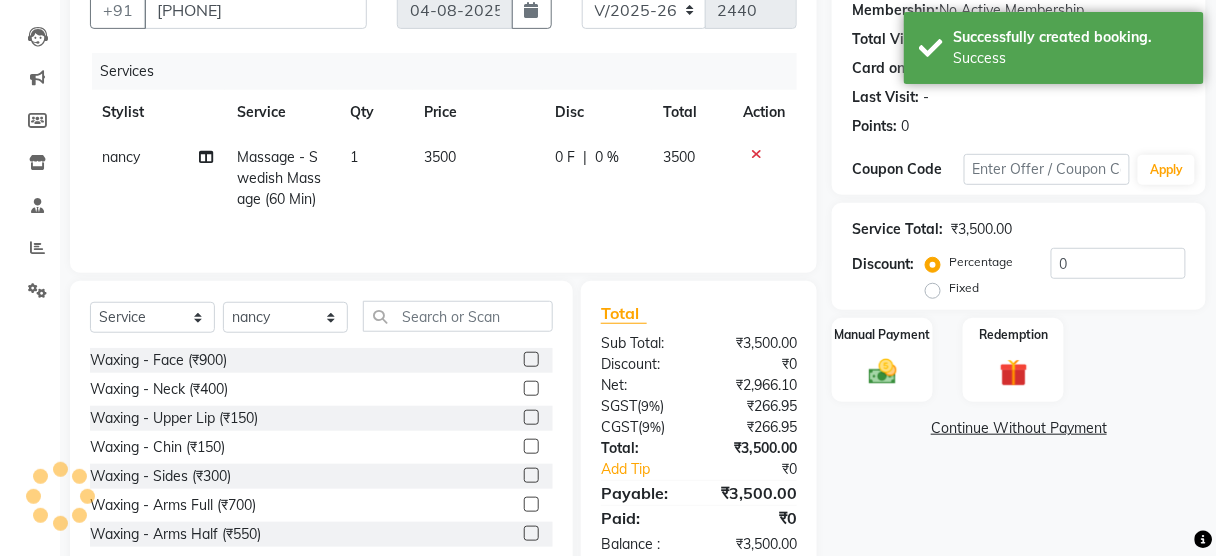 scroll, scrollTop: 196, scrollLeft: 0, axis: vertical 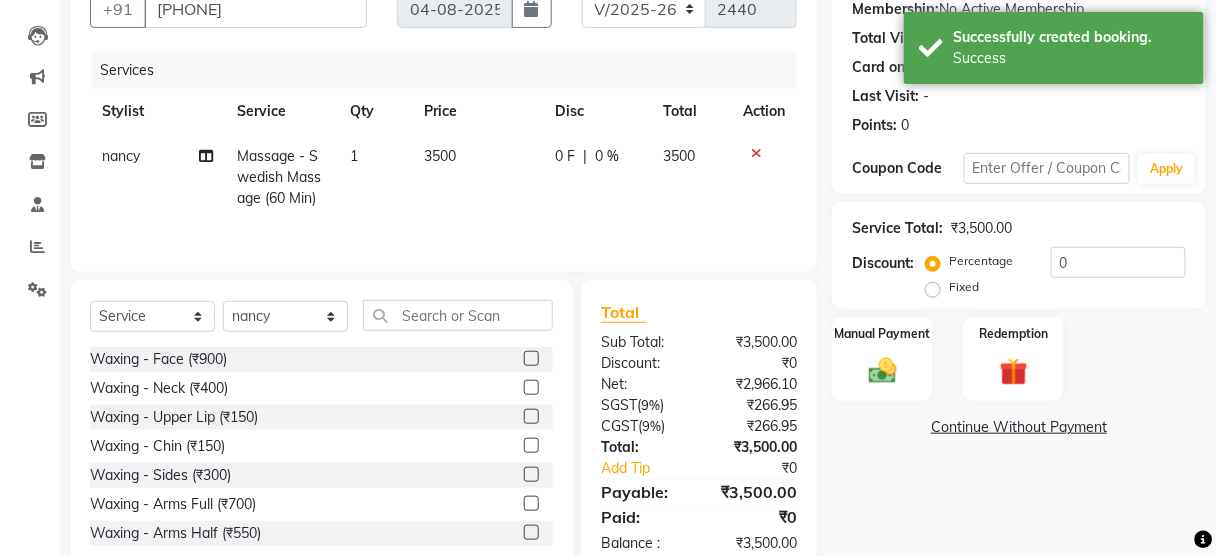 click on "Fixed" 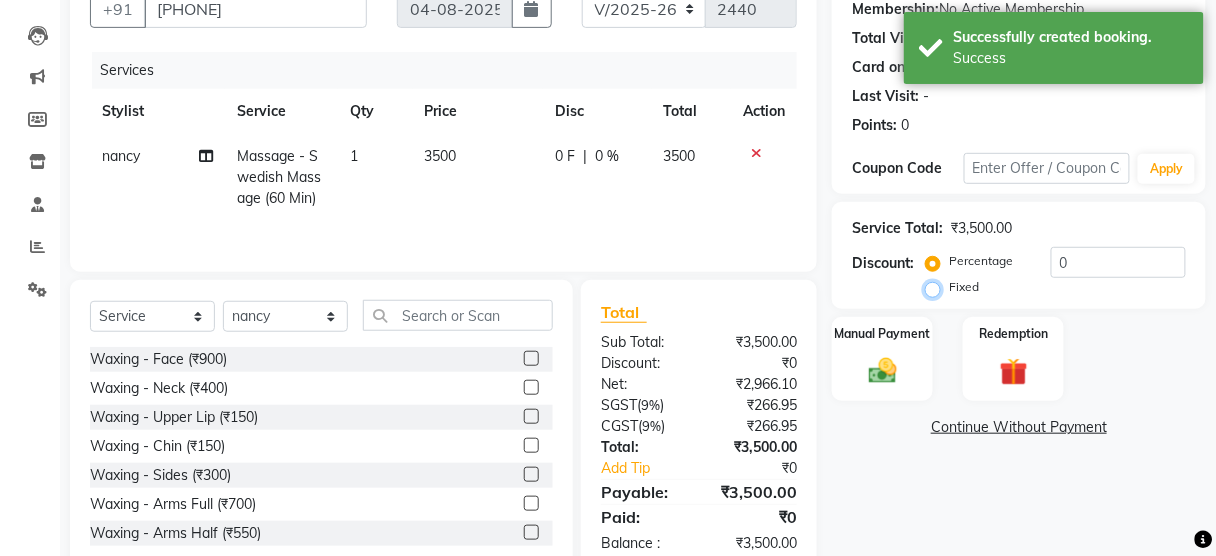 click on "Fixed" at bounding box center [937, 287] 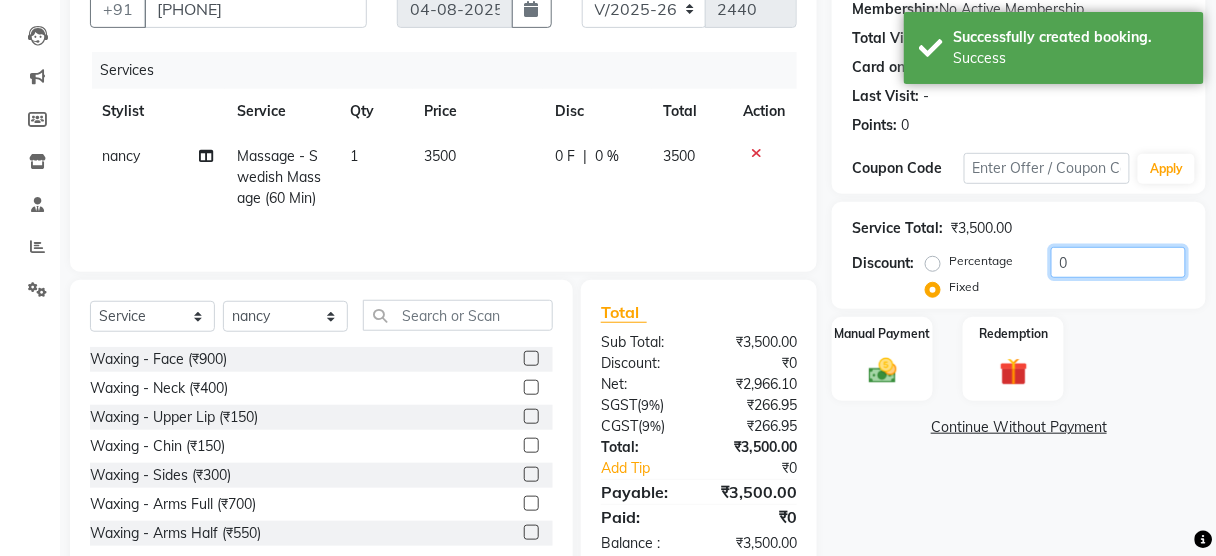 click on "0" 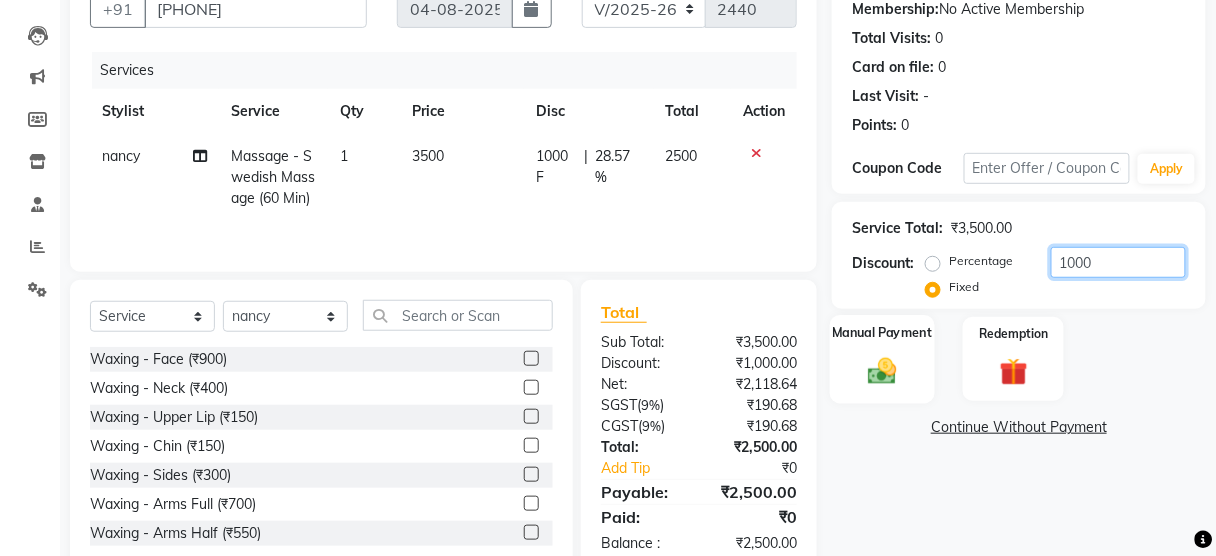 type on "1000" 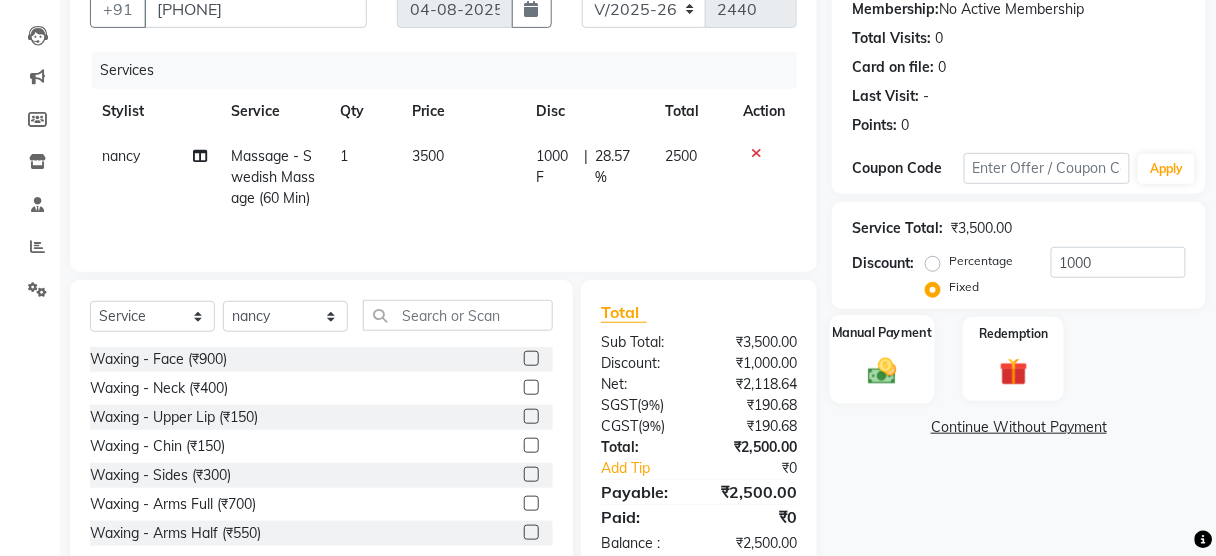 click 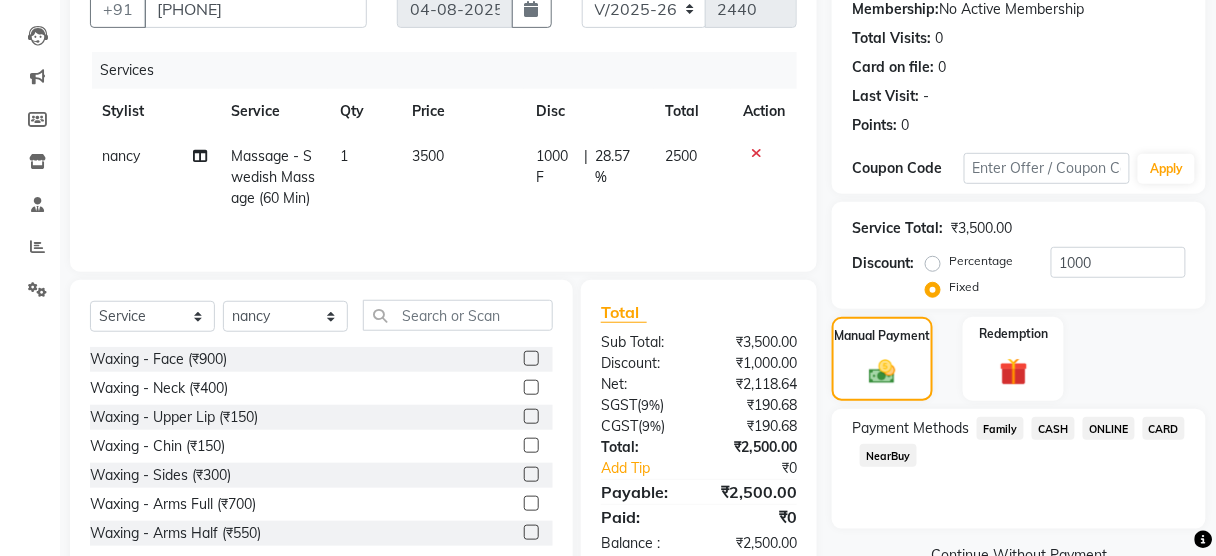 scroll, scrollTop: 243, scrollLeft: 0, axis: vertical 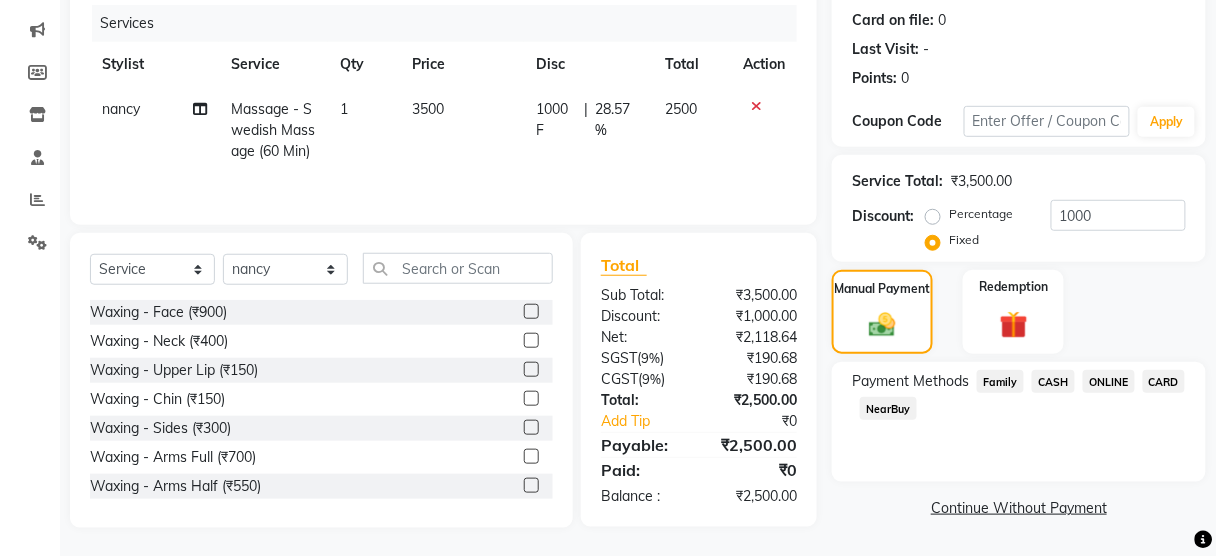 click on "CASH" 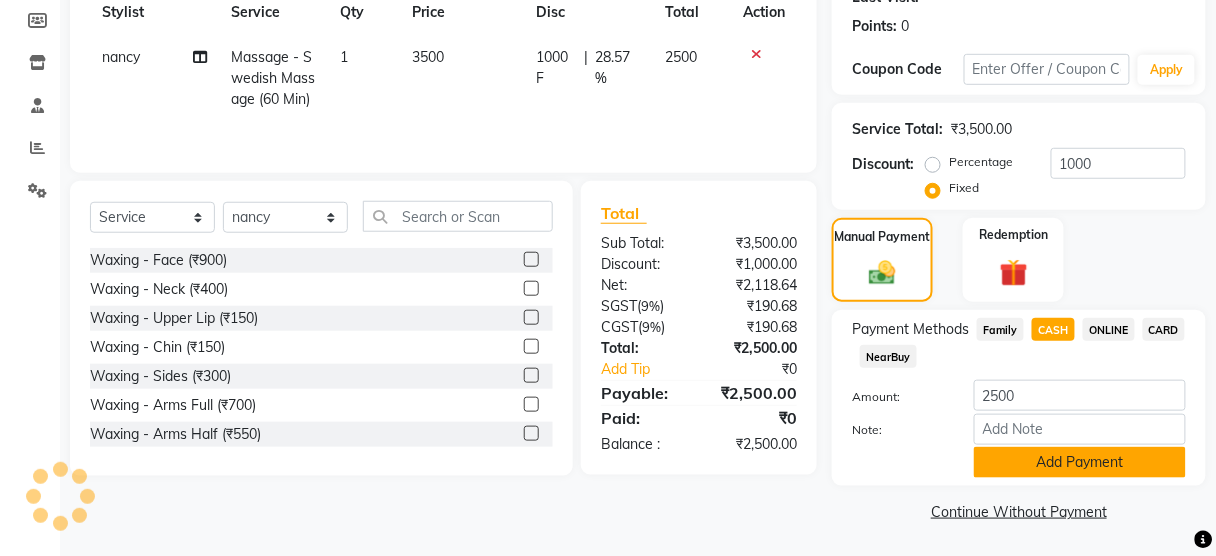 click on "Add Payment" 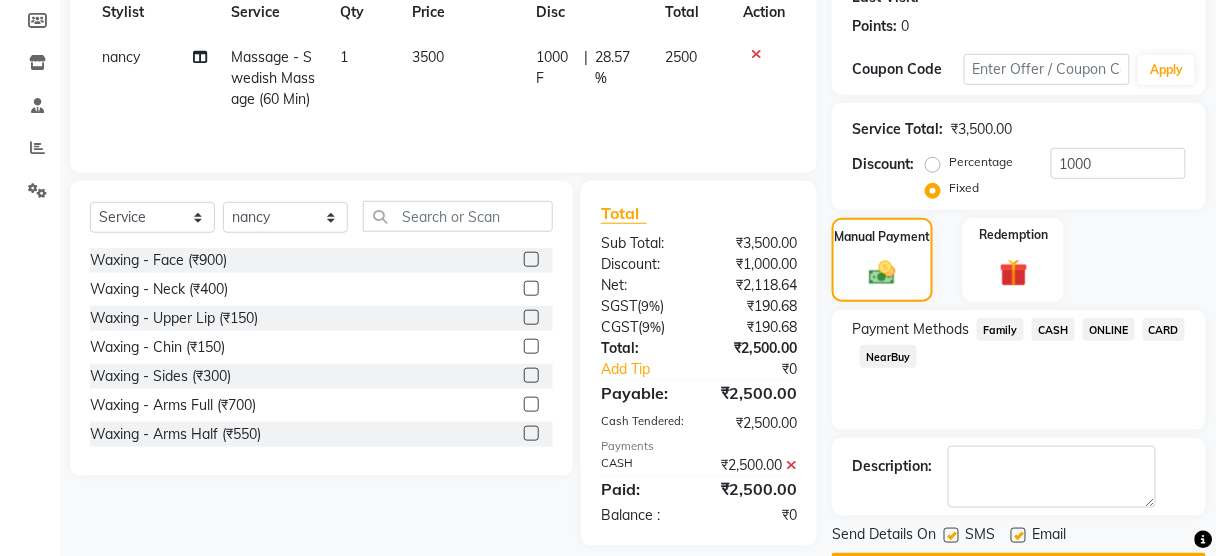 scroll, scrollTop: 351, scrollLeft: 0, axis: vertical 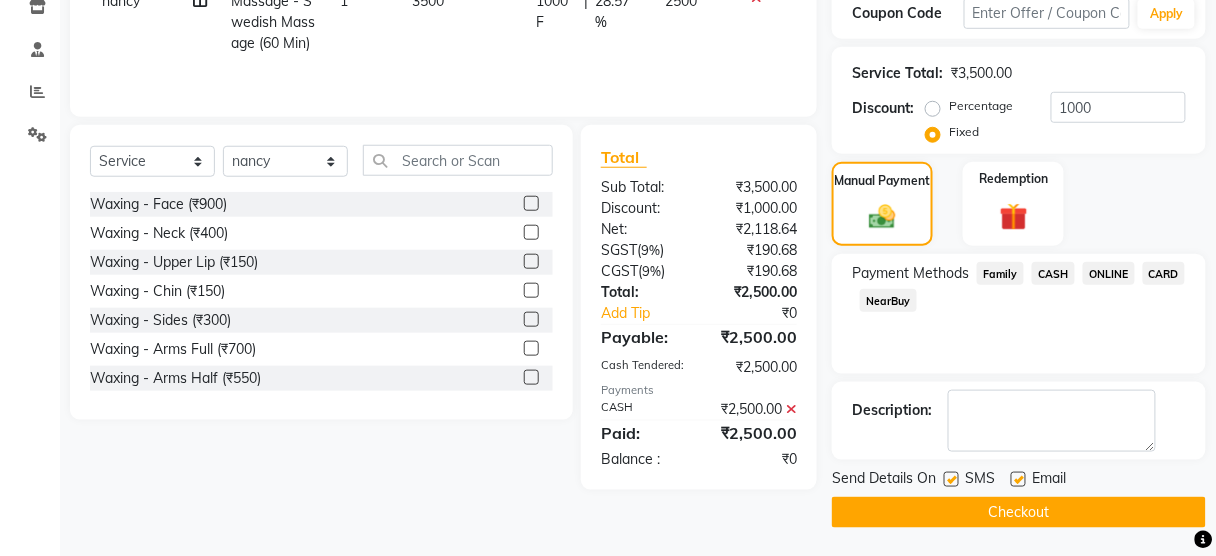 click 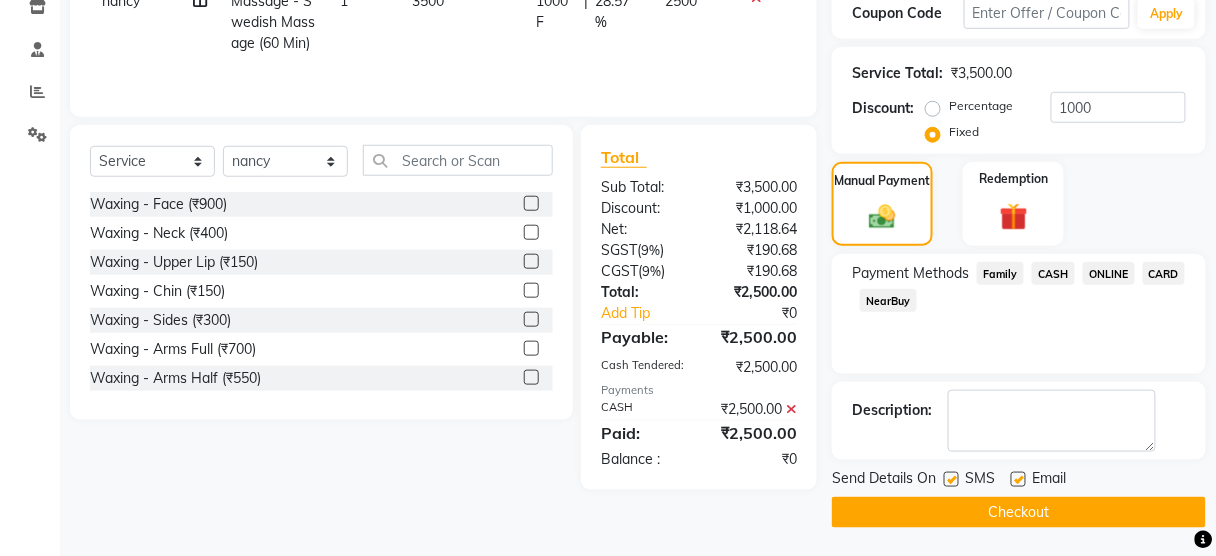 click at bounding box center (950, 480) 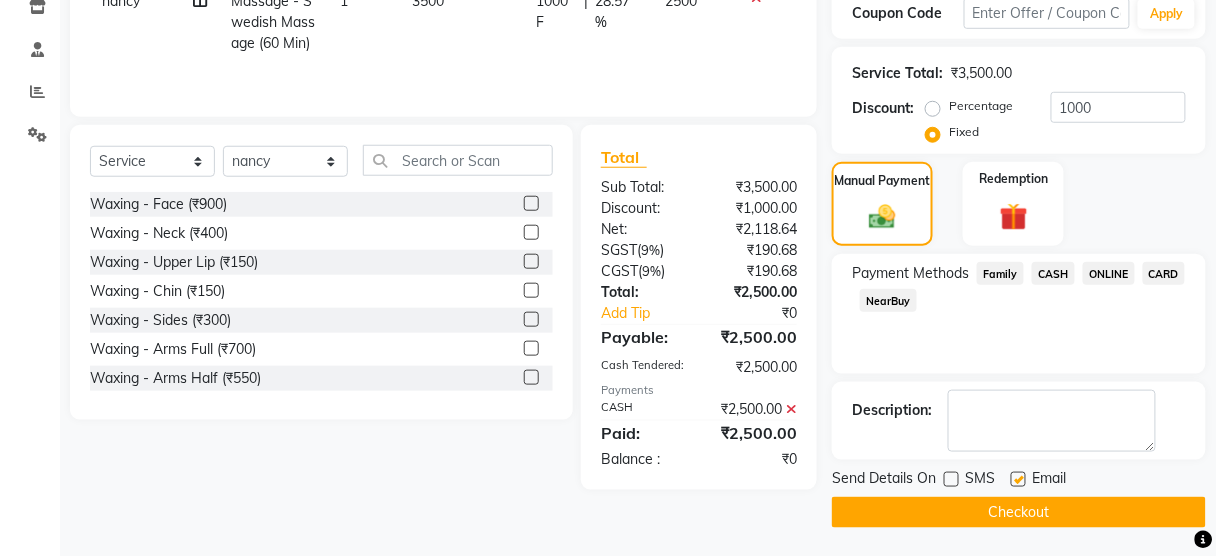 click on "Checkout" 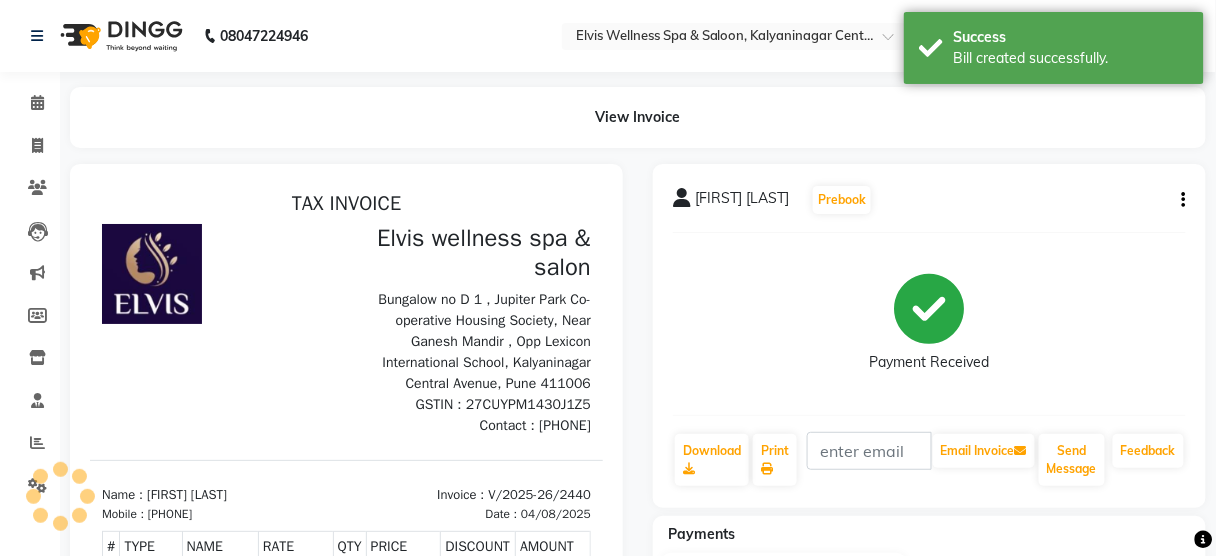 scroll, scrollTop: 0, scrollLeft: 0, axis: both 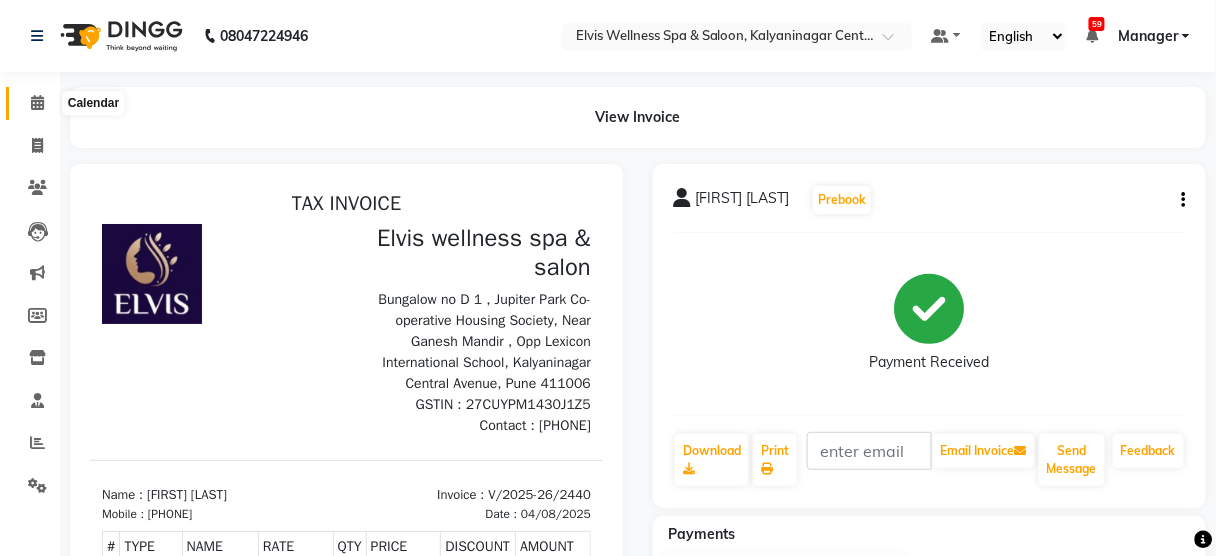 click 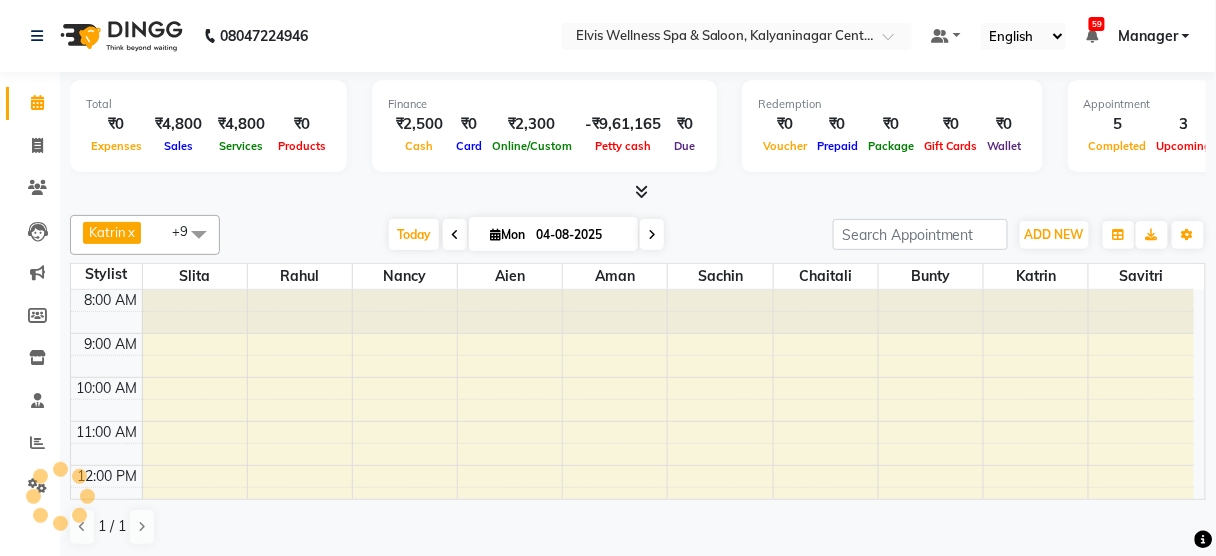 scroll, scrollTop: 0, scrollLeft: 0, axis: both 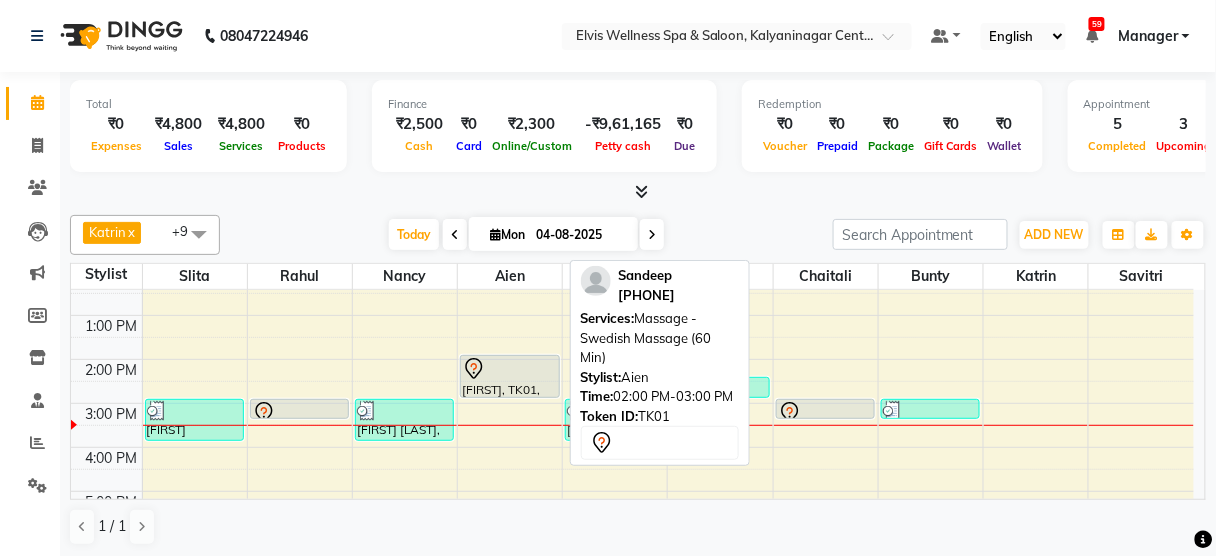 click at bounding box center (510, 369) 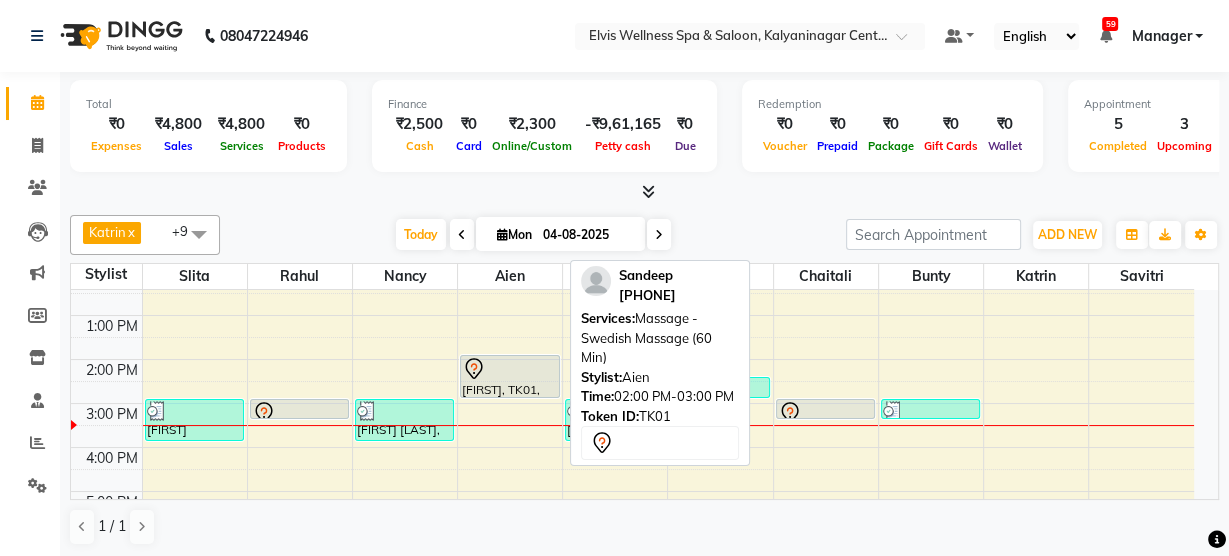 select on "7" 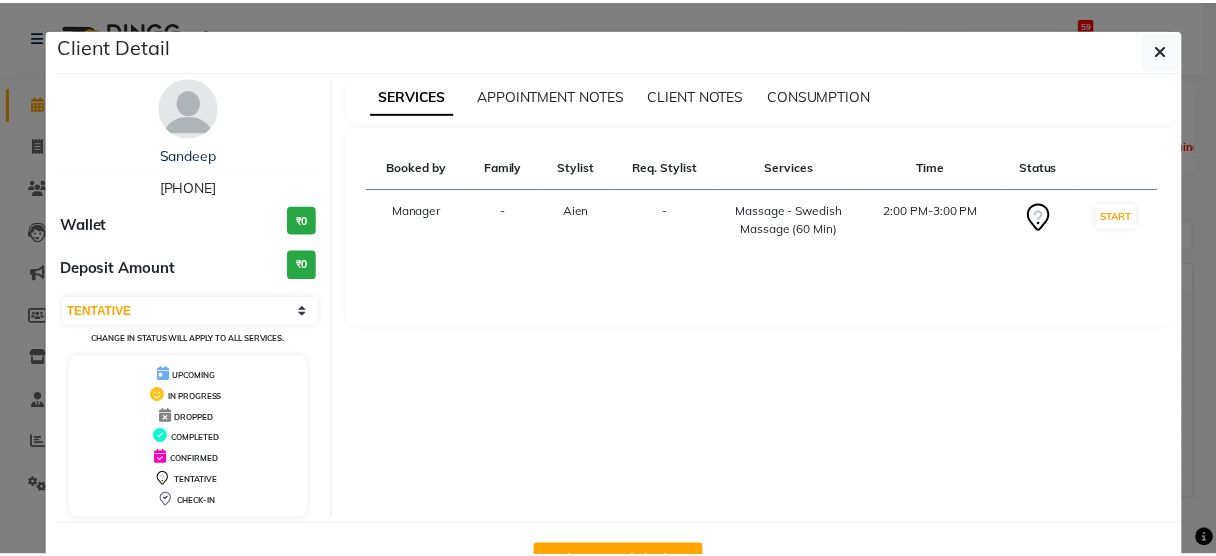 scroll, scrollTop: 65, scrollLeft: 0, axis: vertical 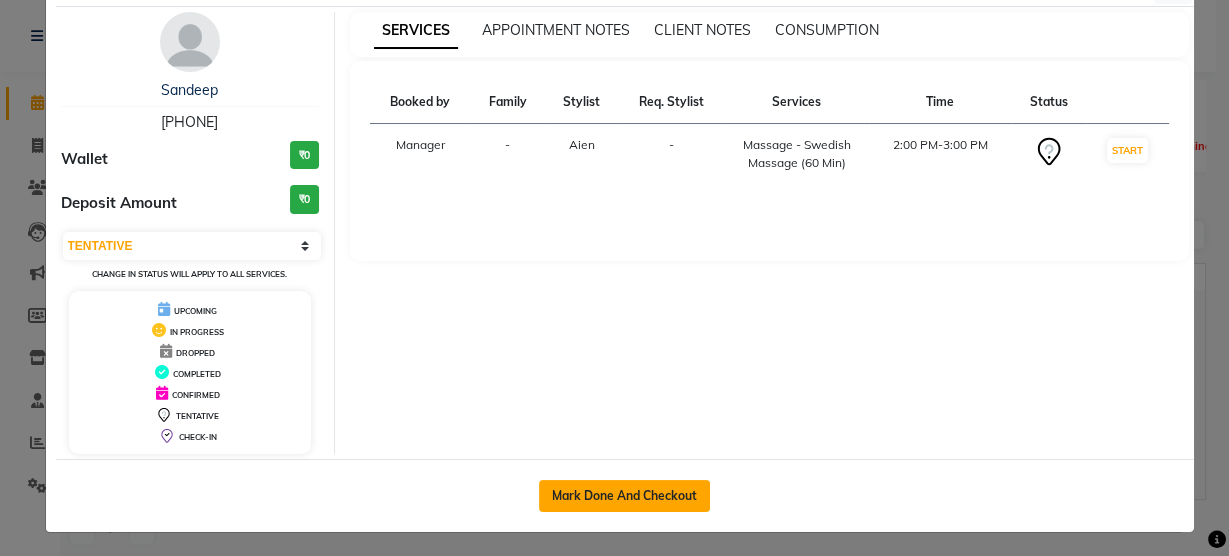 click on "Mark Done And Checkout" 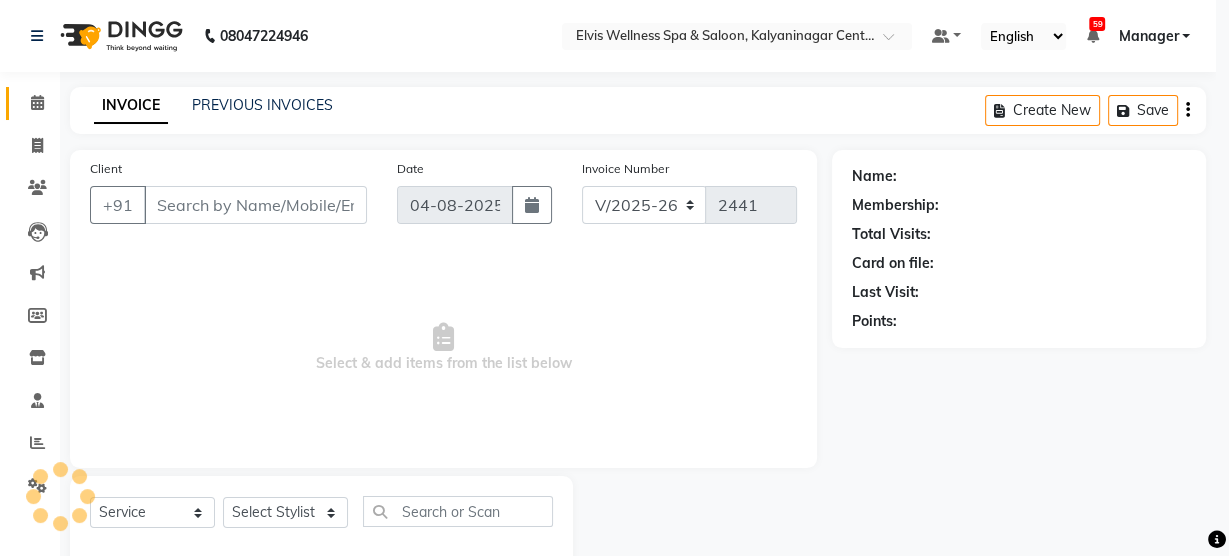 select on "3" 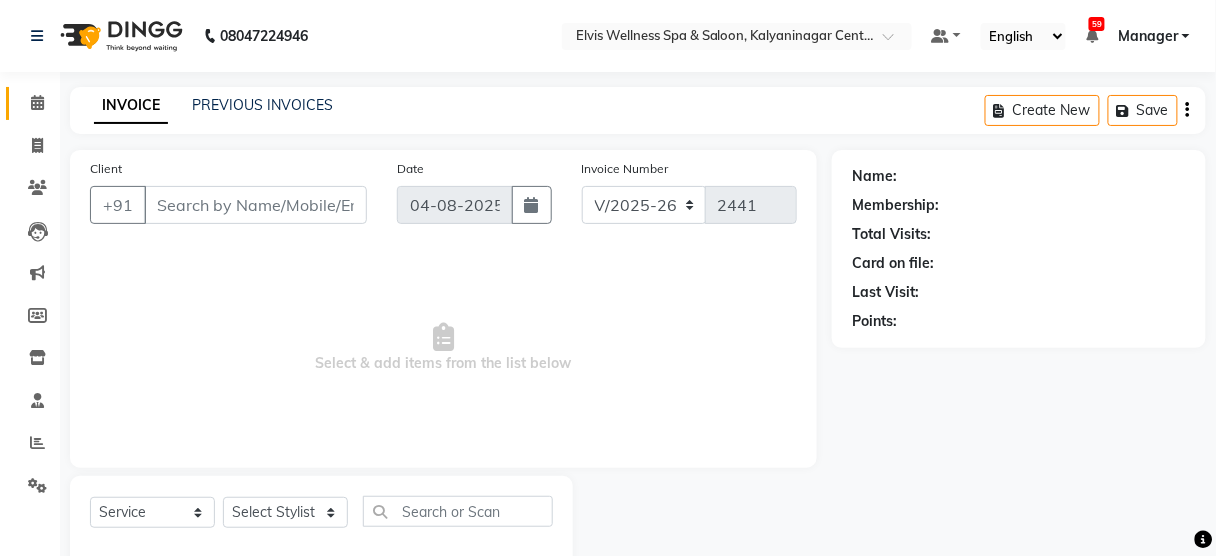 type on "[PHONE]" 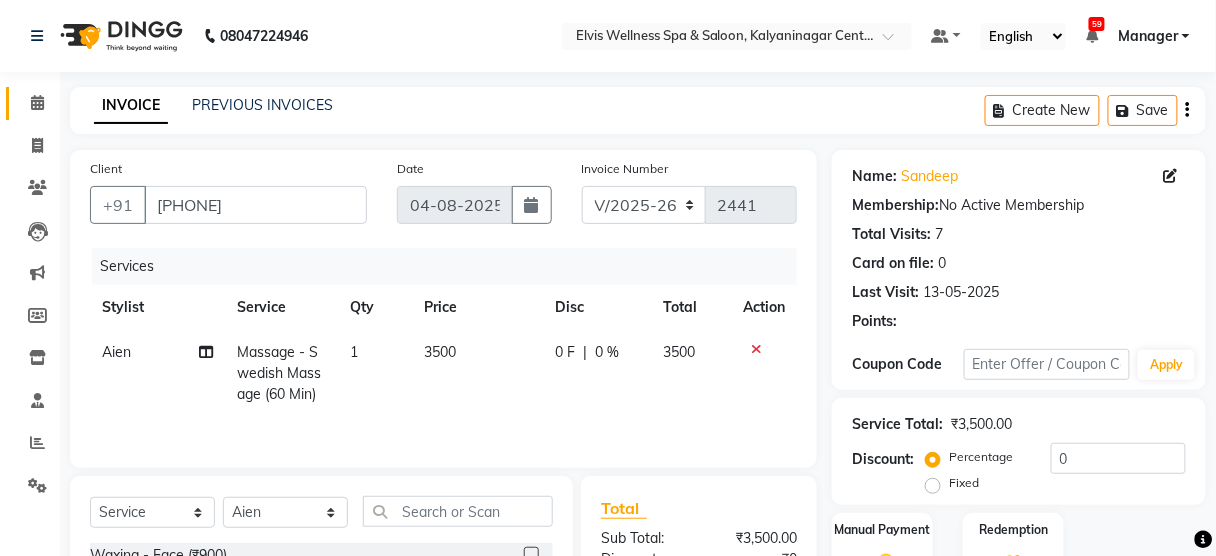 scroll, scrollTop: 243, scrollLeft: 0, axis: vertical 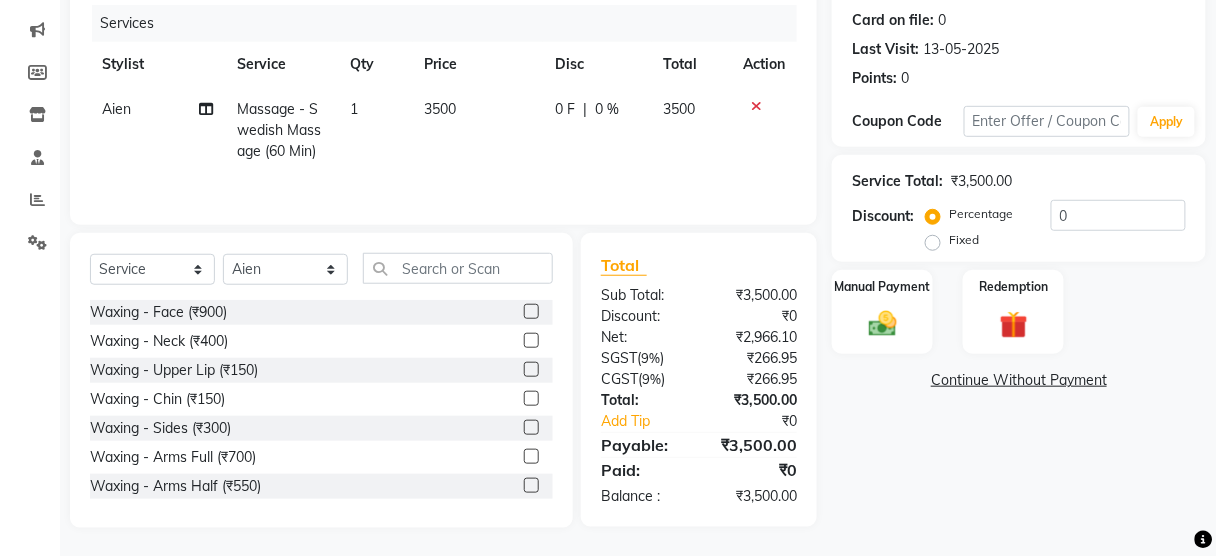 click on "Fixed" 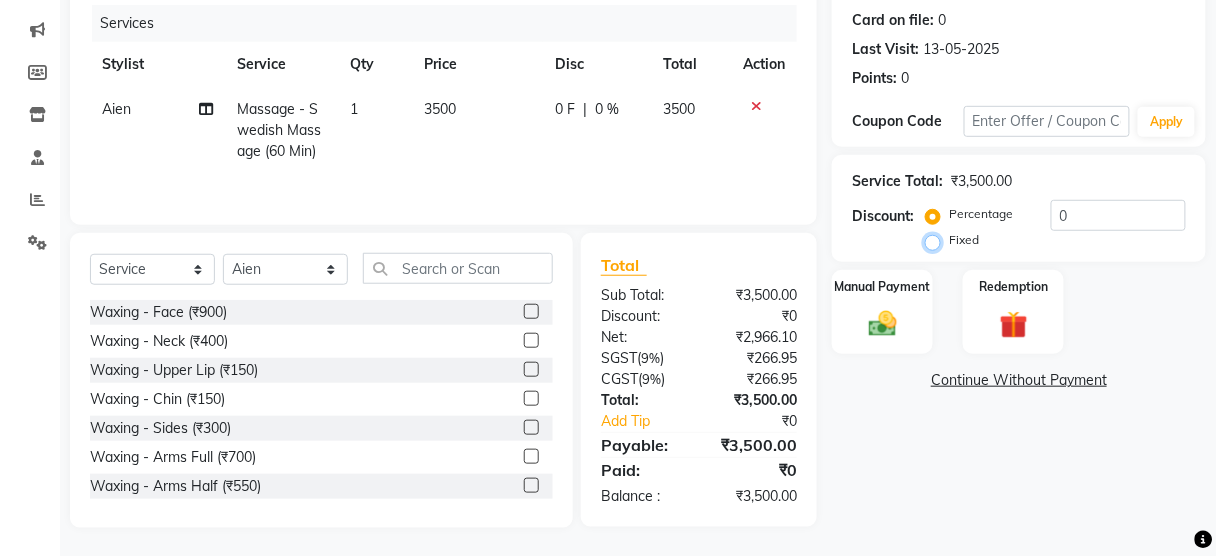 click on "Fixed" at bounding box center (937, 240) 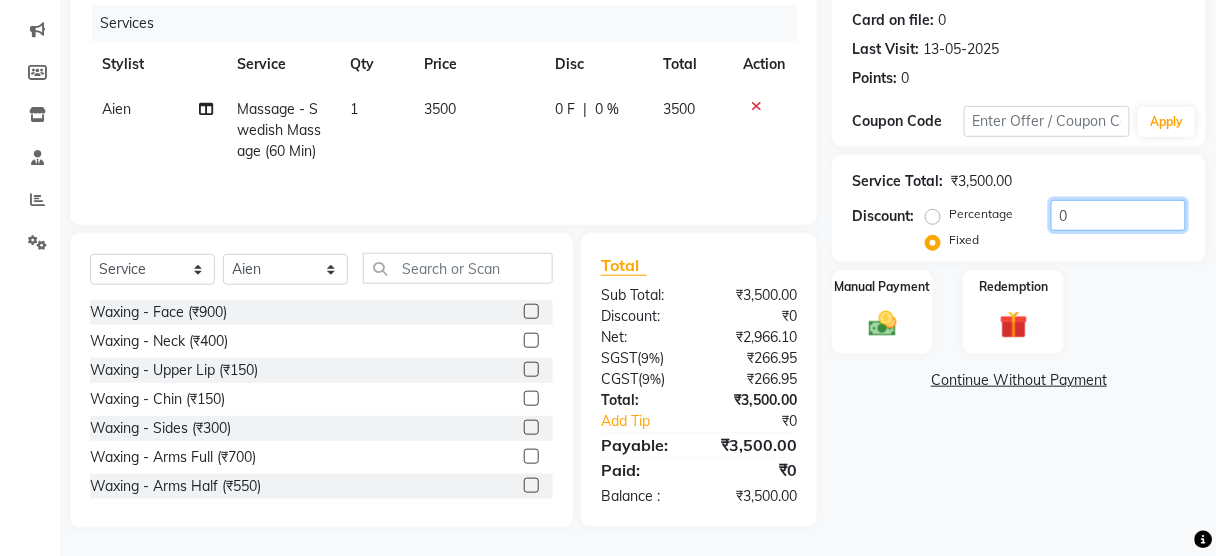 click on "0" 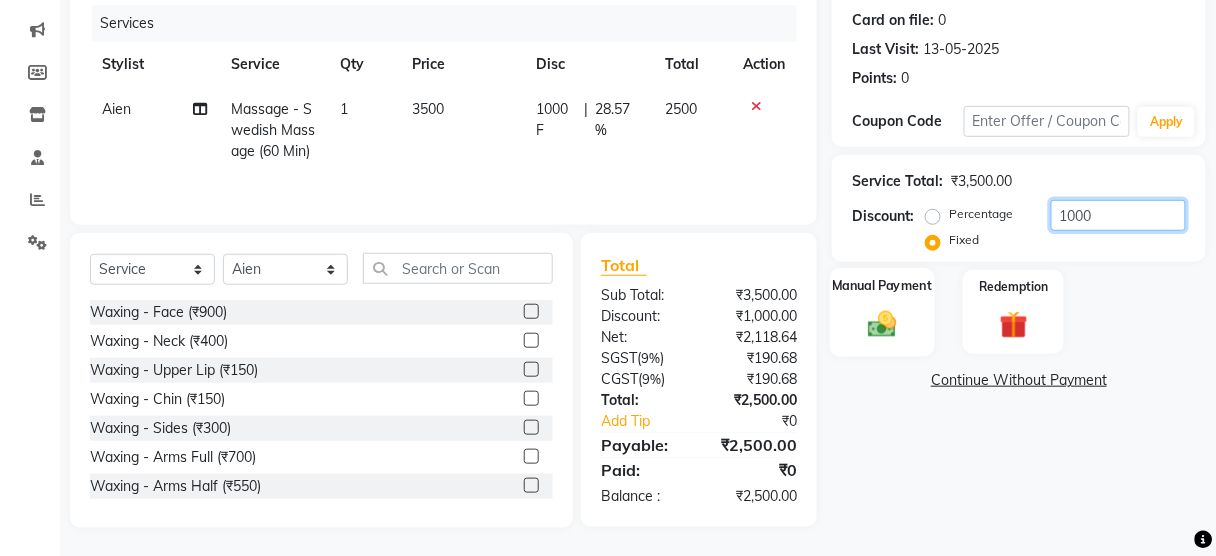 type on "1000" 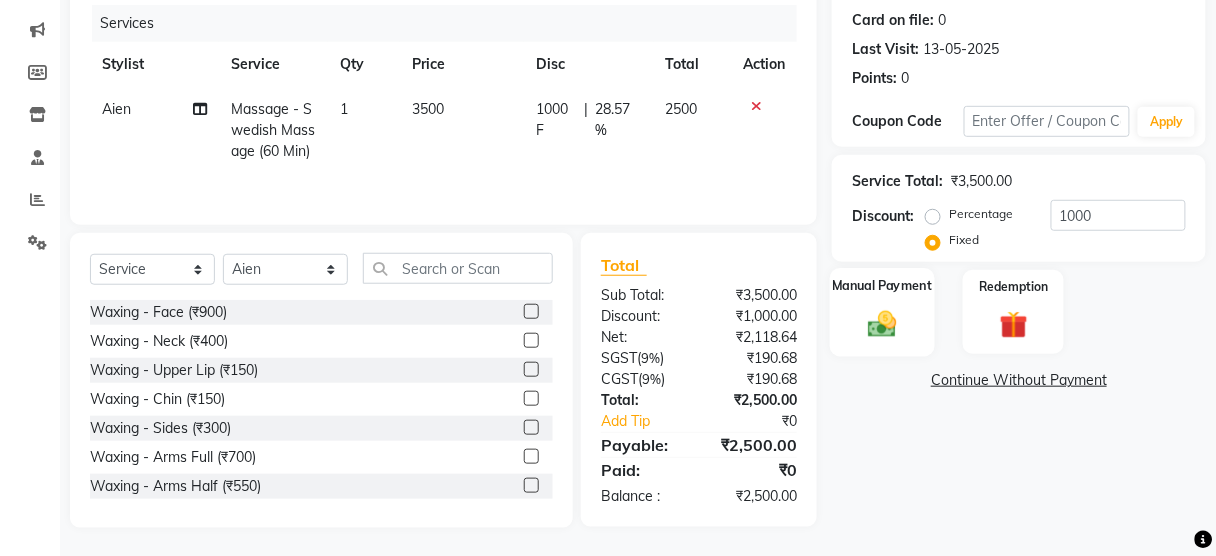 click 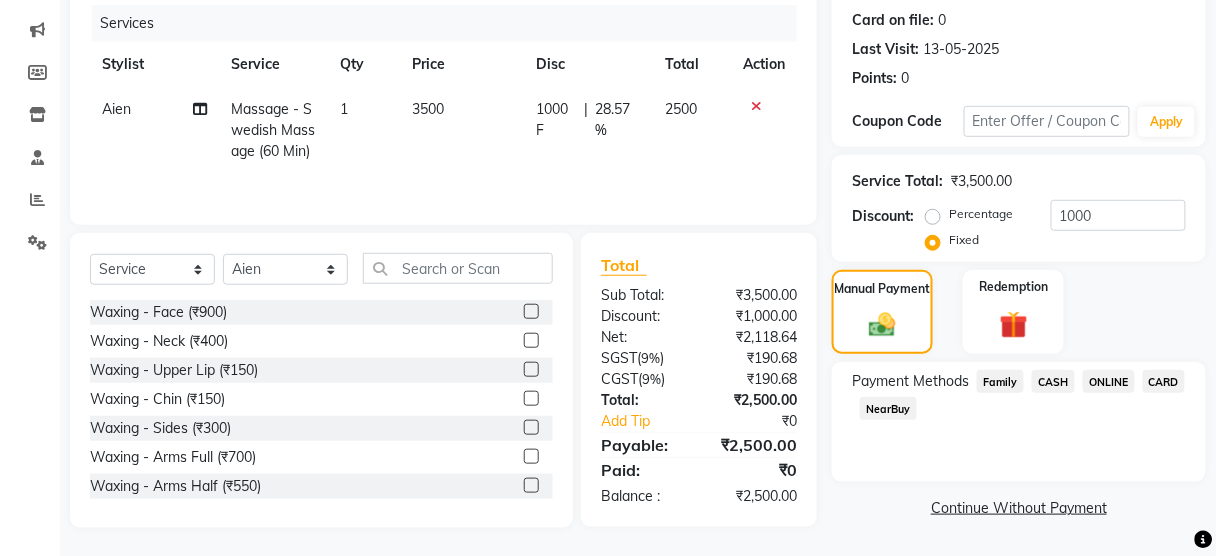 click on "ONLINE" 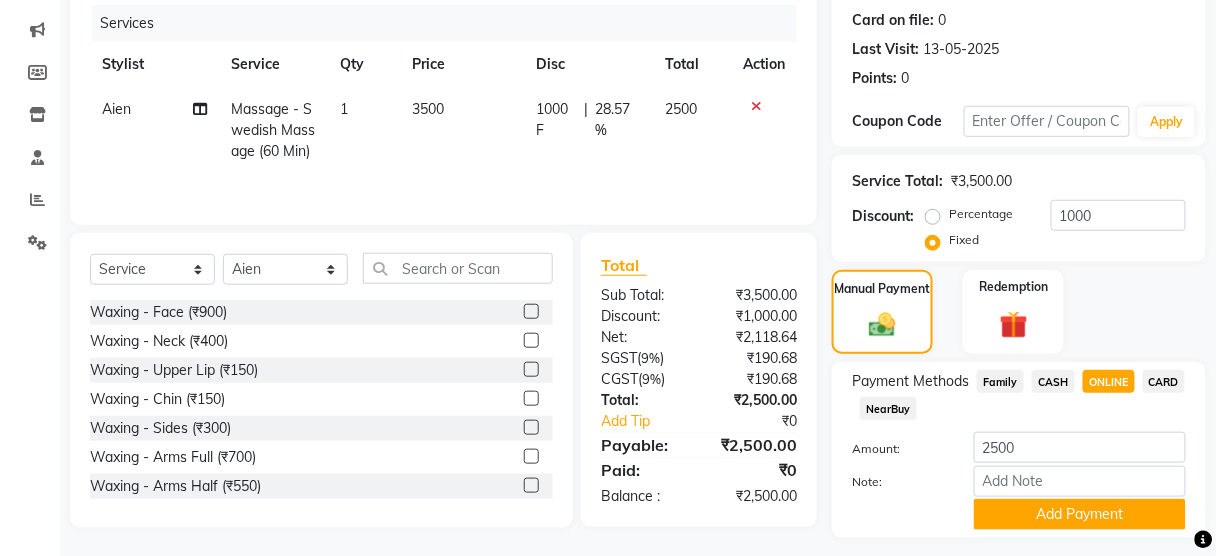 scroll, scrollTop: 295, scrollLeft: 0, axis: vertical 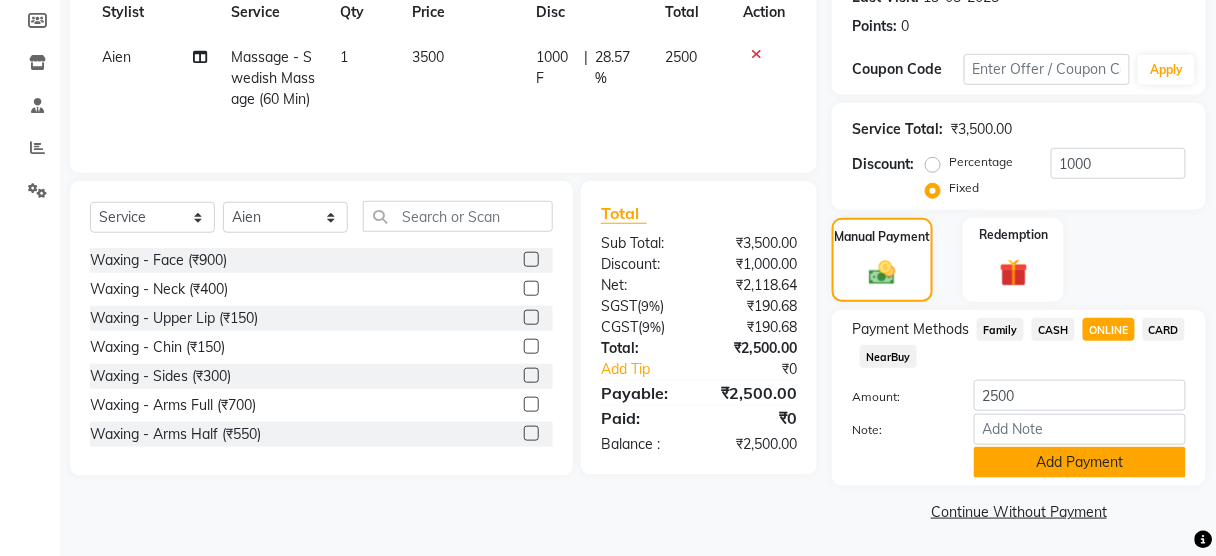 click on "Add Payment" 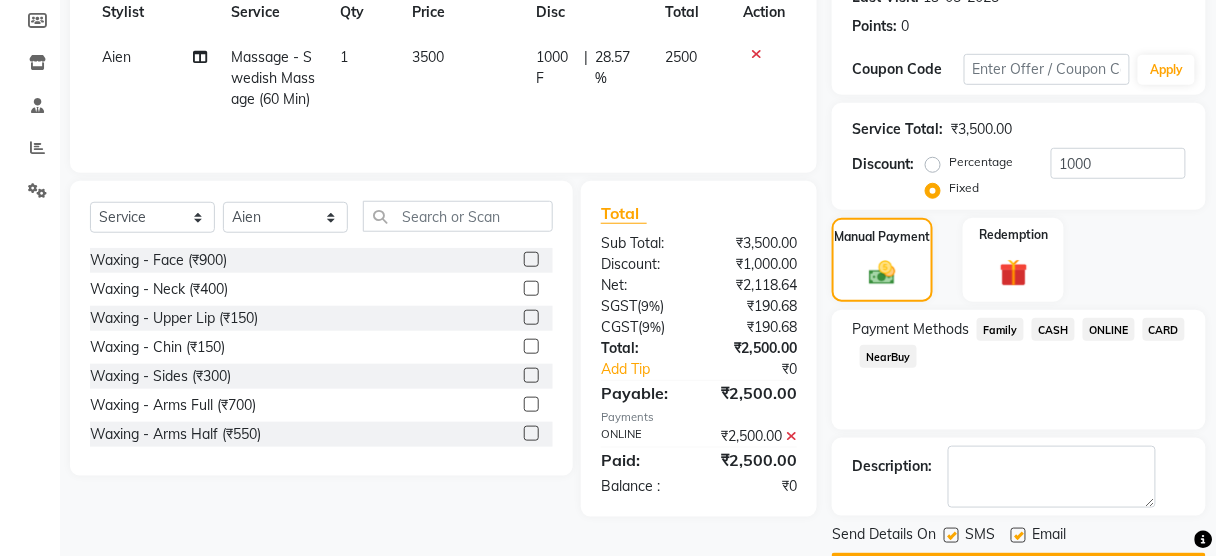scroll, scrollTop: 351, scrollLeft: 0, axis: vertical 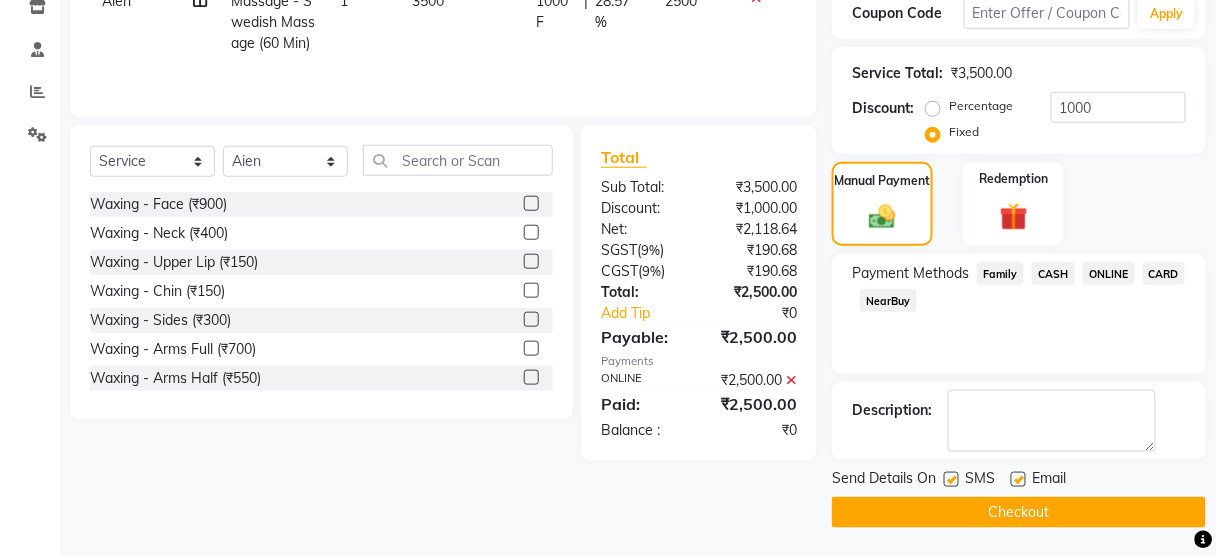 click 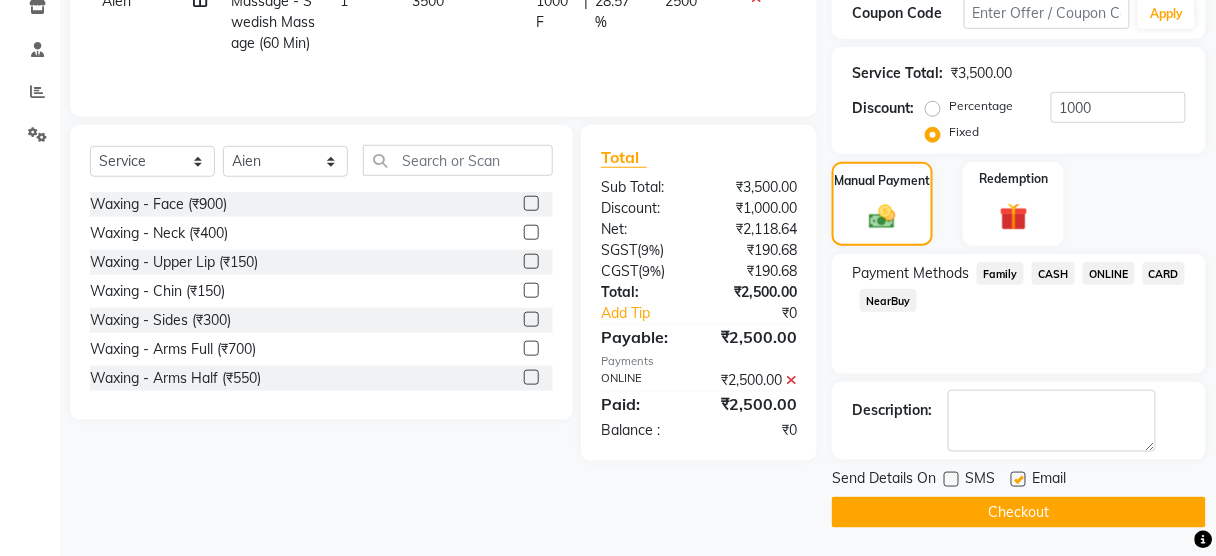 click on "Checkout" 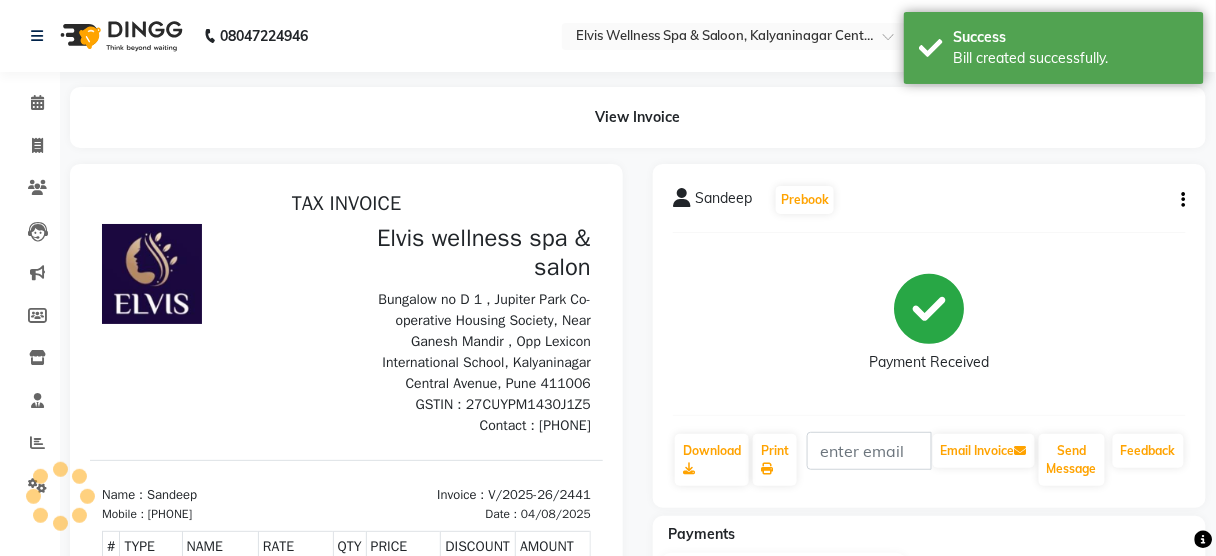 scroll, scrollTop: 0, scrollLeft: 0, axis: both 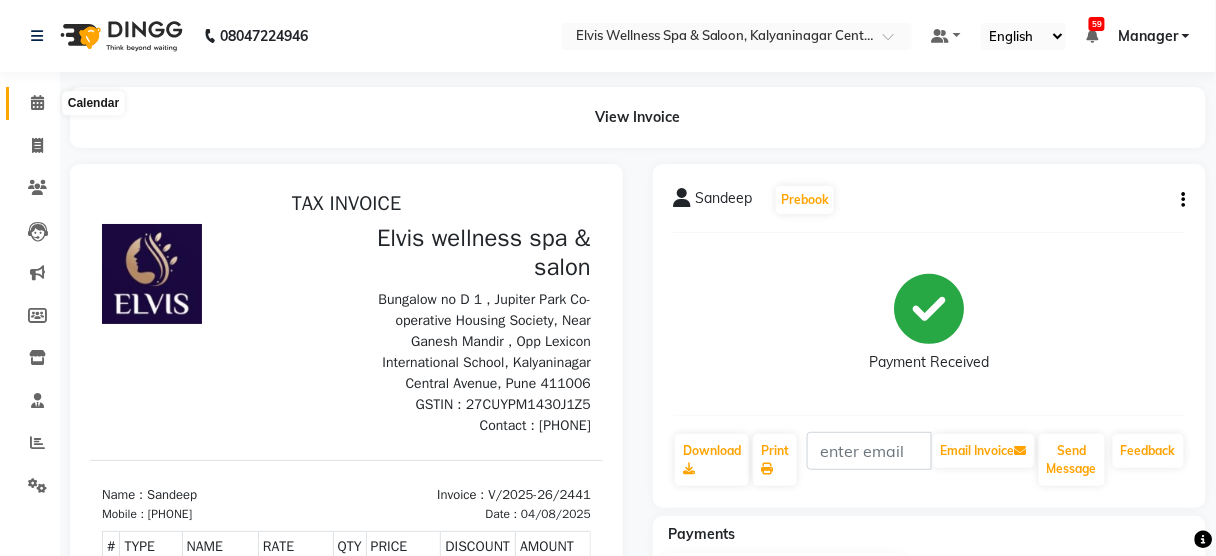 click 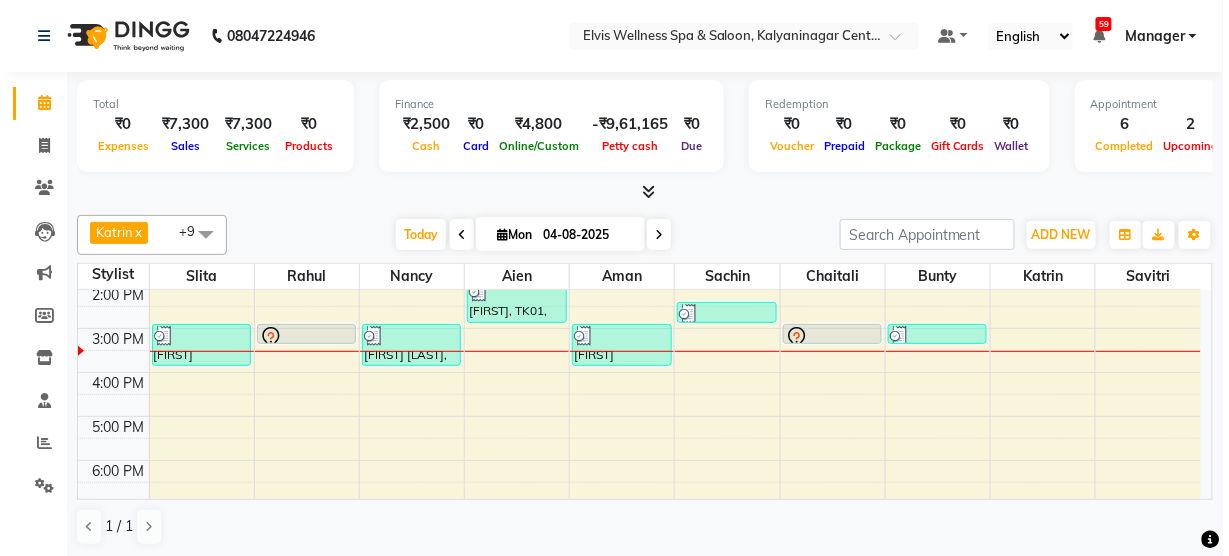 scroll, scrollTop: 272, scrollLeft: 0, axis: vertical 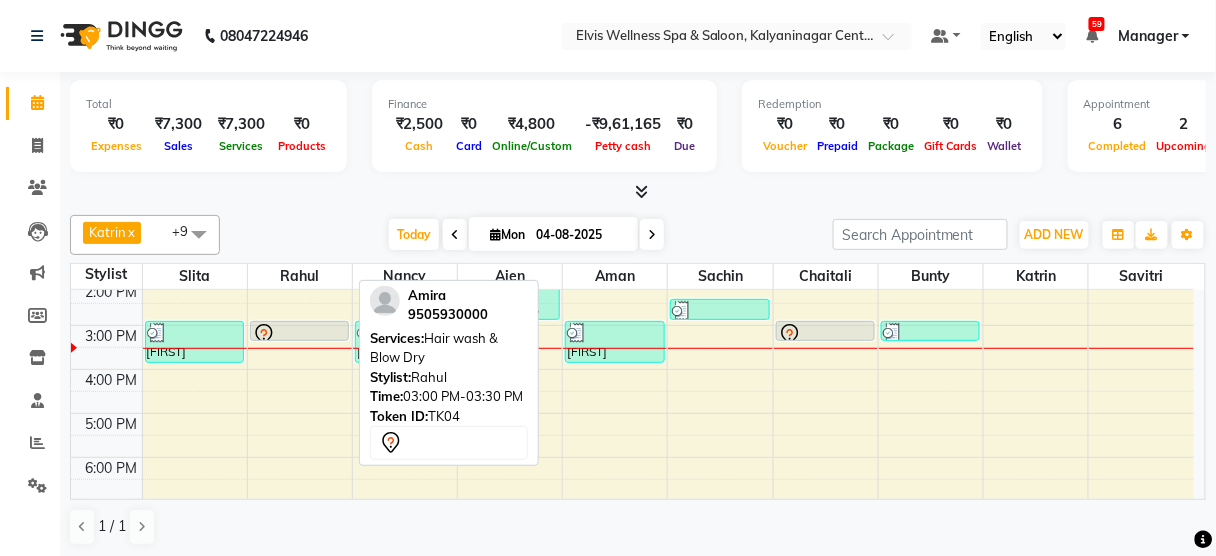 click at bounding box center [300, 335] 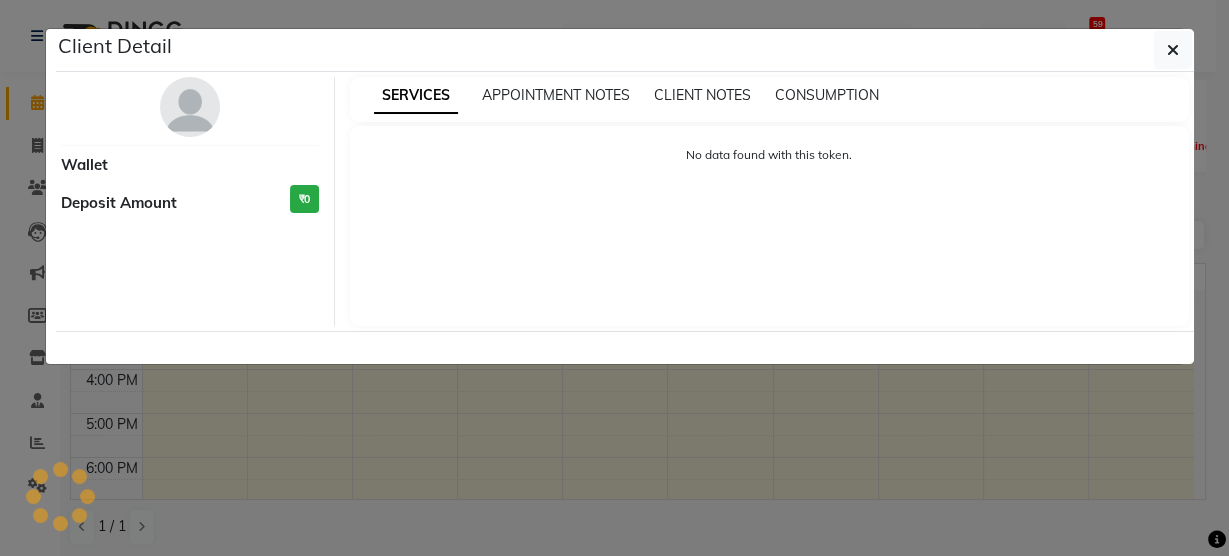 select on "7" 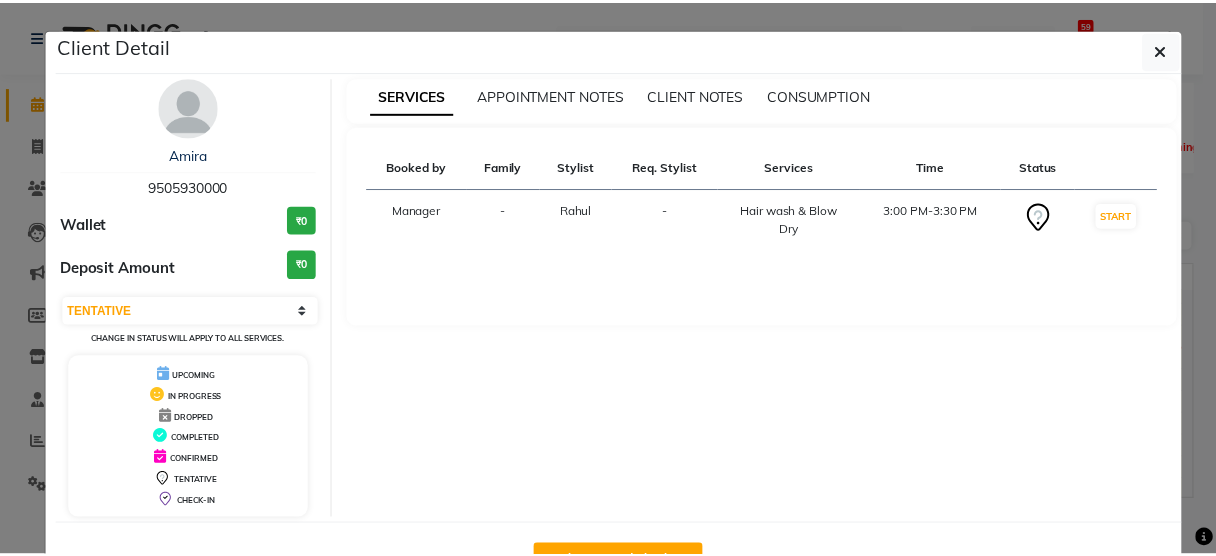 scroll, scrollTop: 65, scrollLeft: 0, axis: vertical 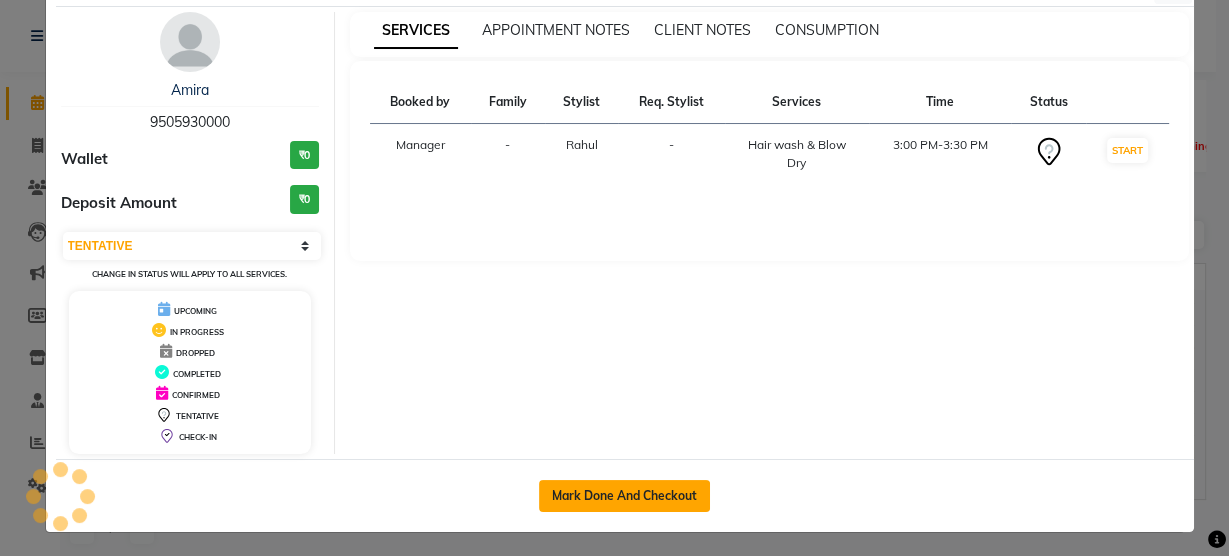 click on "Mark Done And Checkout" 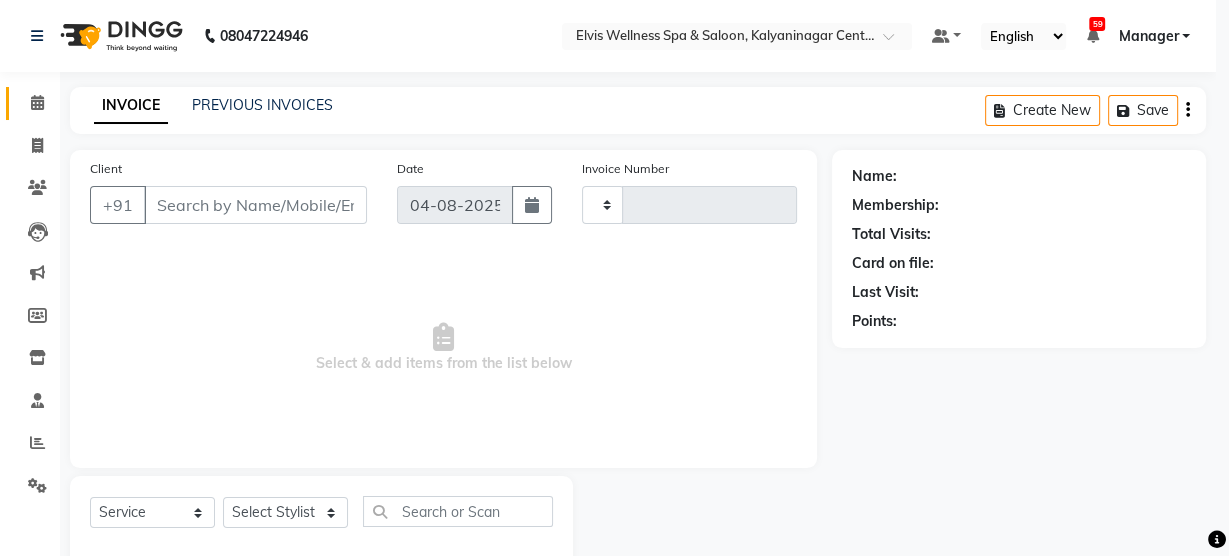 type on "2442" 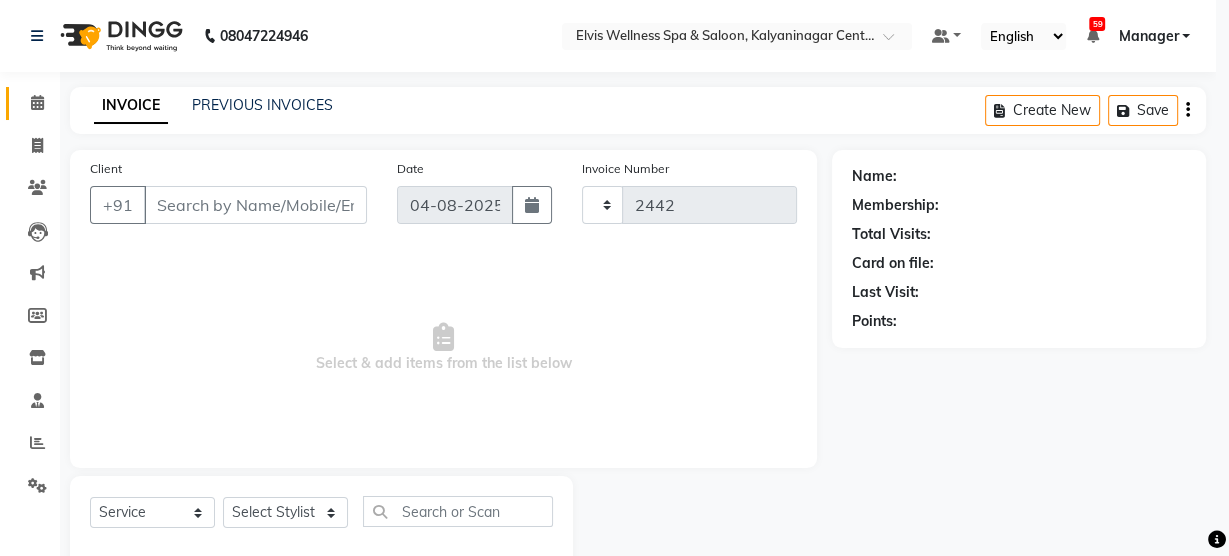 select on "3" 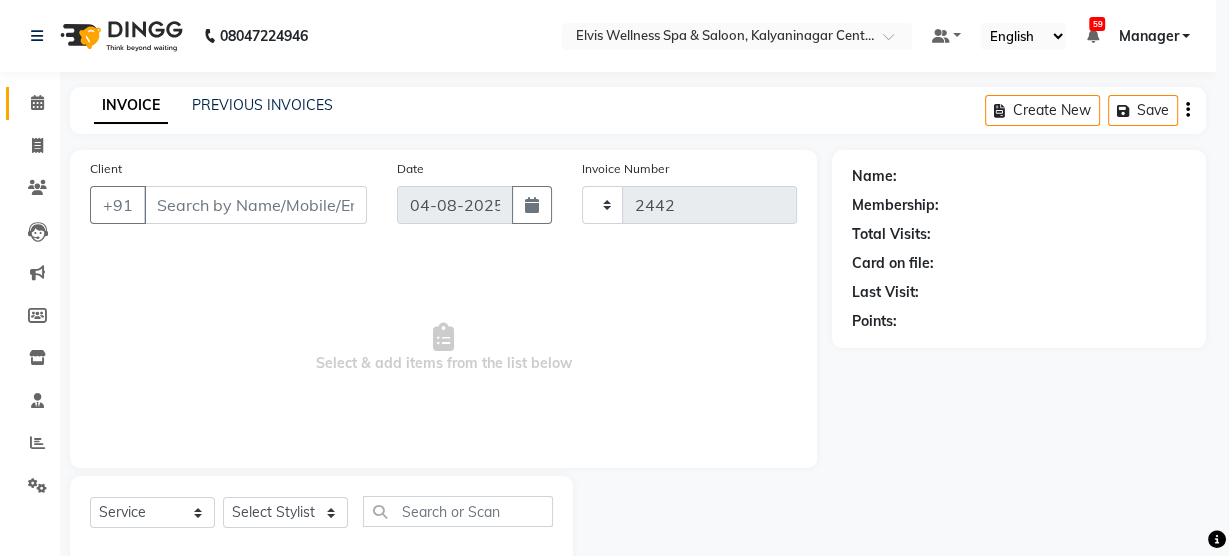 select on "5733" 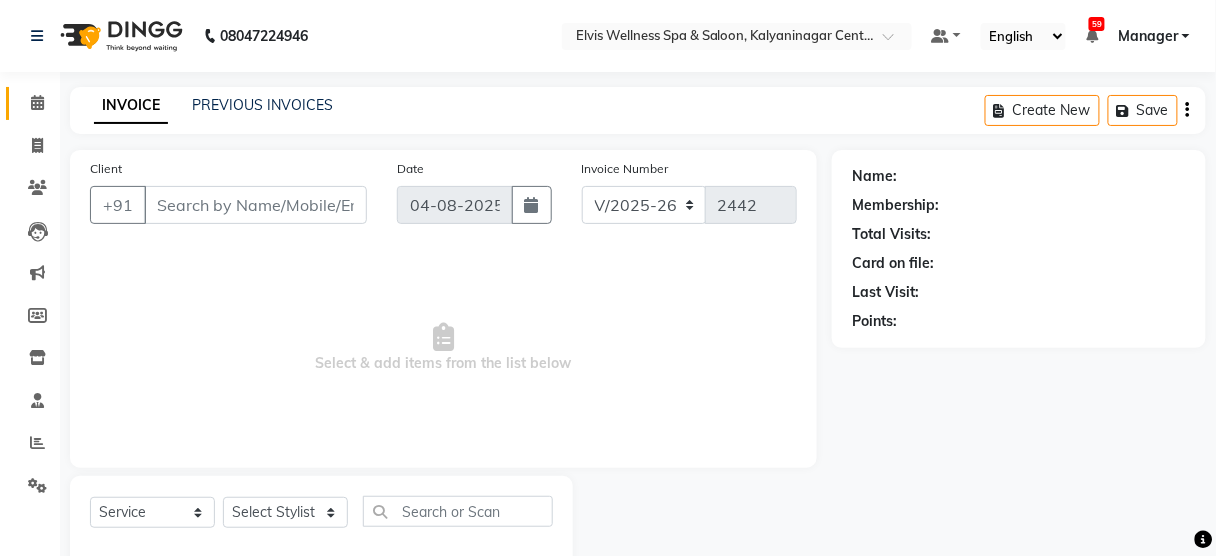 type on "9505930000" 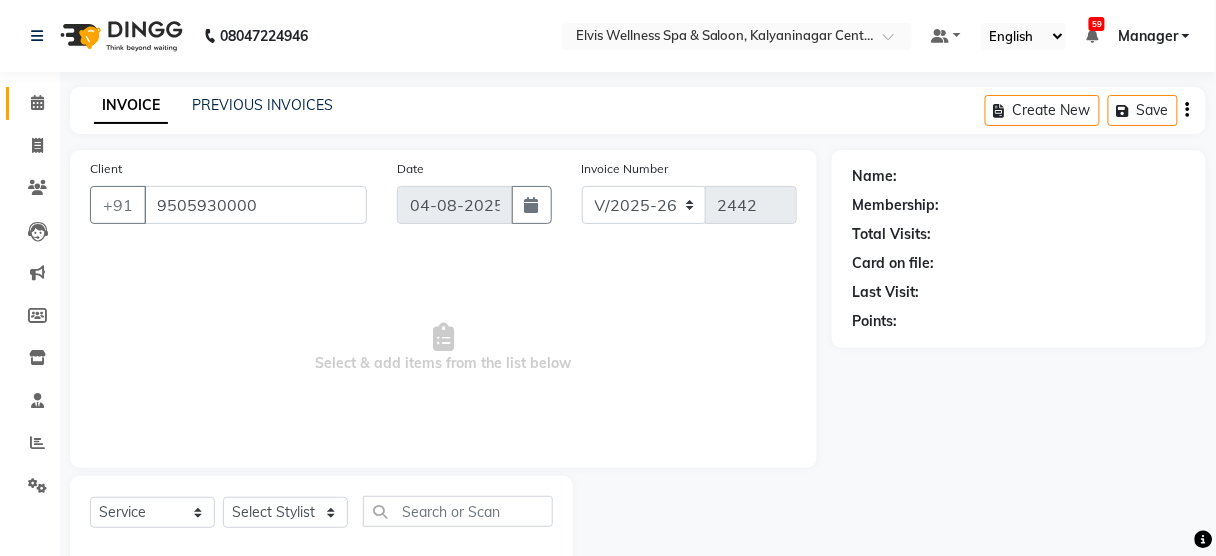 select on "40552" 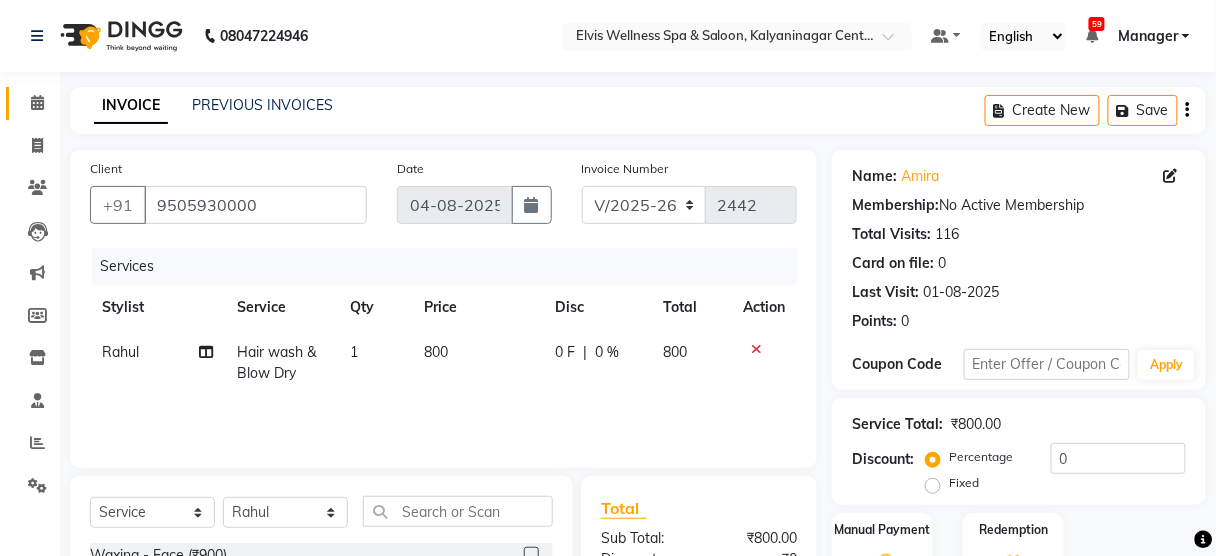 scroll, scrollTop: 243, scrollLeft: 0, axis: vertical 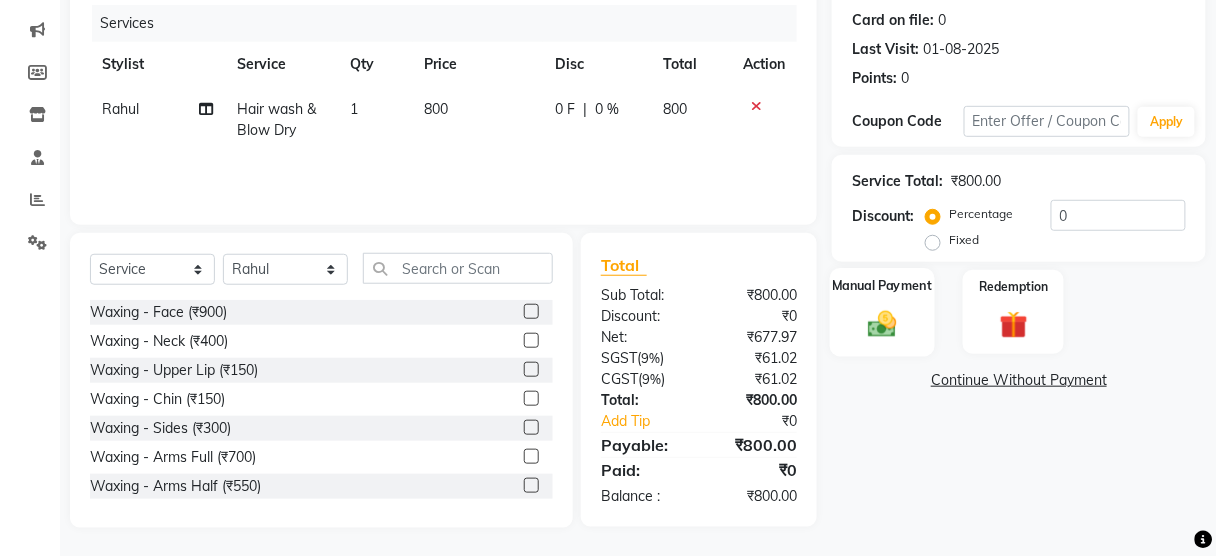 click 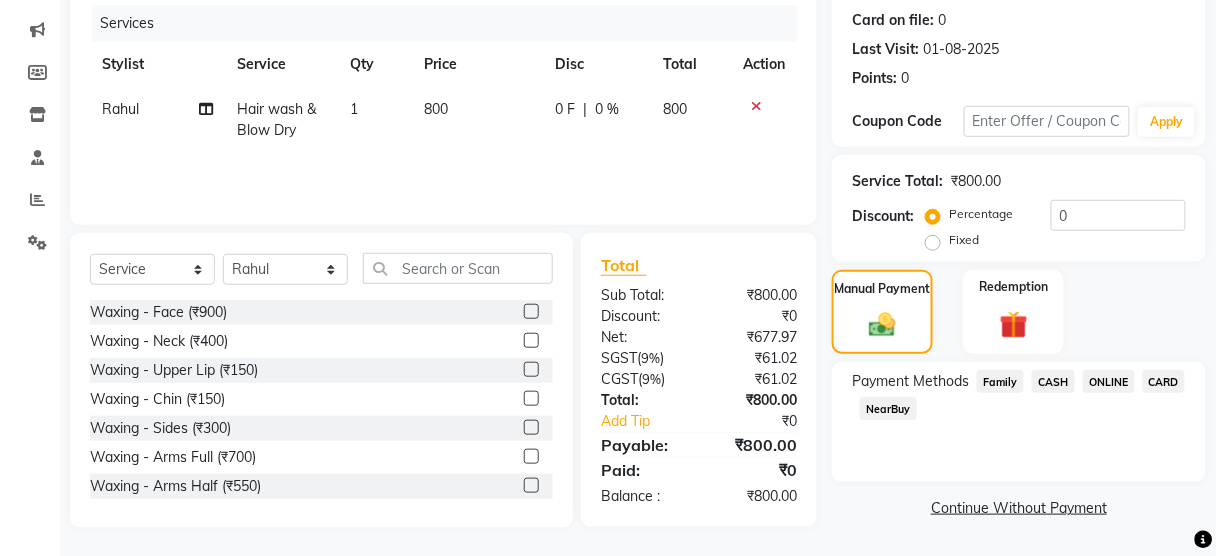 click on "800" 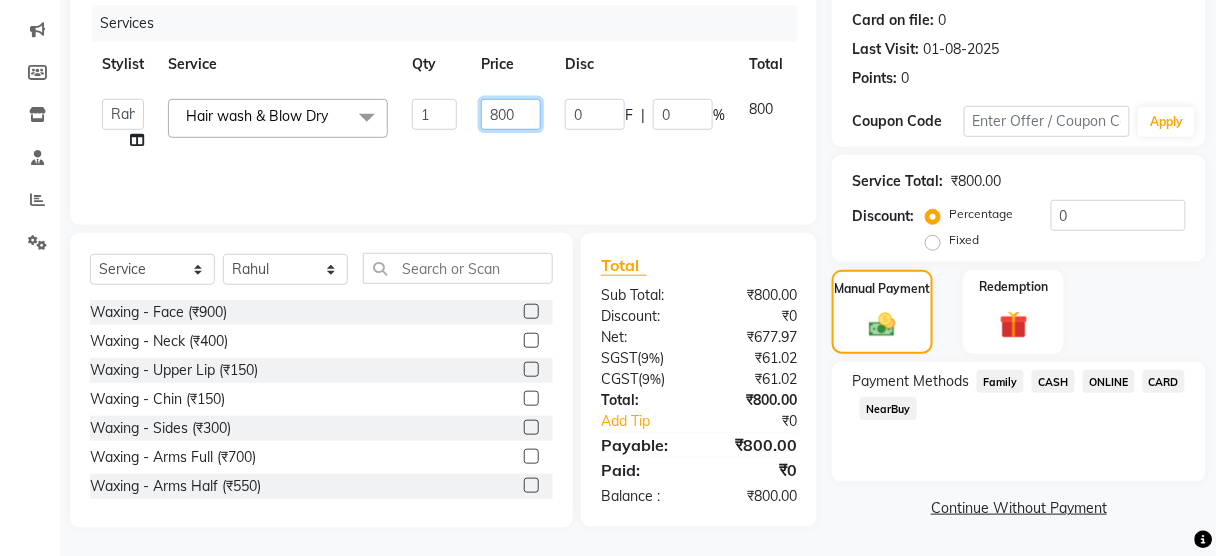 click on "800" 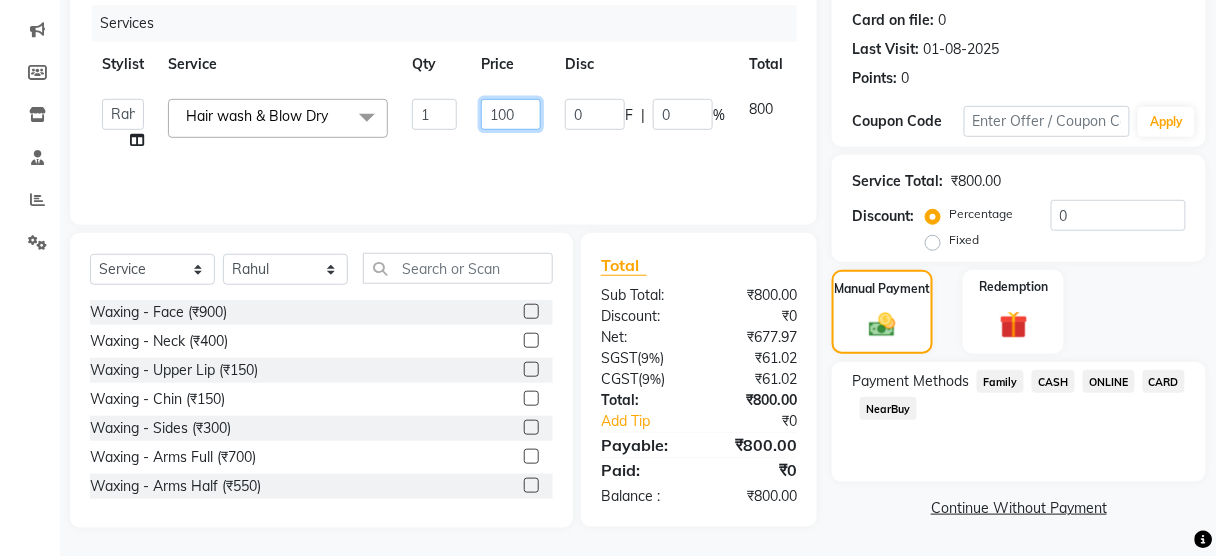 type on "1000" 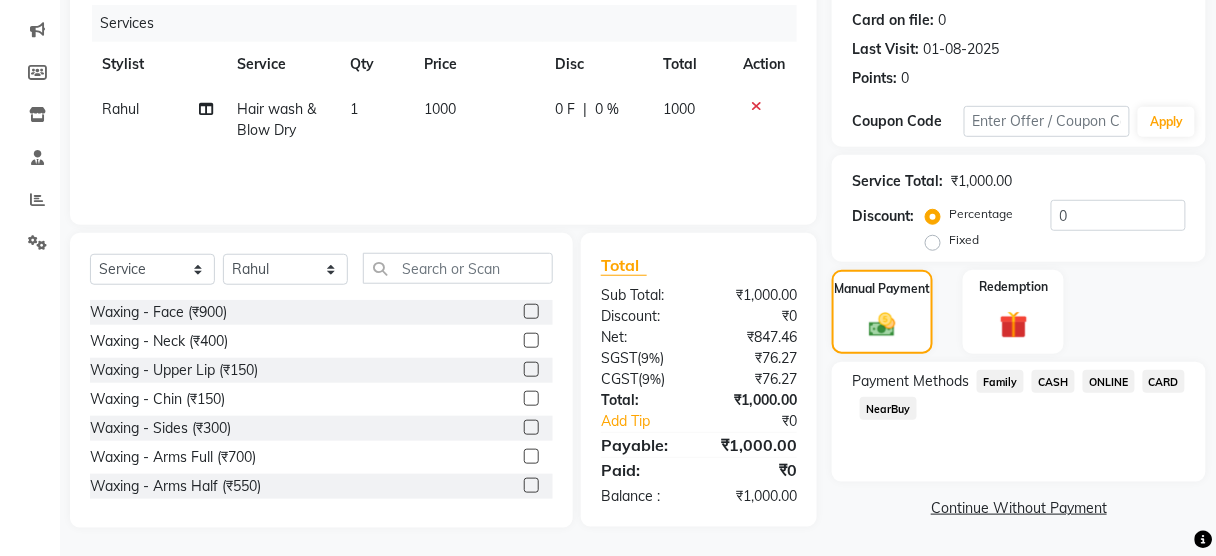 click on "Services Stylist Service Qty Price Disc Total Action Rahul Hair wash & Blow Dry 1 1000 0 F | 0 % 1000" 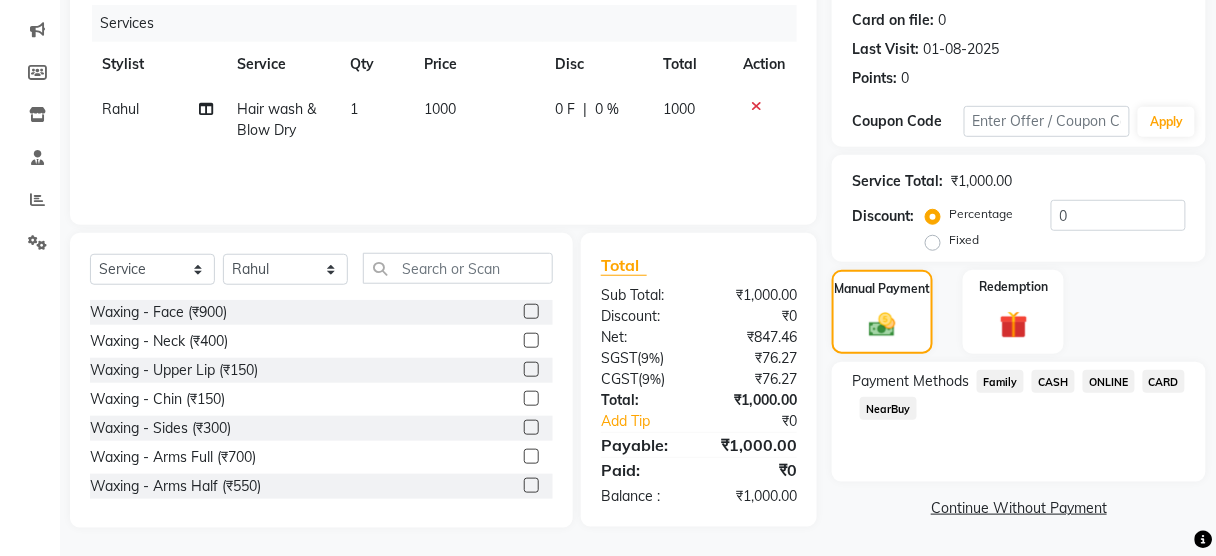 click on "CASH" 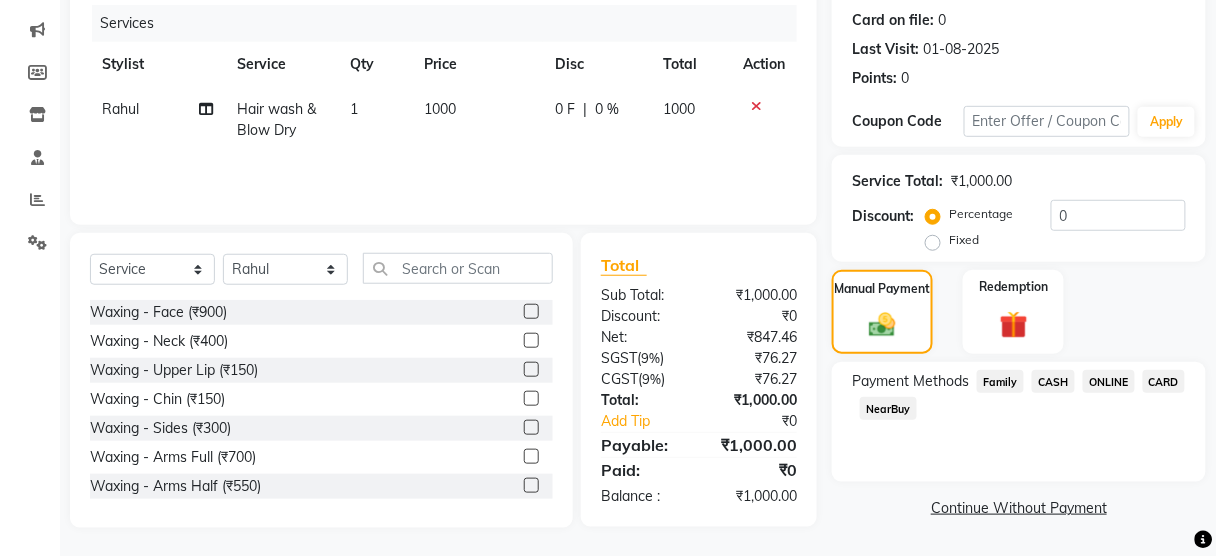 scroll, scrollTop: 295, scrollLeft: 0, axis: vertical 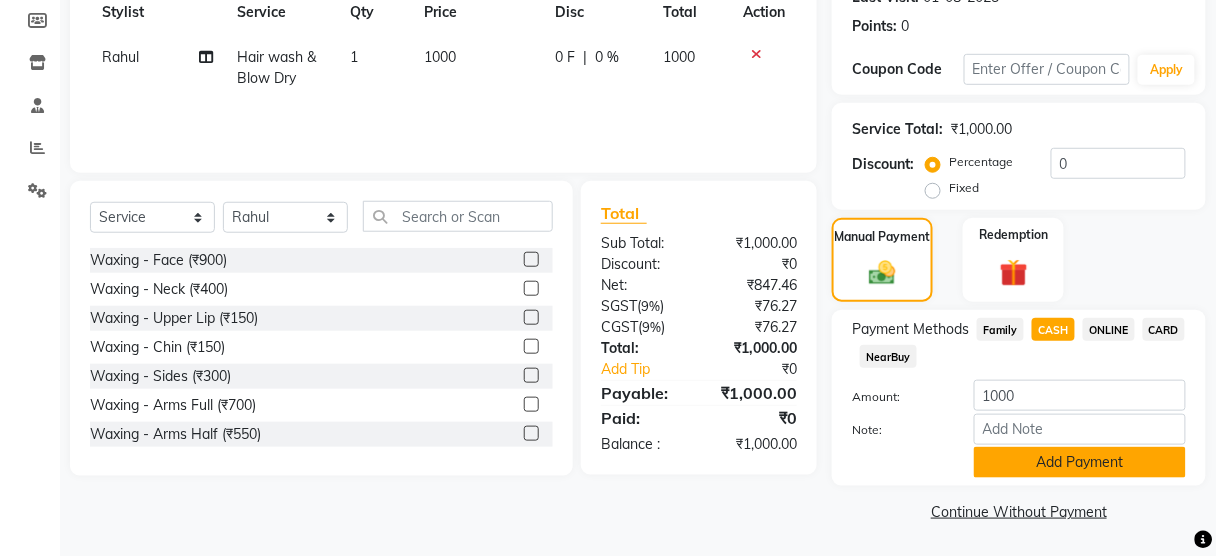 click on "Add Payment" 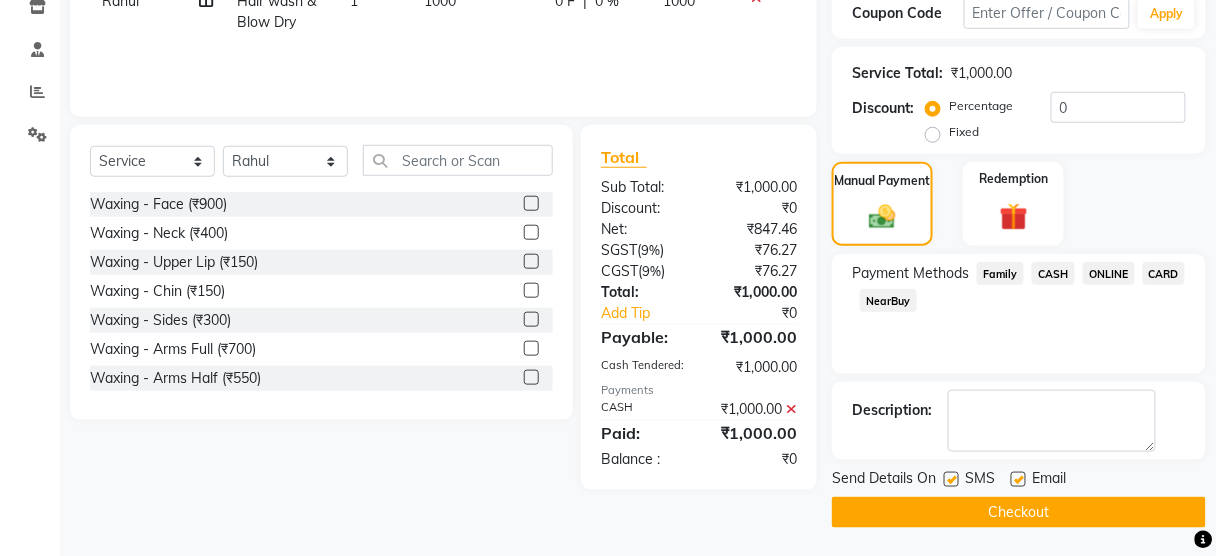 click 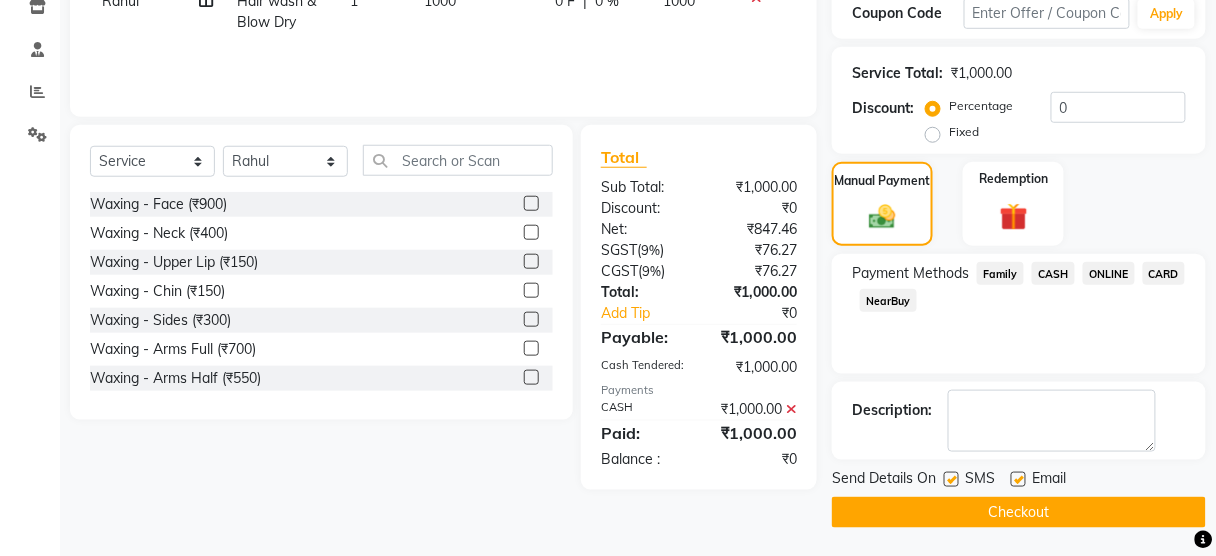 click at bounding box center (950, 480) 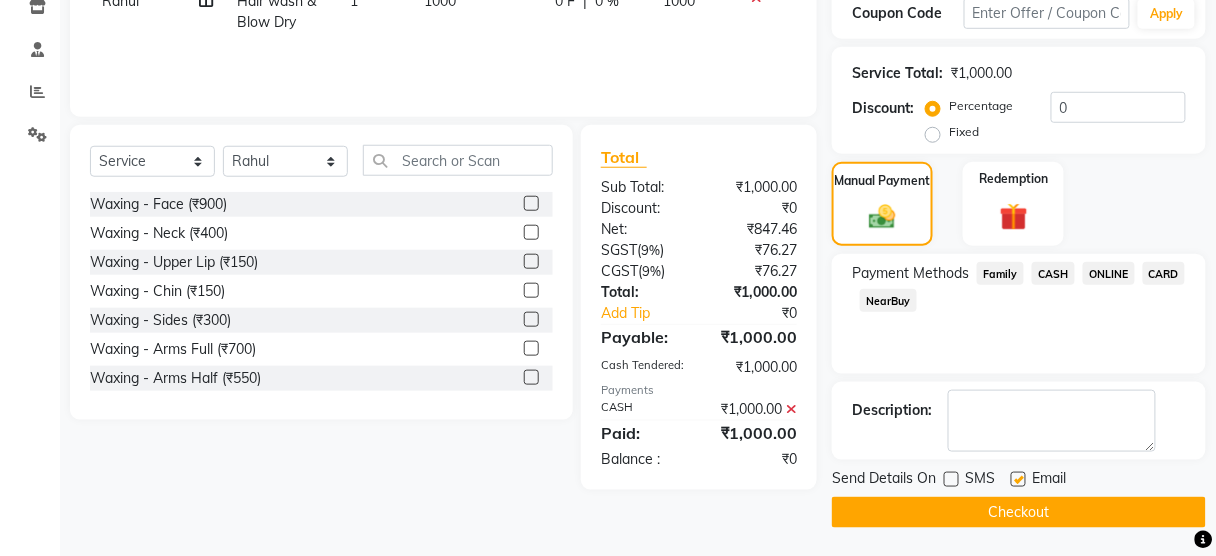 click on "Checkout" 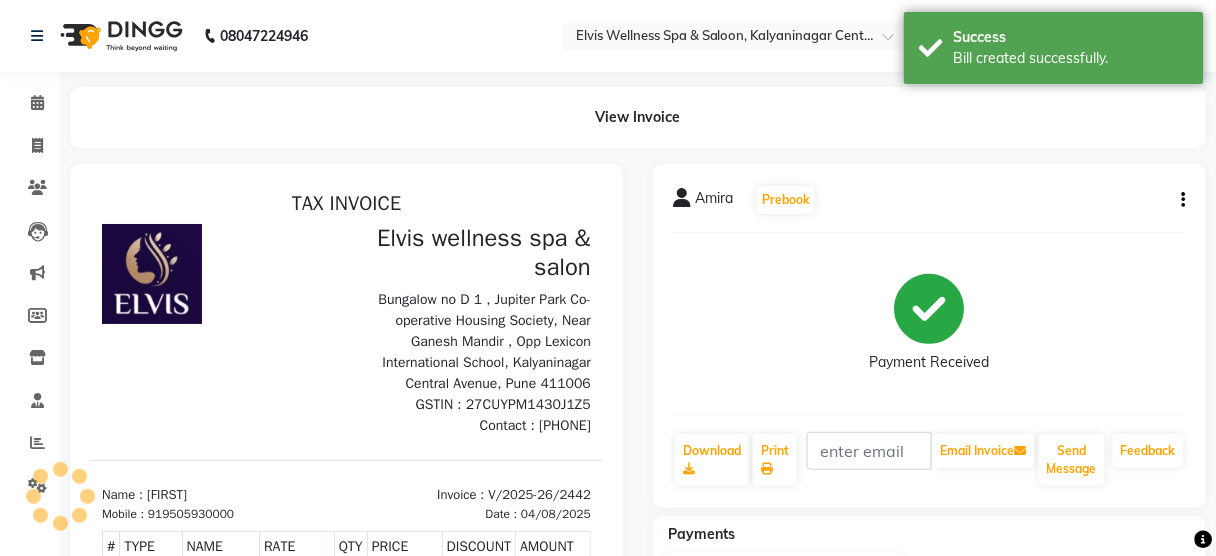 scroll, scrollTop: 0, scrollLeft: 0, axis: both 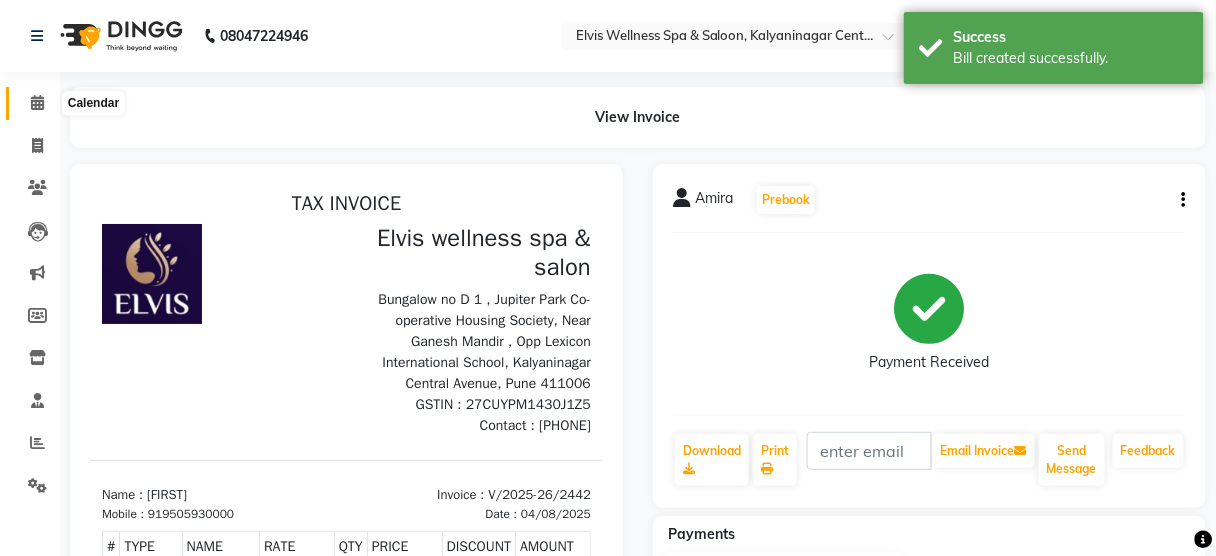 click 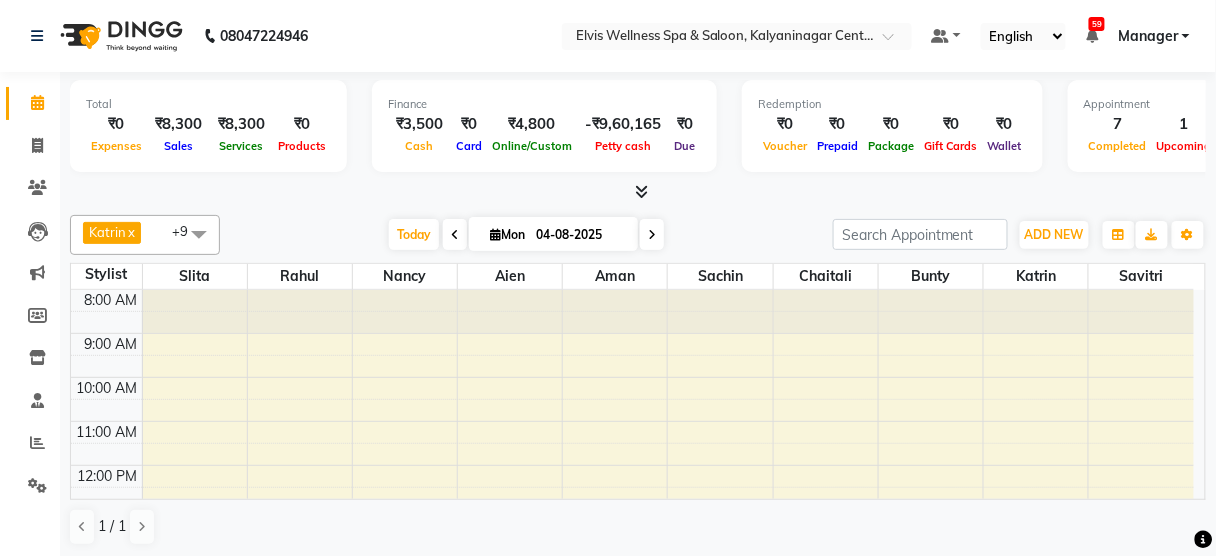 scroll, scrollTop: 0, scrollLeft: 0, axis: both 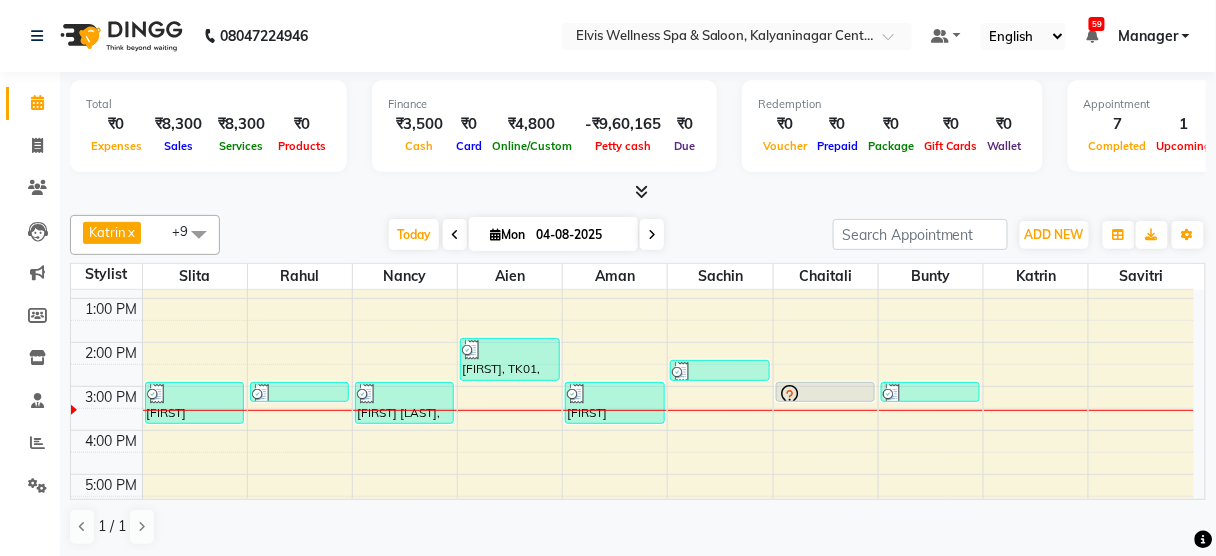 click at bounding box center [199, 234] 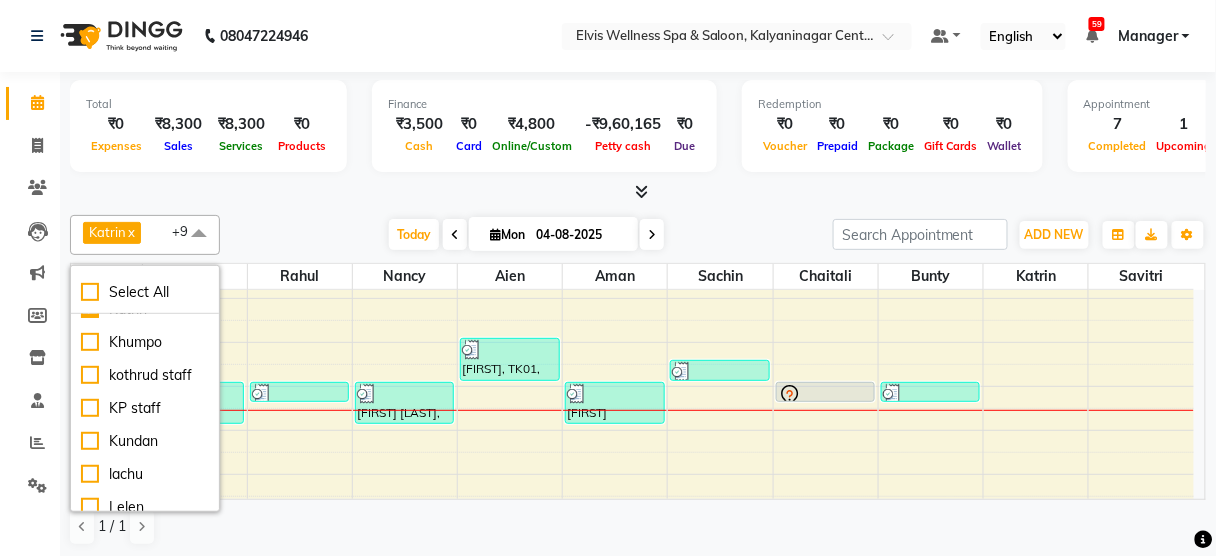 scroll, scrollTop: 385, scrollLeft: 0, axis: vertical 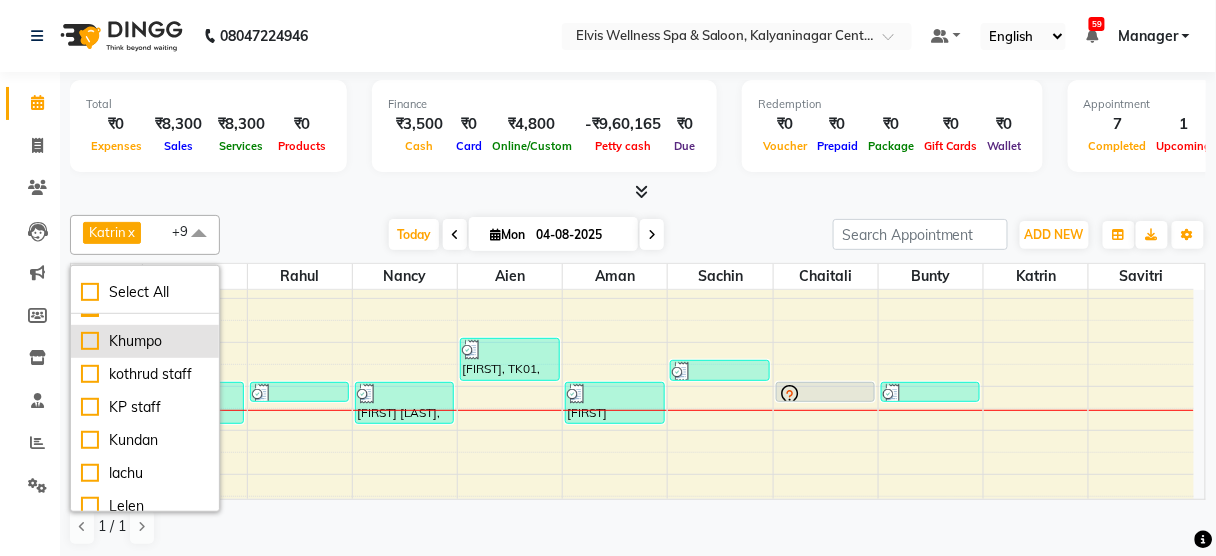 click on "Khumpo" at bounding box center [145, 341] 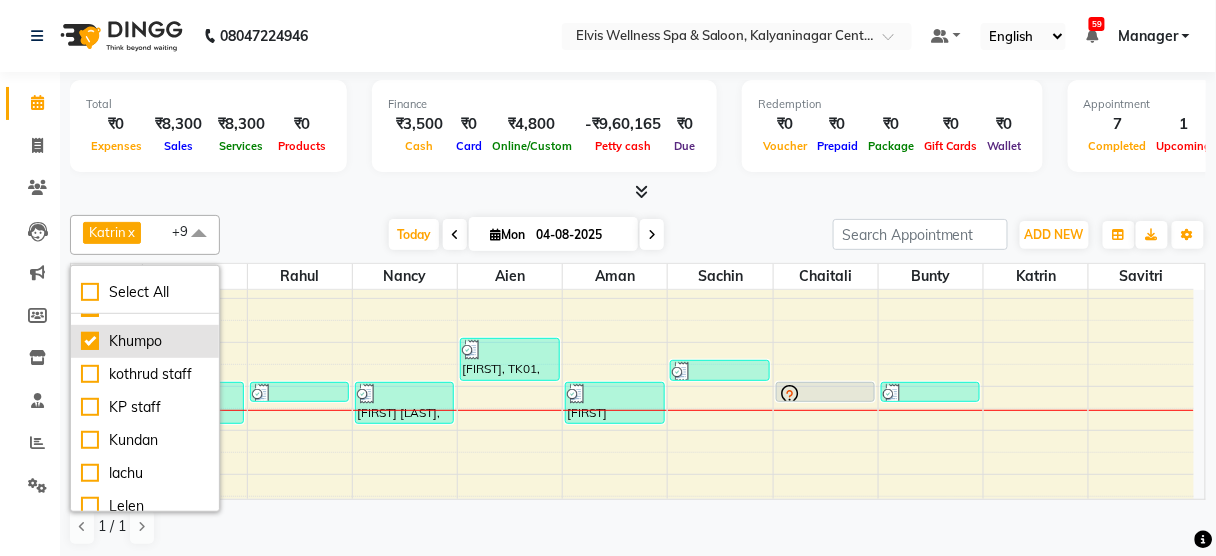 checkbox on "true" 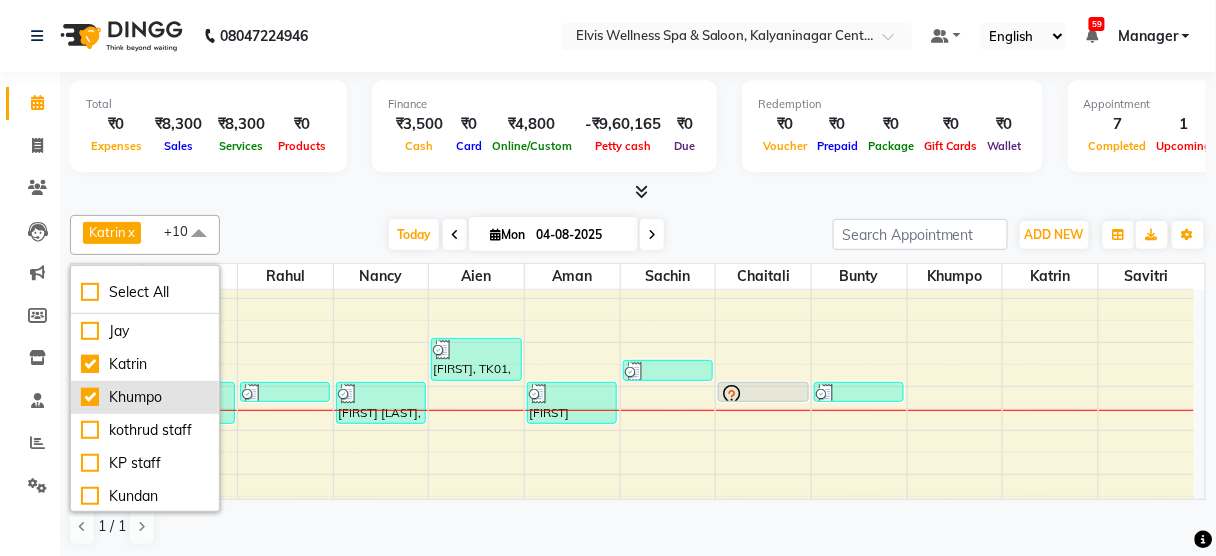 scroll, scrollTop: 328, scrollLeft: 0, axis: vertical 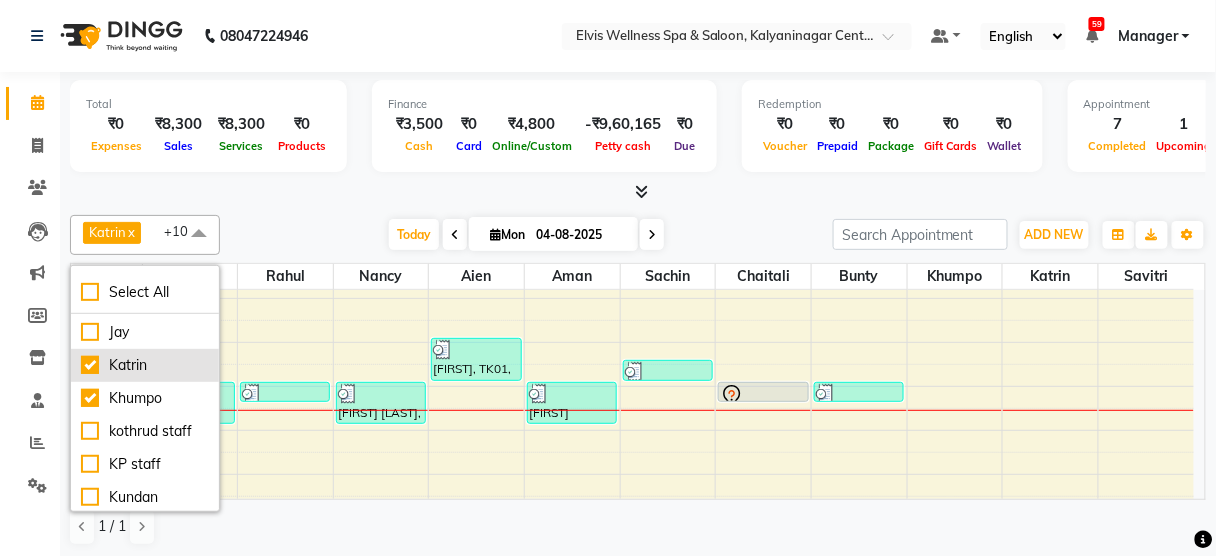 click on "Katrin" at bounding box center [145, 365] 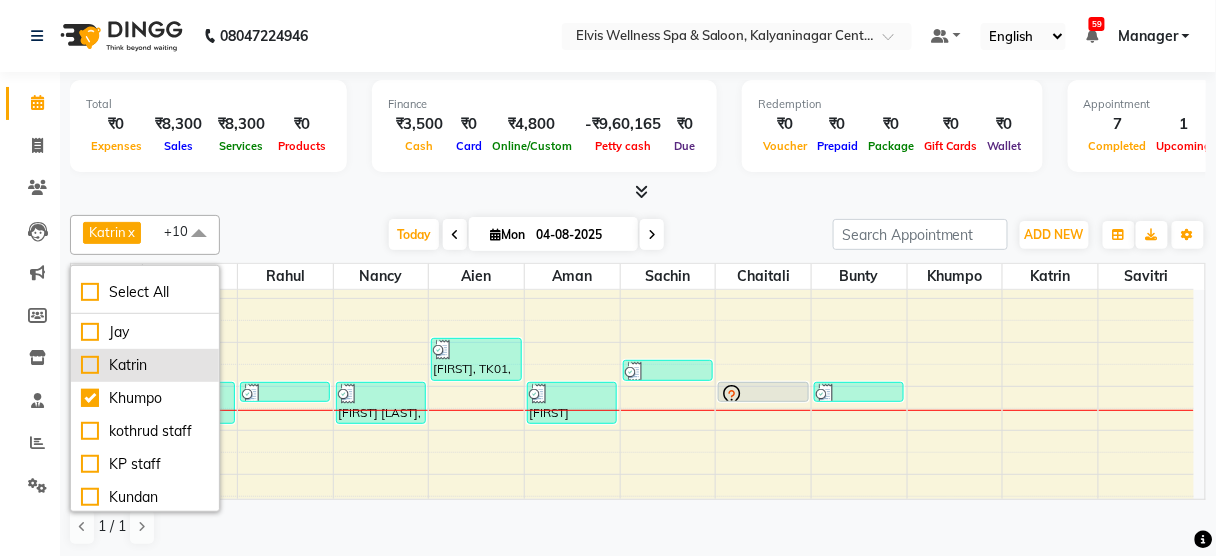 checkbox on "false" 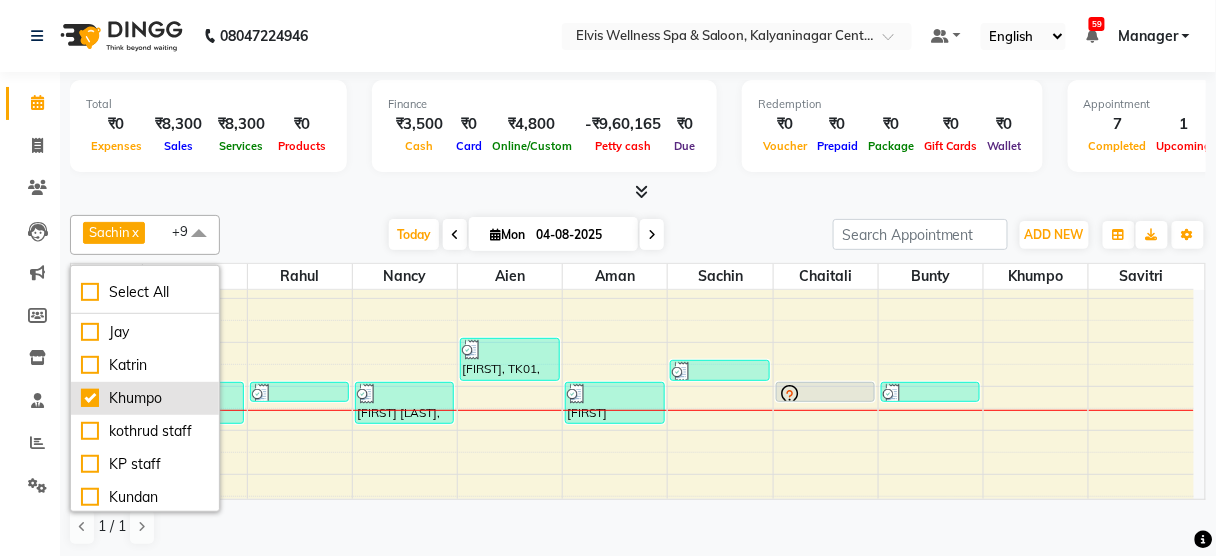 click on "Khumpo" at bounding box center [145, 398] 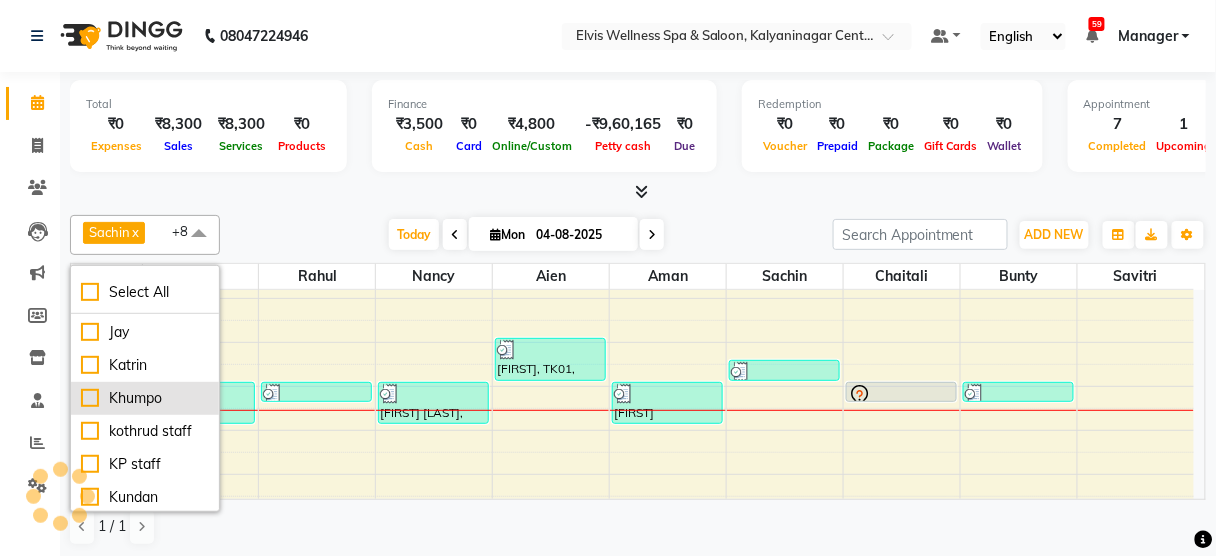 checkbox on "false" 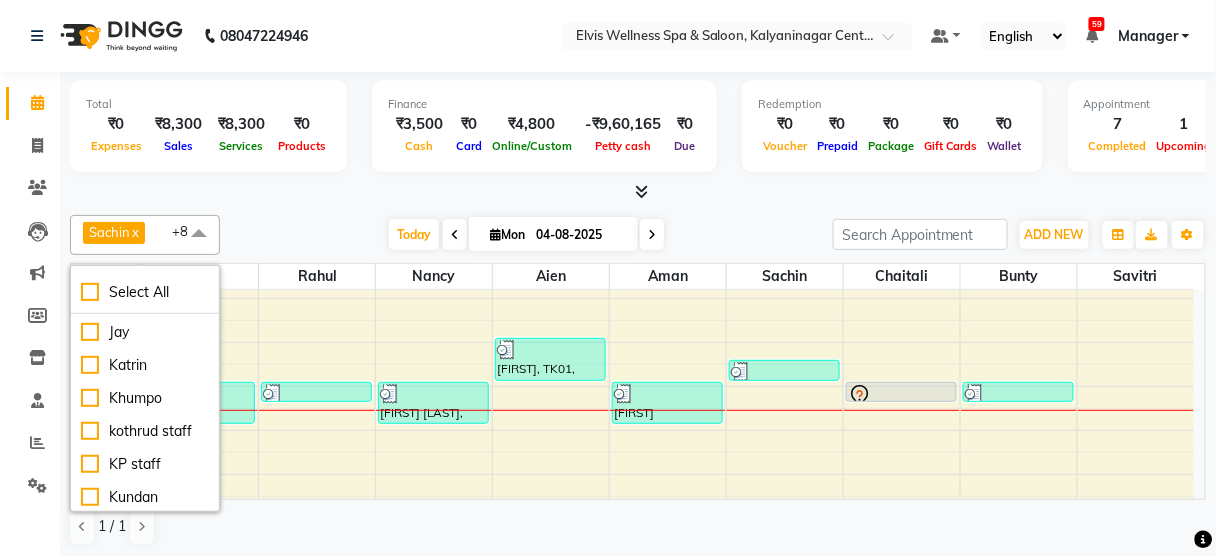 click on "Sachin  x Aman  x nancy  x Rahul  x Bunty  x Chaitali  x slita  x Aien  x Savitri  x +[PHONE] Select All Aien Aman among Anju Anna baner staff Bepeto Bunty Chaitali Eunice Jay Katrin Khumpo kothrud staff KP staff Kundan lachu Lelen Lucy Manager Marvin Masoni mimin Ming nancy Noang Rahul RAMBO Reena Sachin sarla Savitri slita Sumitra Thon [LOCATION] staff yanchen Today  Mon 04-08-2025 Toggle Dropdown Add Appointment Add Invoice Add Expense Add Attendance Add Client Add Transaction Toggle Dropdown Add Appointment Add Invoice Add Expense Add Attendance Add Client ADD NEW Toggle Dropdown Add Appointment Add Invoice Add Expense Add Attendance Add Client Add Transaction Sachin  x Aman  x nancy  x Rahul  x Bunty  x Chaitali  x slita  x Aien  x Savitri  x +[PHONE] Select All Aien Aman among Anju Anna baner staff Bepeto Bunty Chaitali Eunice Jay Katrin Khumpo kothrud staff KP staff Kundan lachu Lelen Lucy Manager Marvin Masoni mimin Ming nancy Noang Rahul RAMBO Reena Sachin sarla Savitri slita Sumitra Thon Zoom" 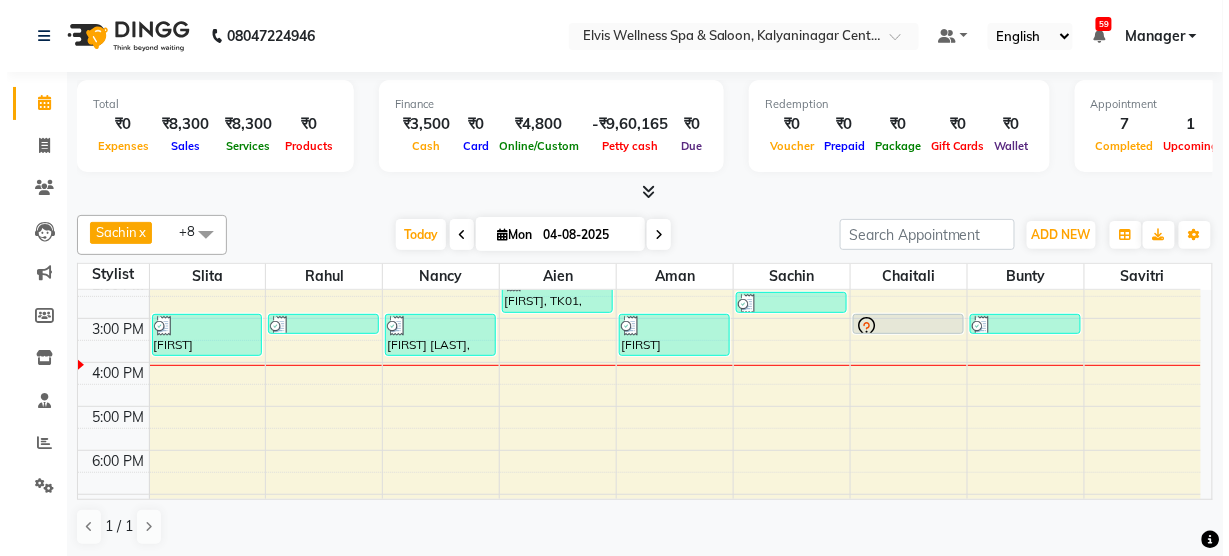 scroll, scrollTop: 283, scrollLeft: 0, axis: vertical 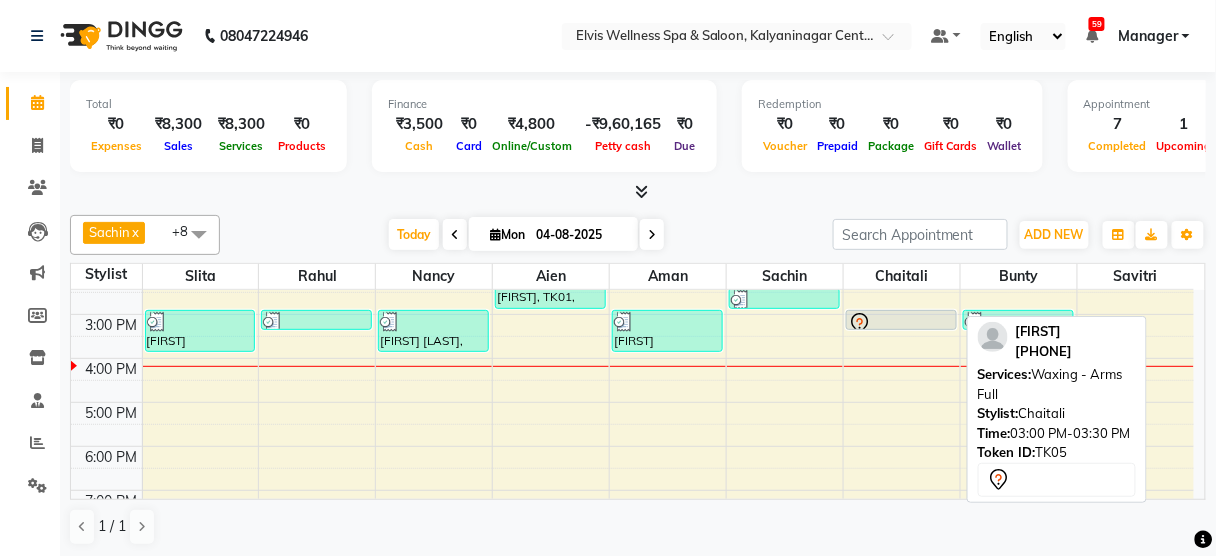 click at bounding box center (901, 324) 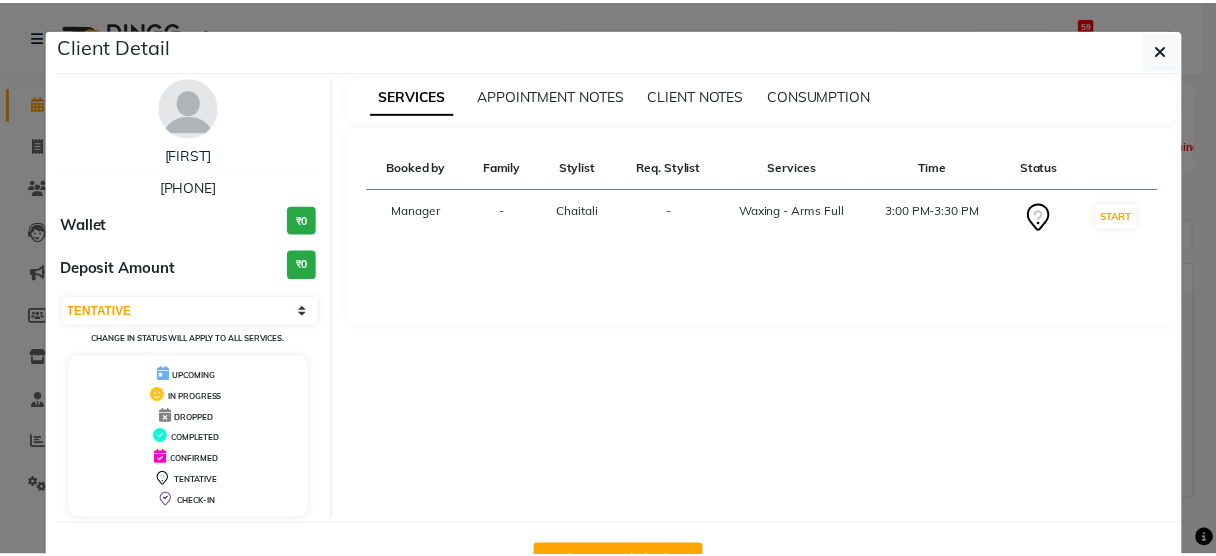 scroll, scrollTop: 65, scrollLeft: 0, axis: vertical 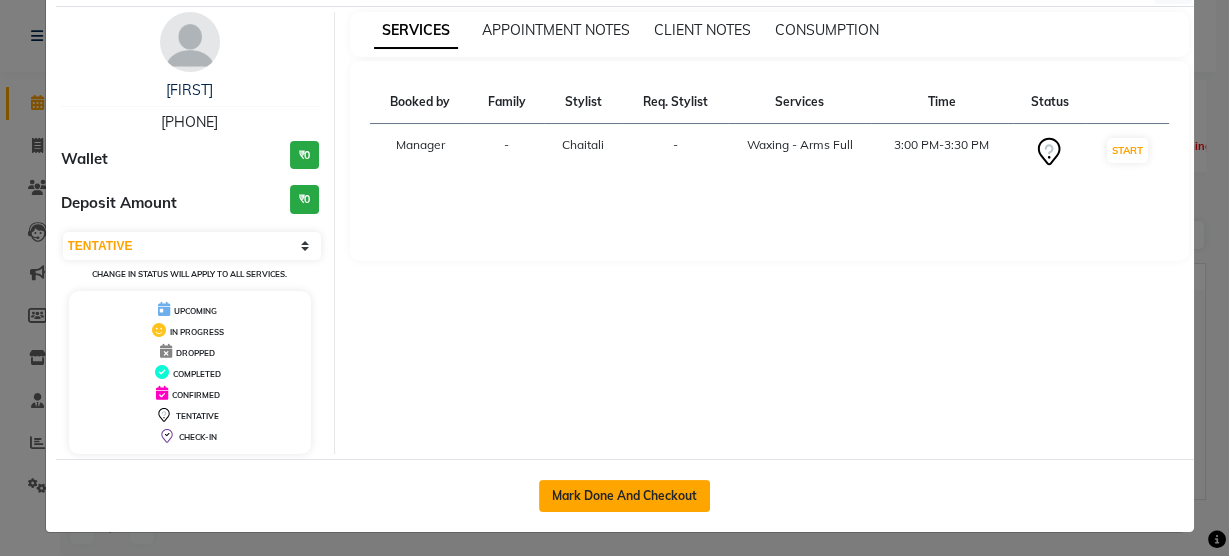 click on "Mark Done And Checkout" 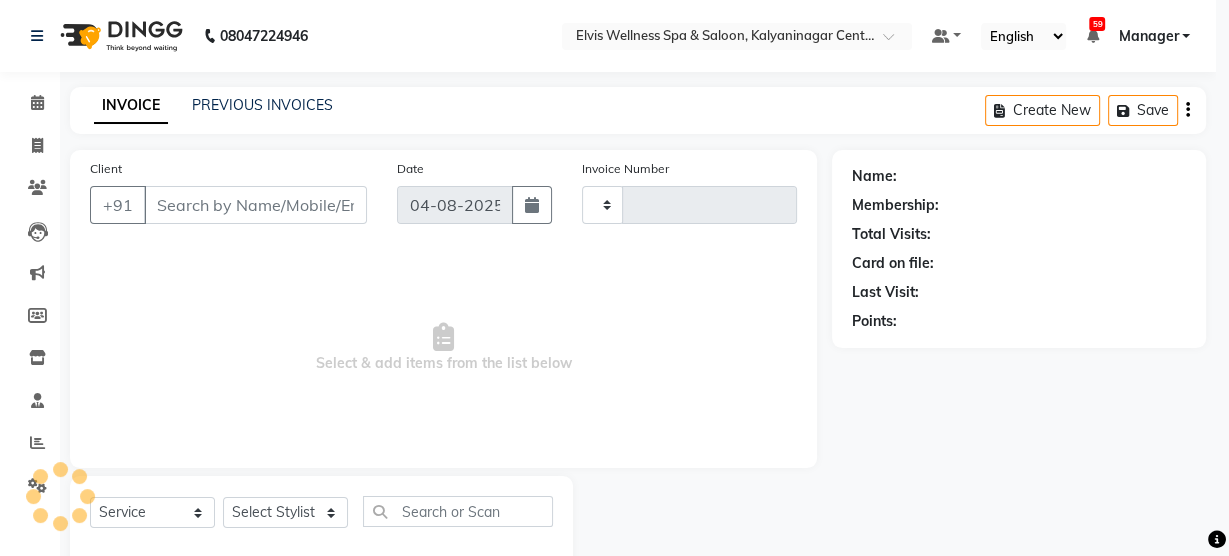 select on "3" 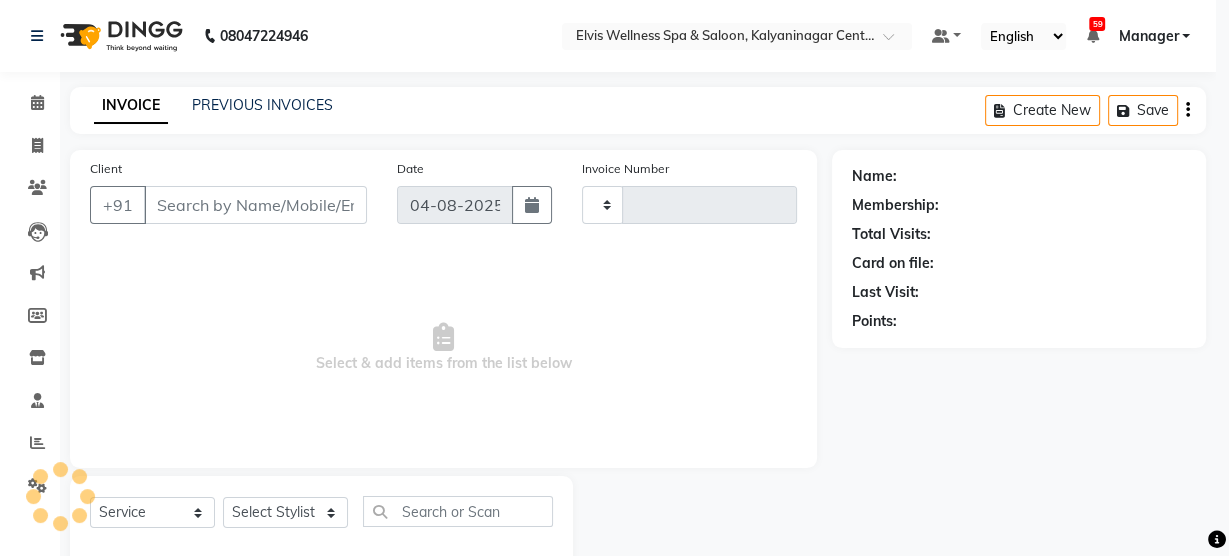 type on "2443" 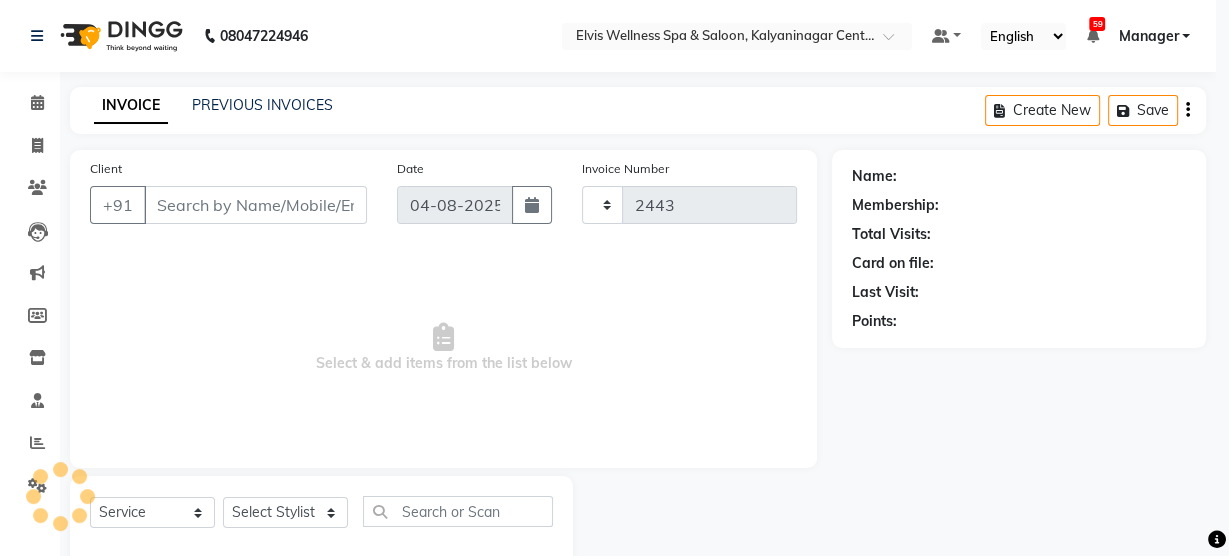 select on "5733" 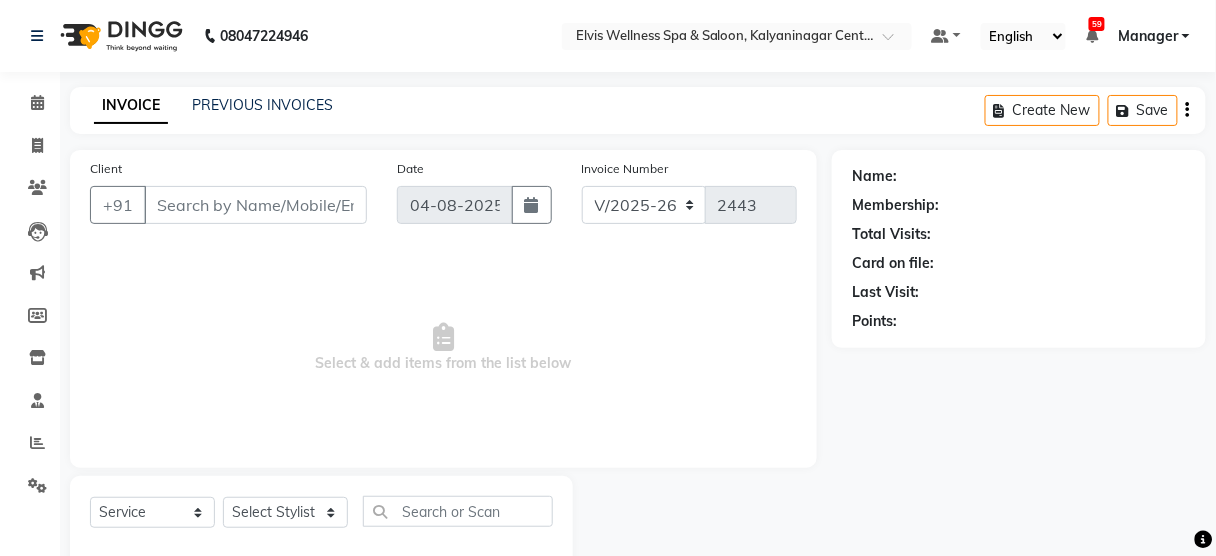 type on "[PHONE]" 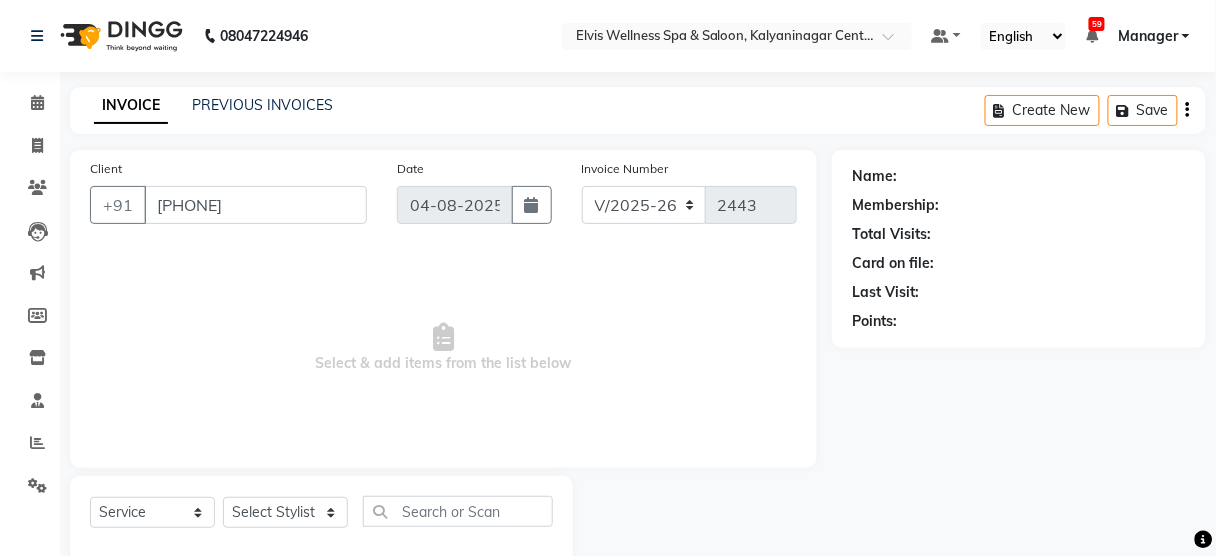 select on "58922" 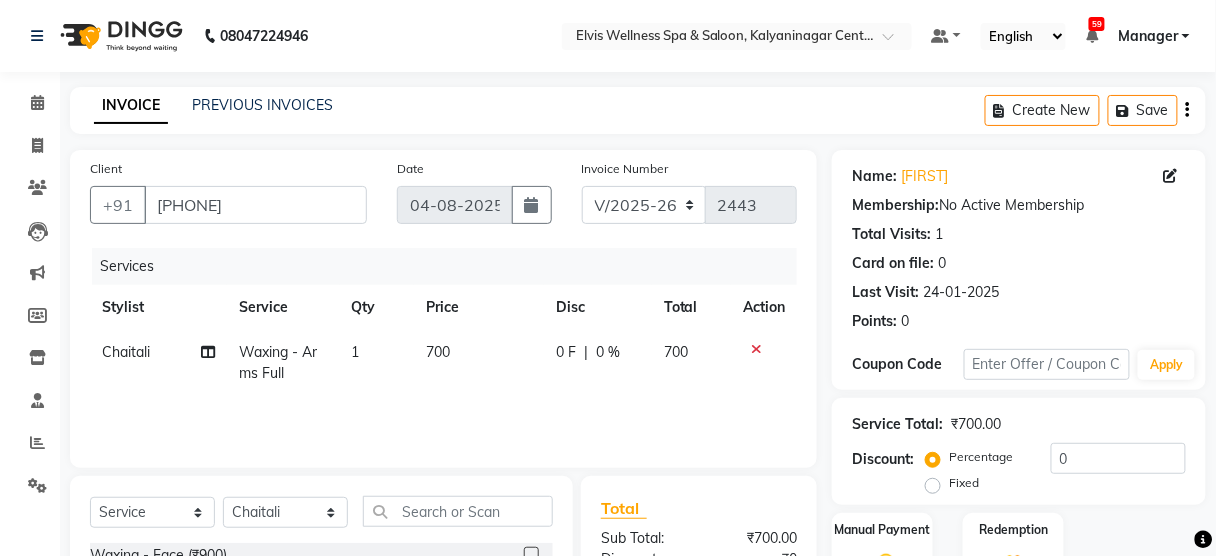 scroll, scrollTop: 243, scrollLeft: 0, axis: vertical 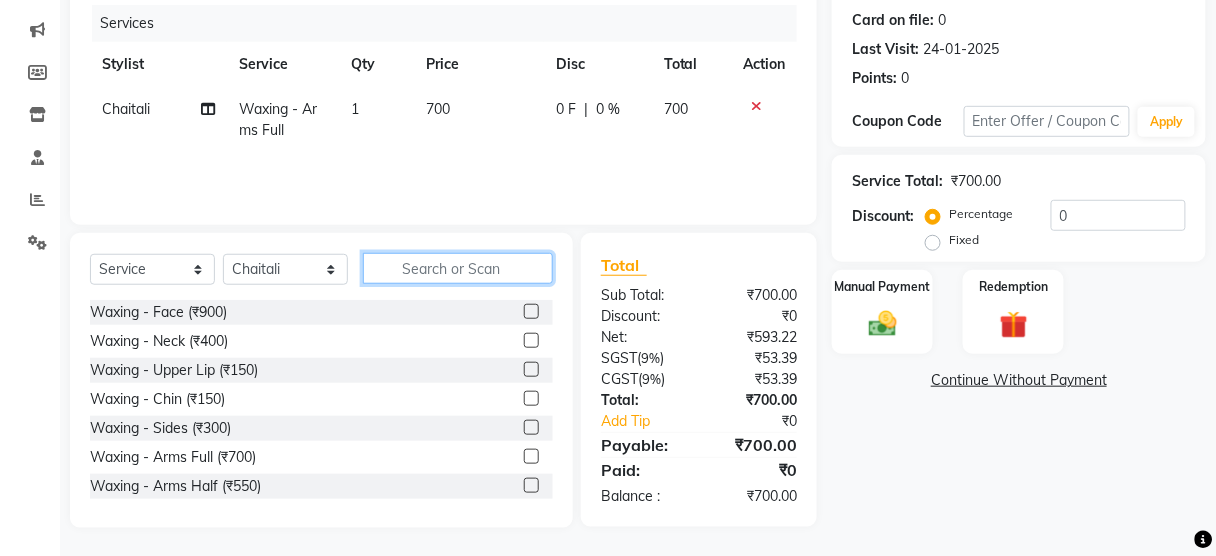 click 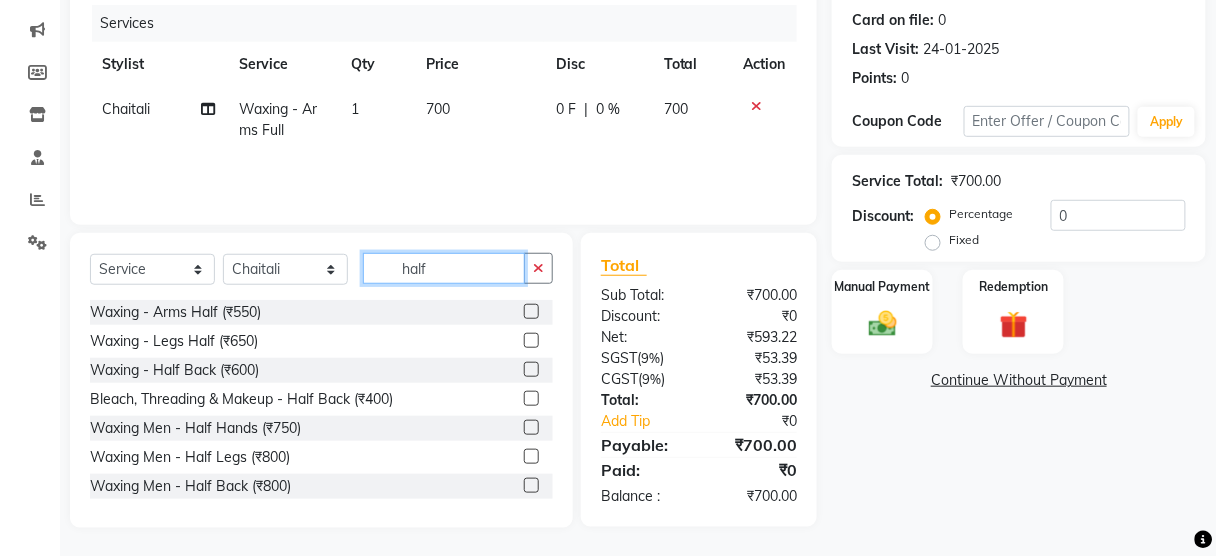 type on "half" 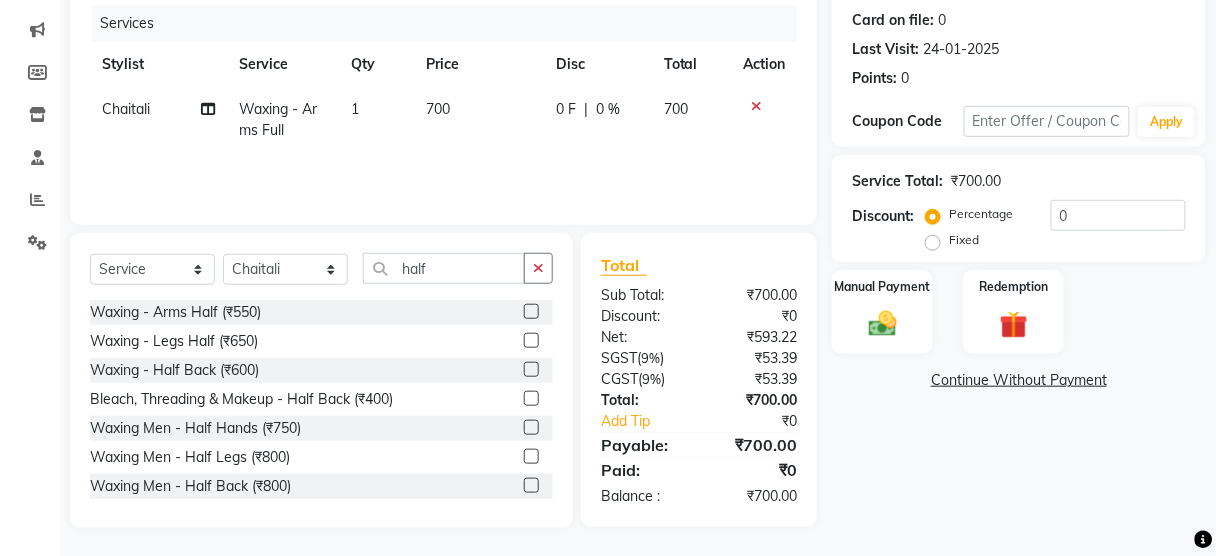 click 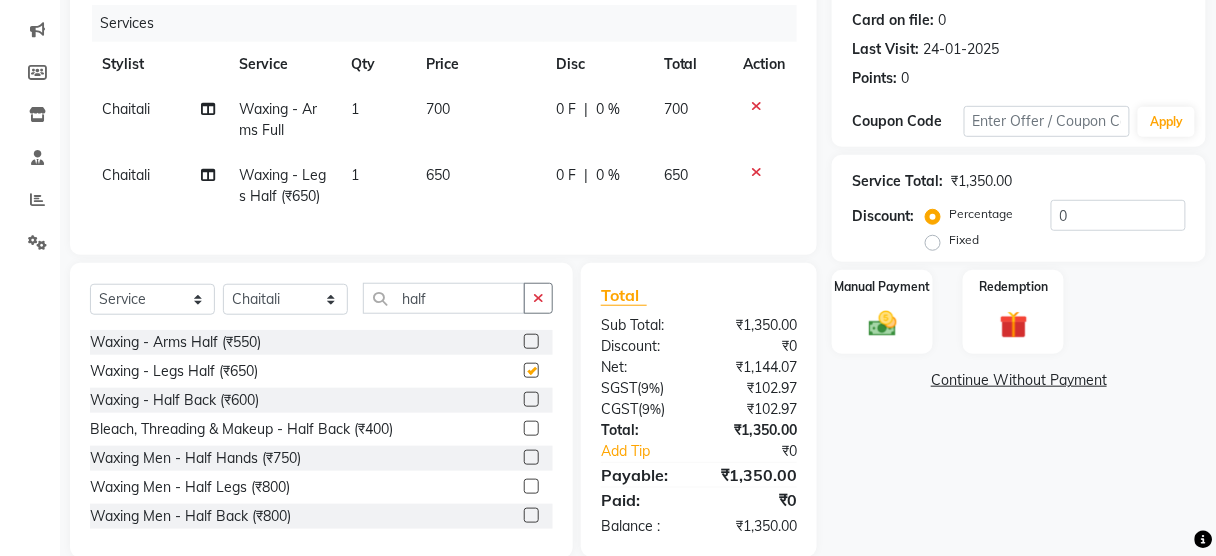 checkbox on "false" 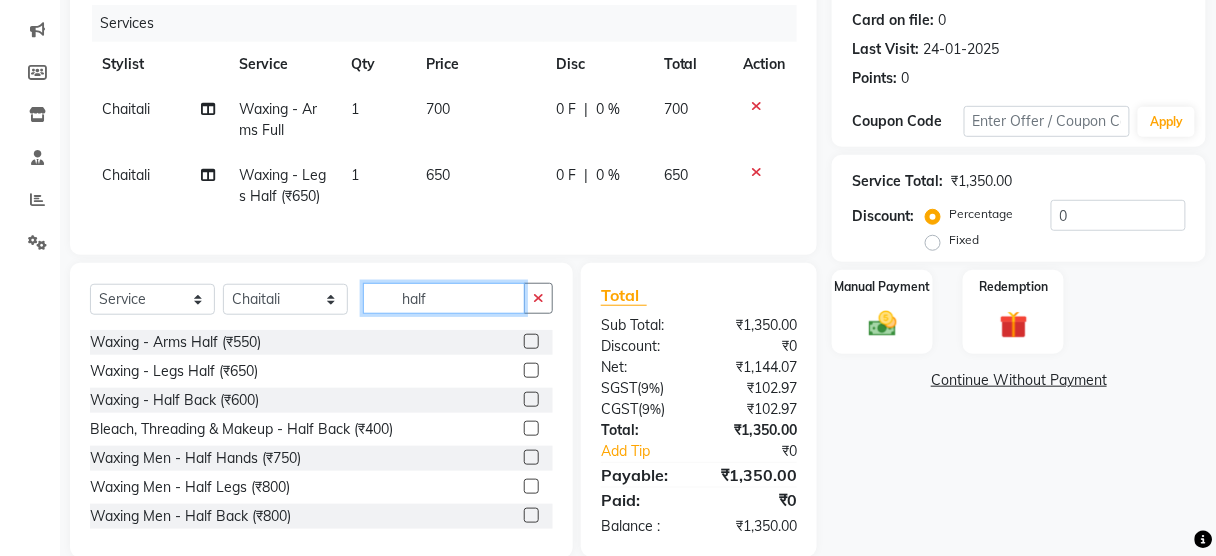 drag, startPoint x: 465, startPoint y: 317, endPoint x: 302, endPoint y: 325, distance: 163.1962 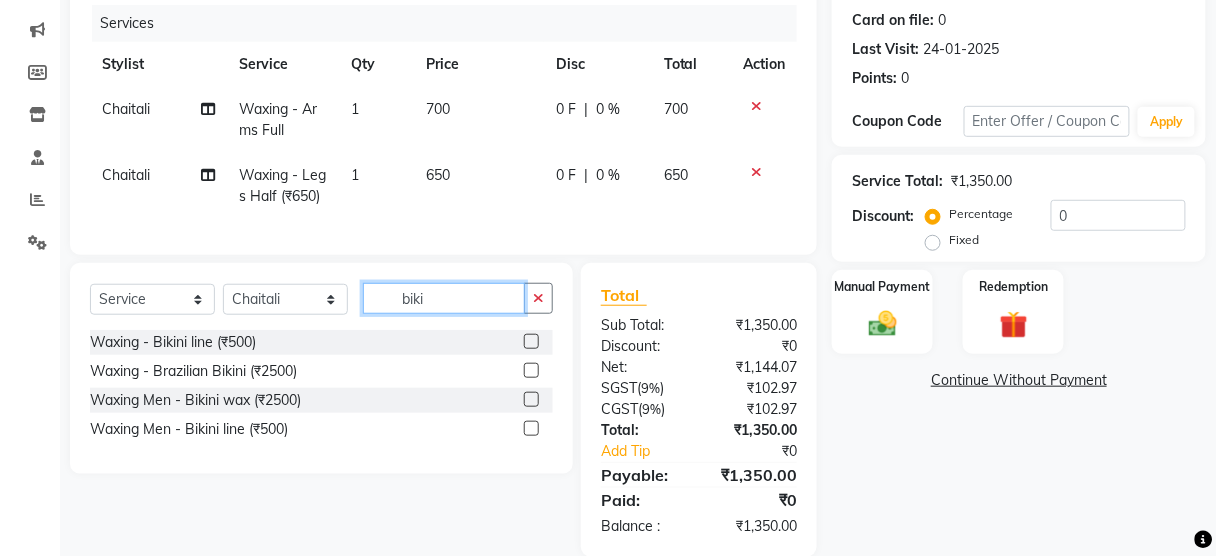 type on "biki" 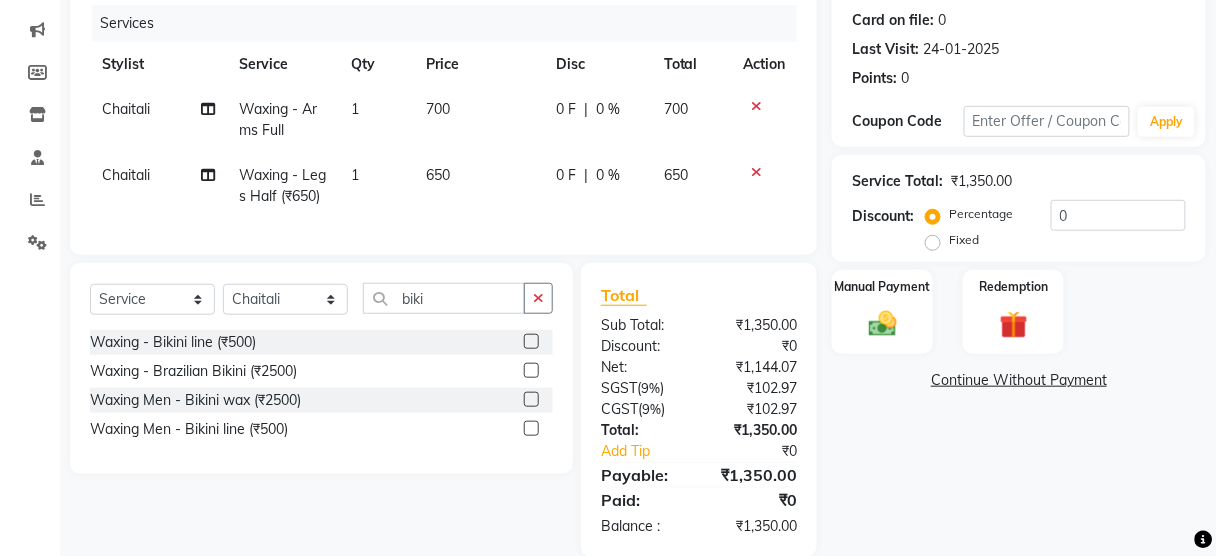 click 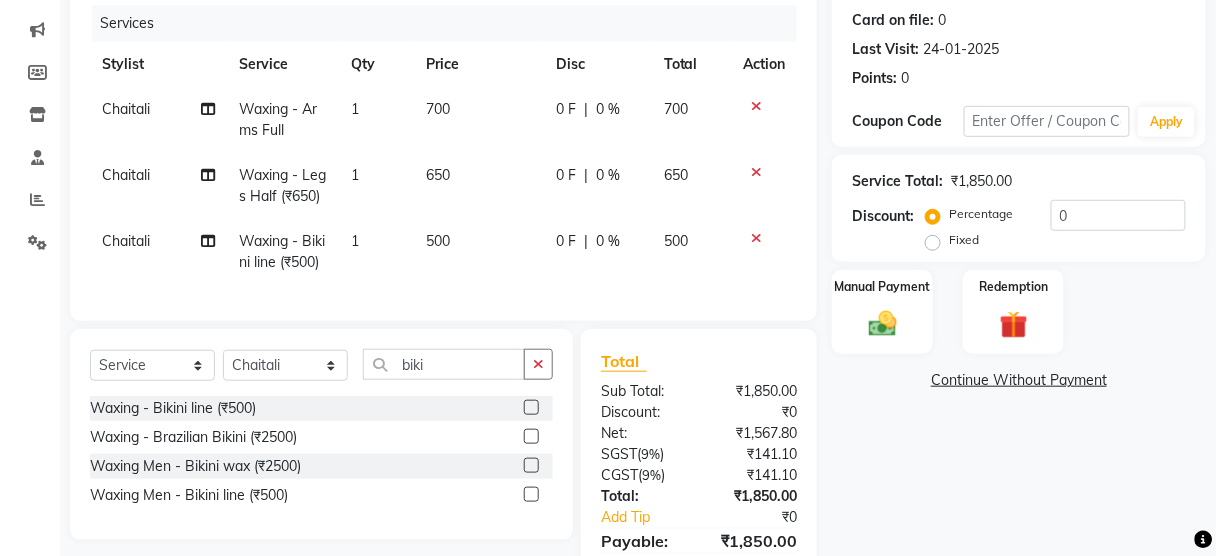 click 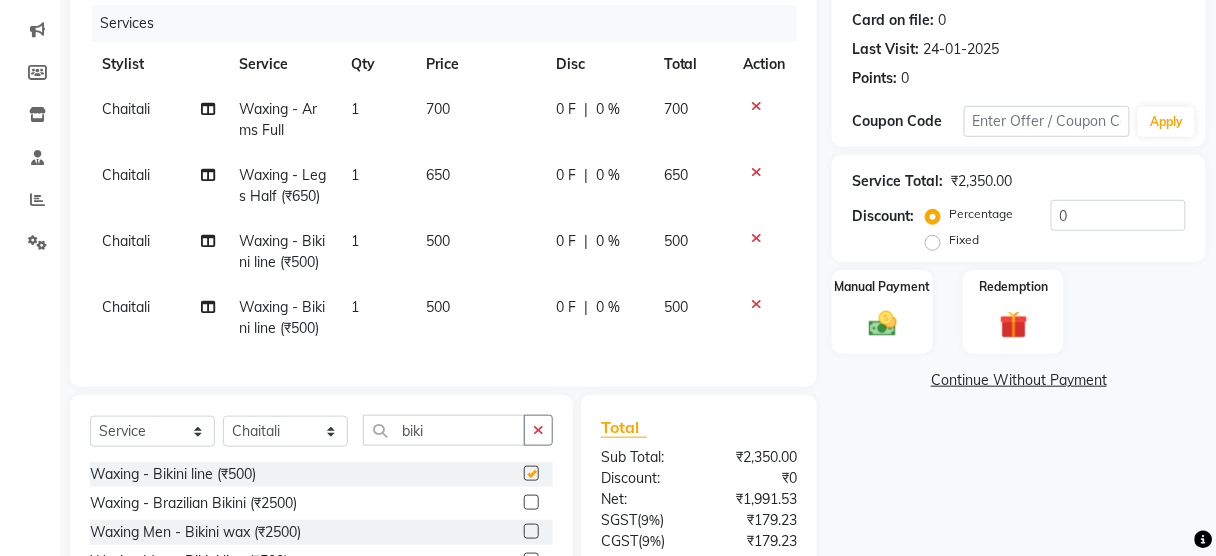 checkbox on "false" 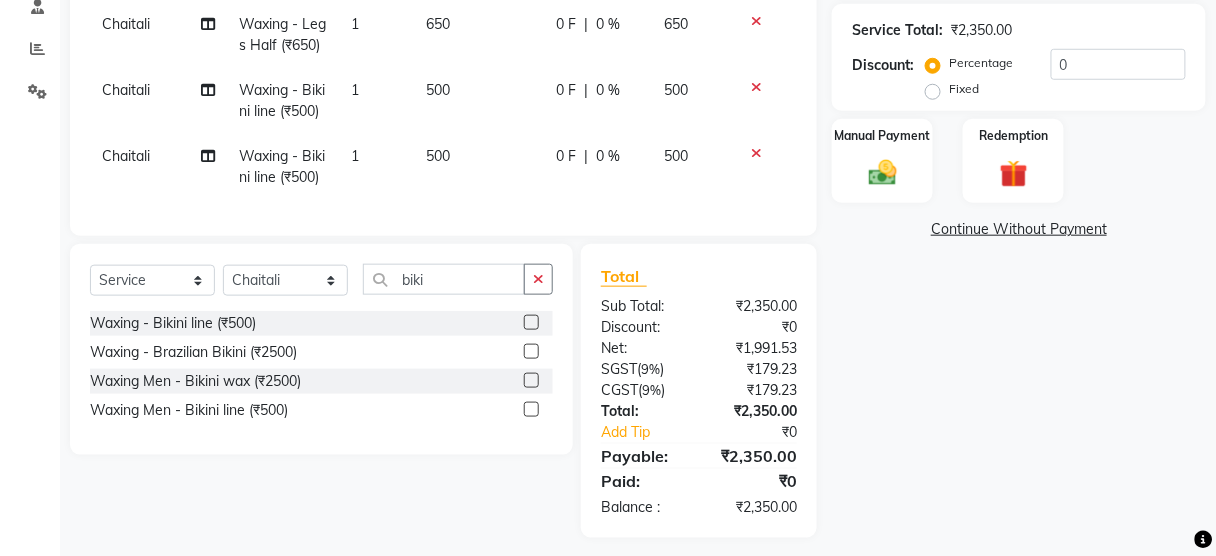scroll, scrollTop: 413, scrollLeft: 0, axis: vertical 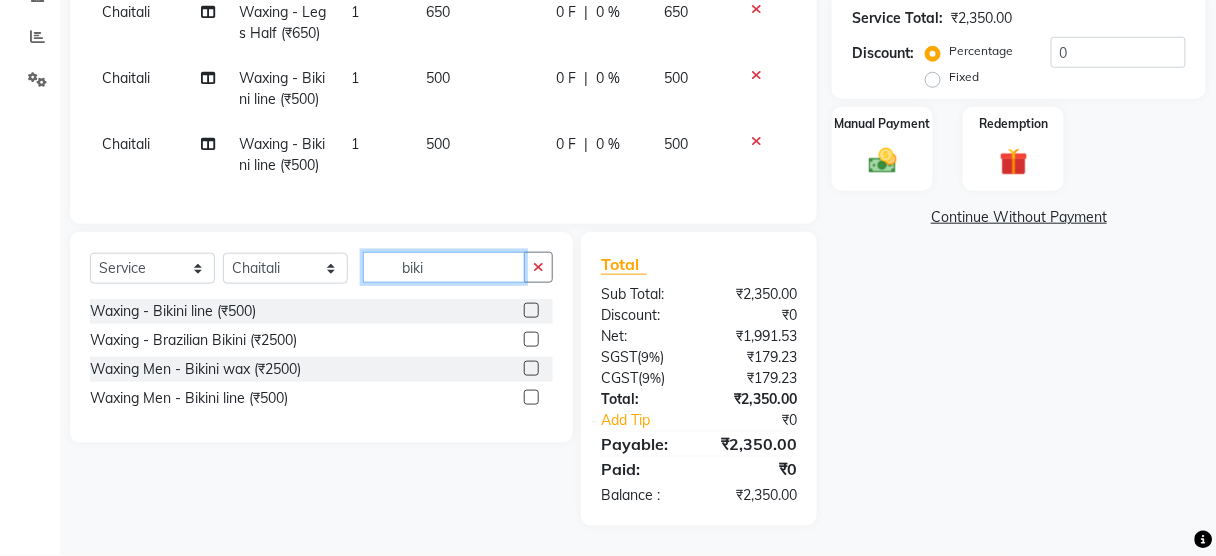 drag, startPoint x: 447, startPoint y: 275, endPoint x: 58, endPoint y: 292, distance: 389.37128 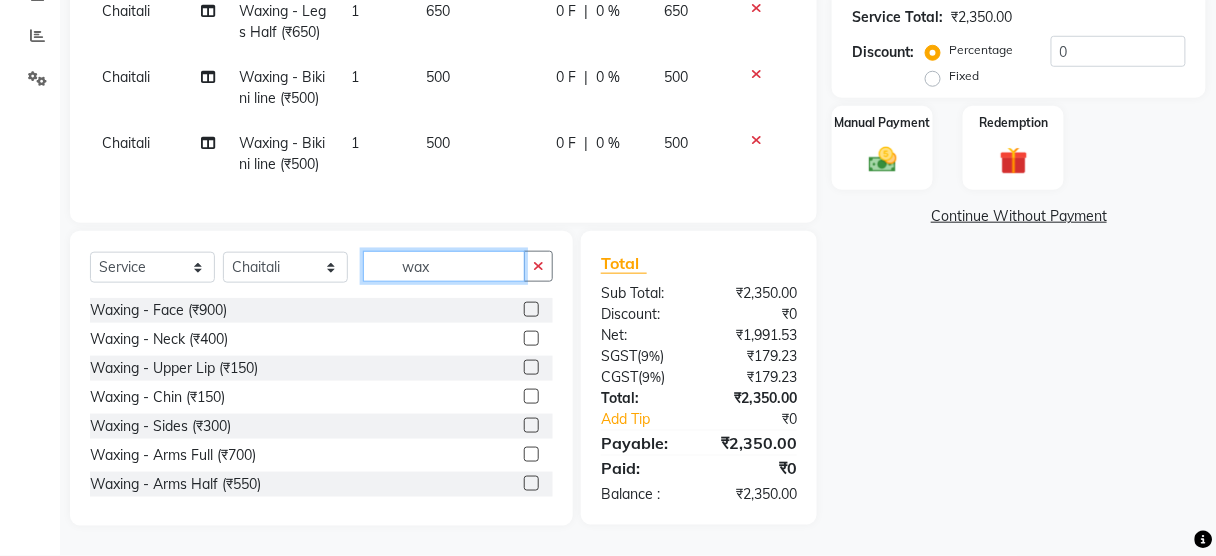 type on "wax" 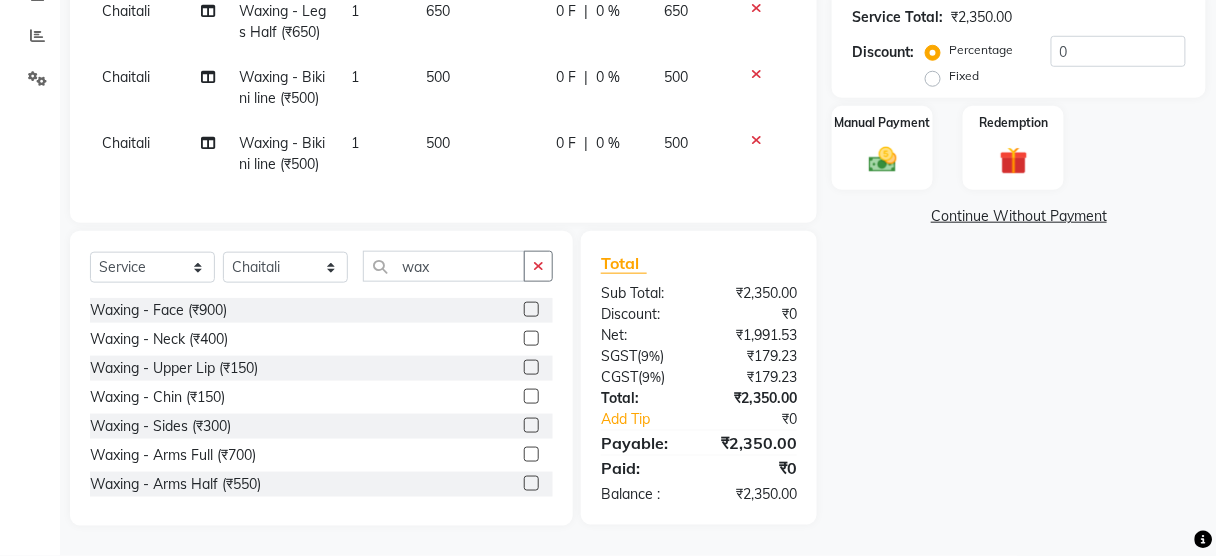 click 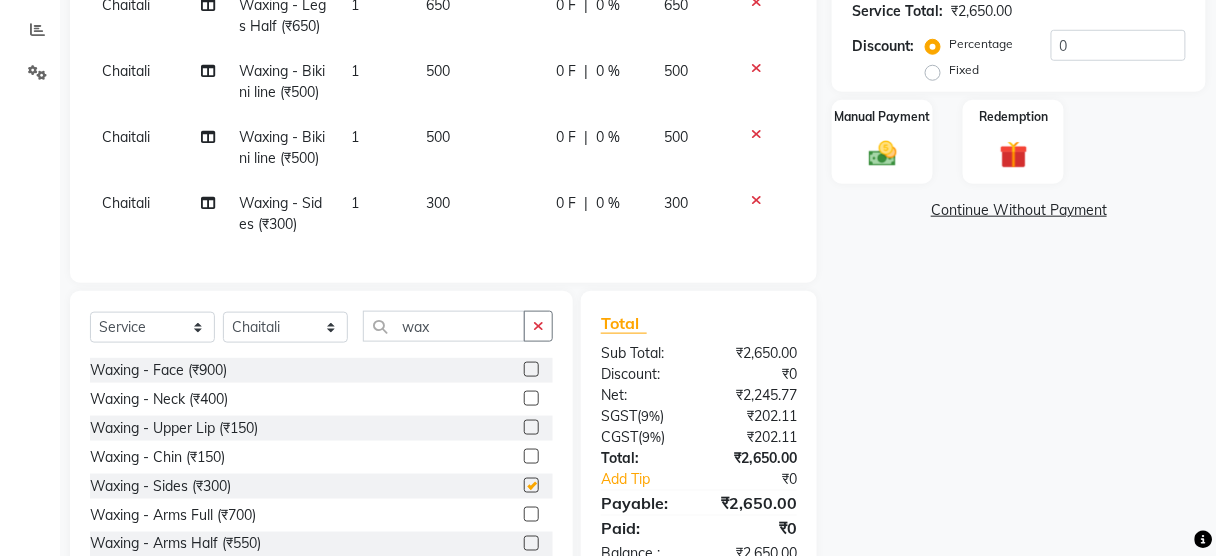checkbox on "false" 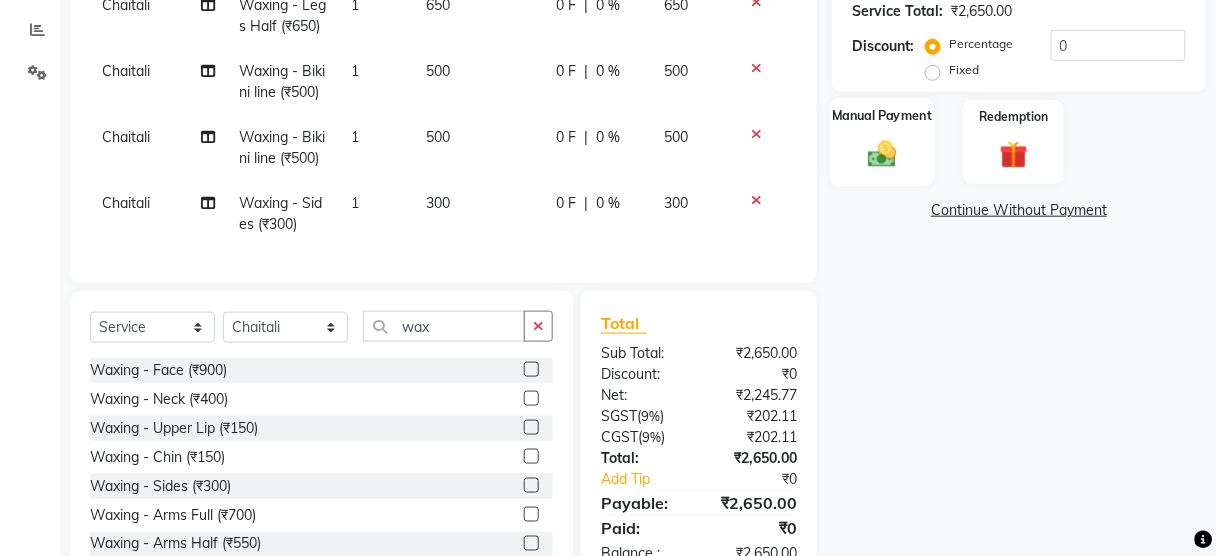 click 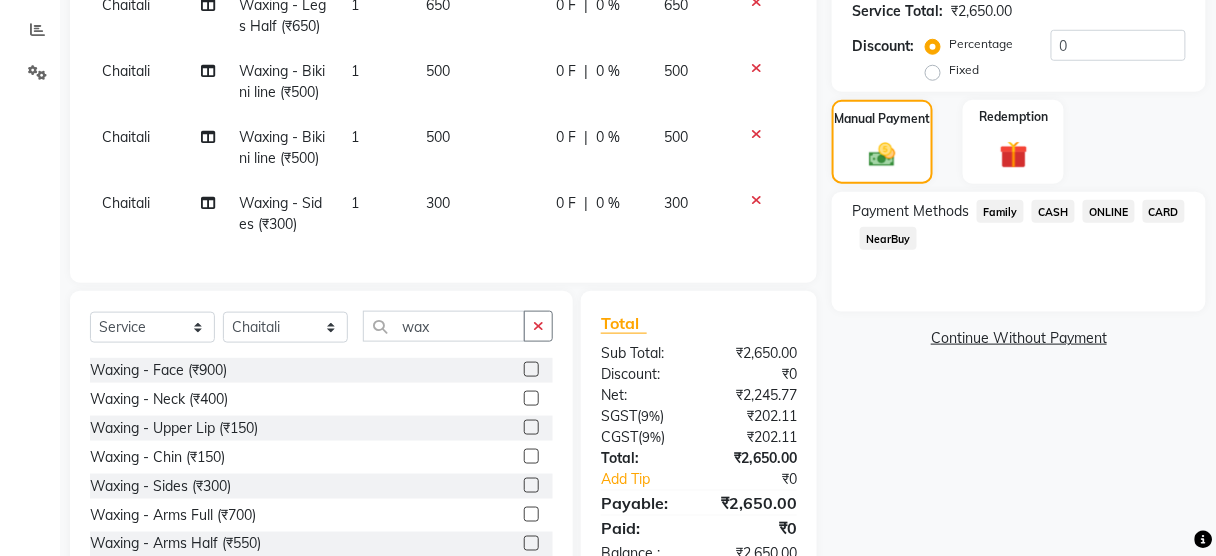 click on "CARD" 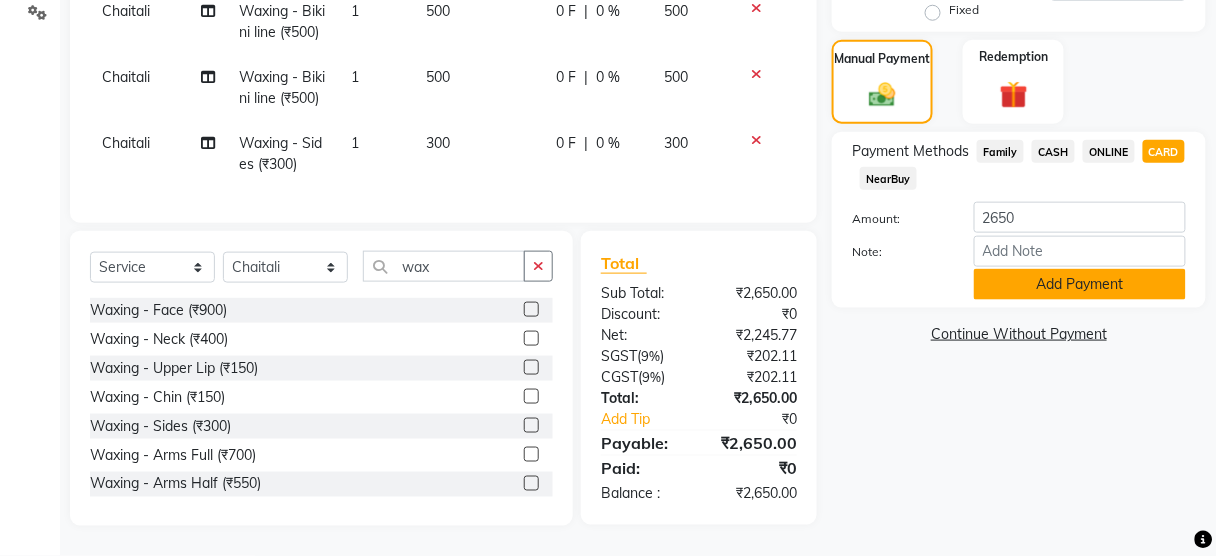 scroll, scrollTop: 483, scrollLeft: 0, axis: vertical 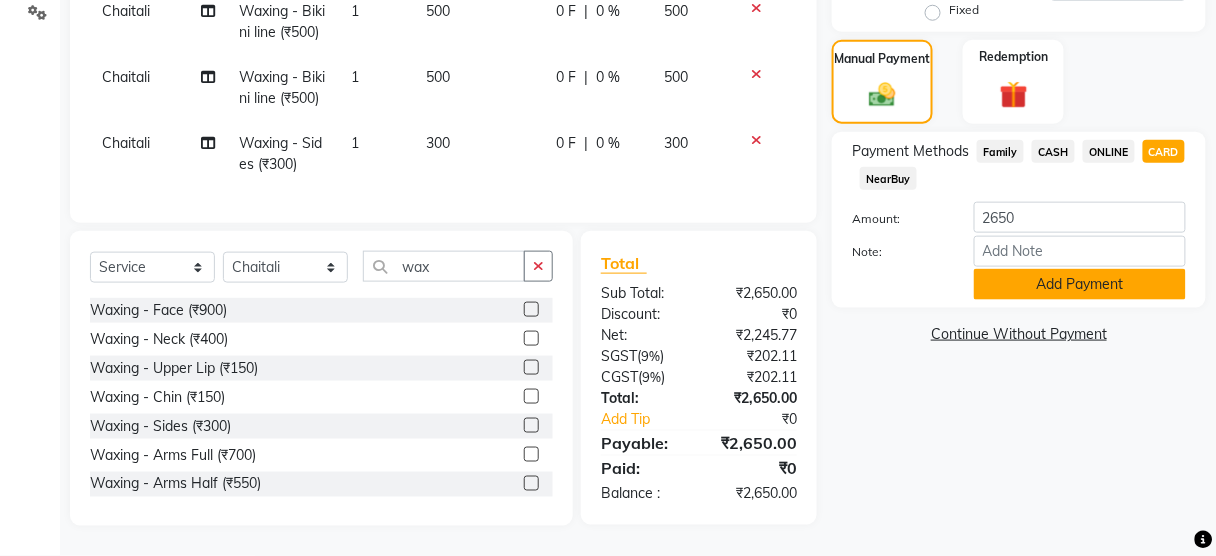 click on "Add Payment" 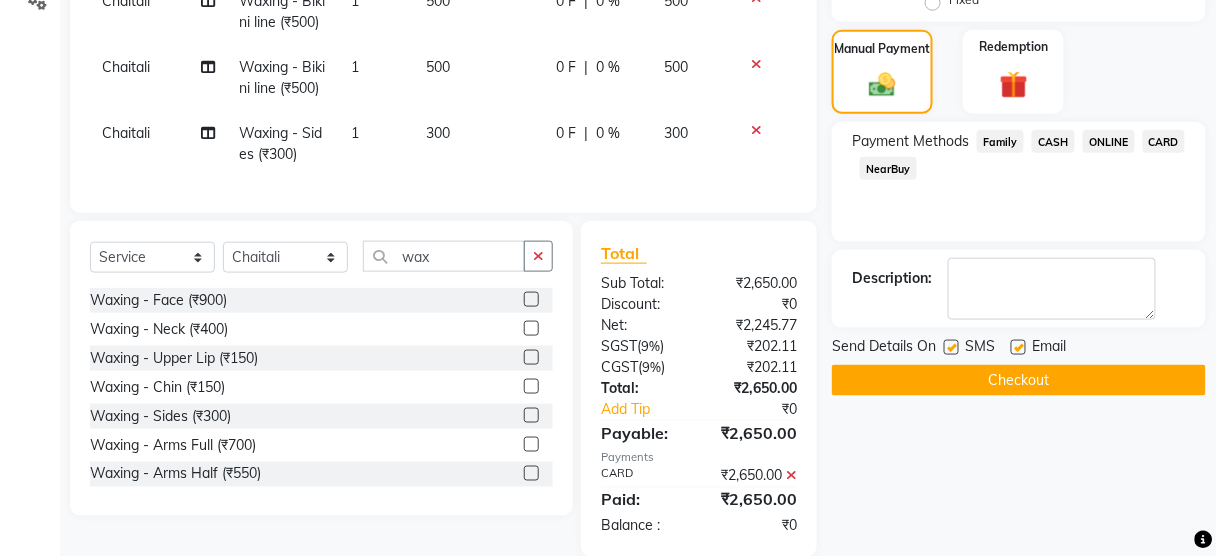 click 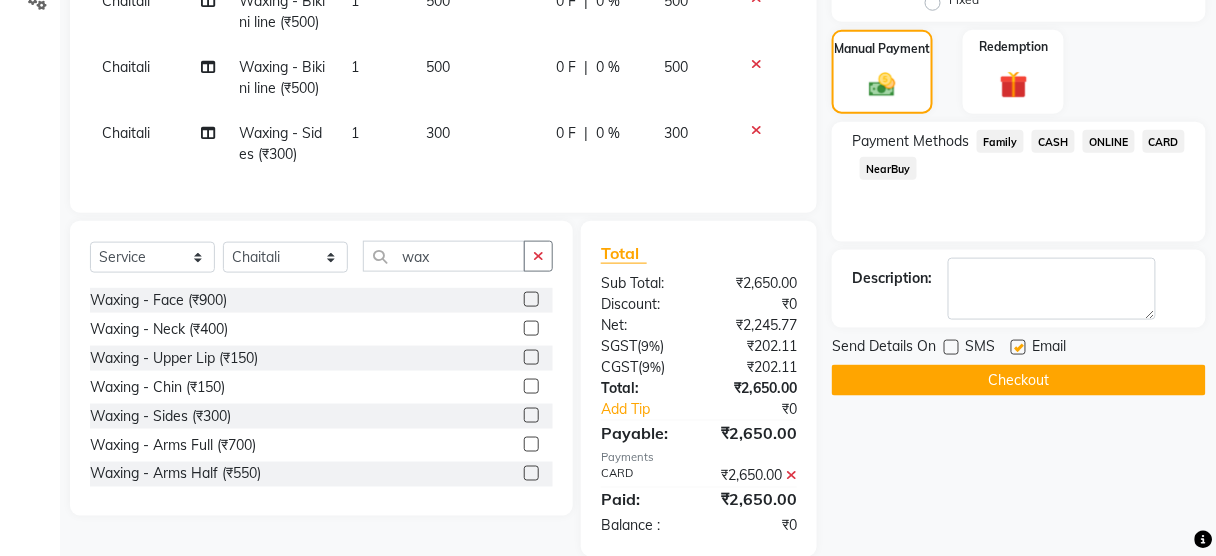 click on "Checkout" 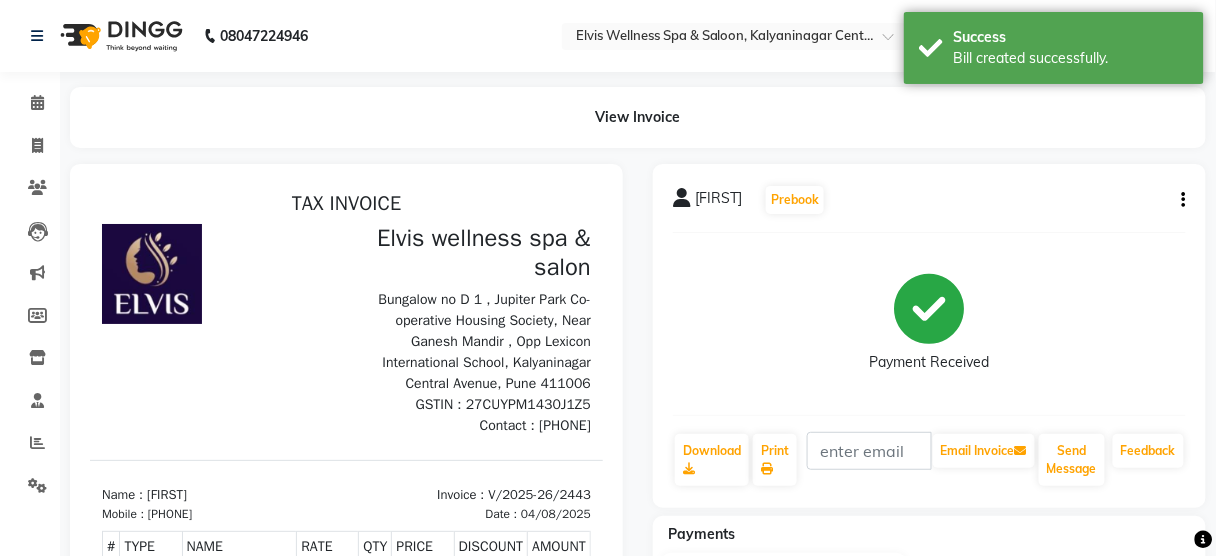 scroll, scrollTop: 0, scrollLeft: 0, axis: both 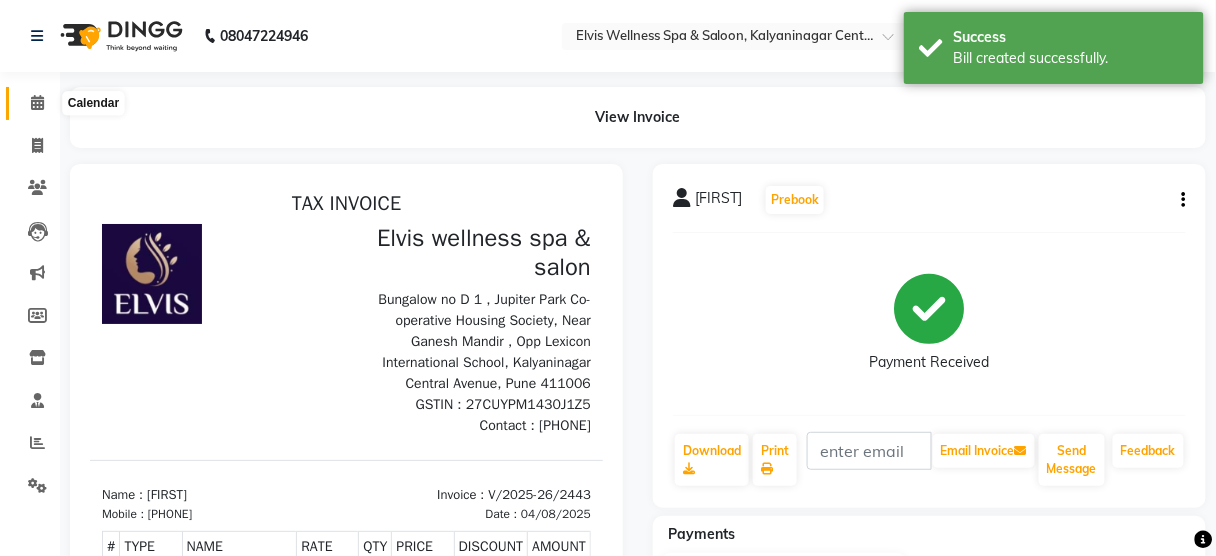 click 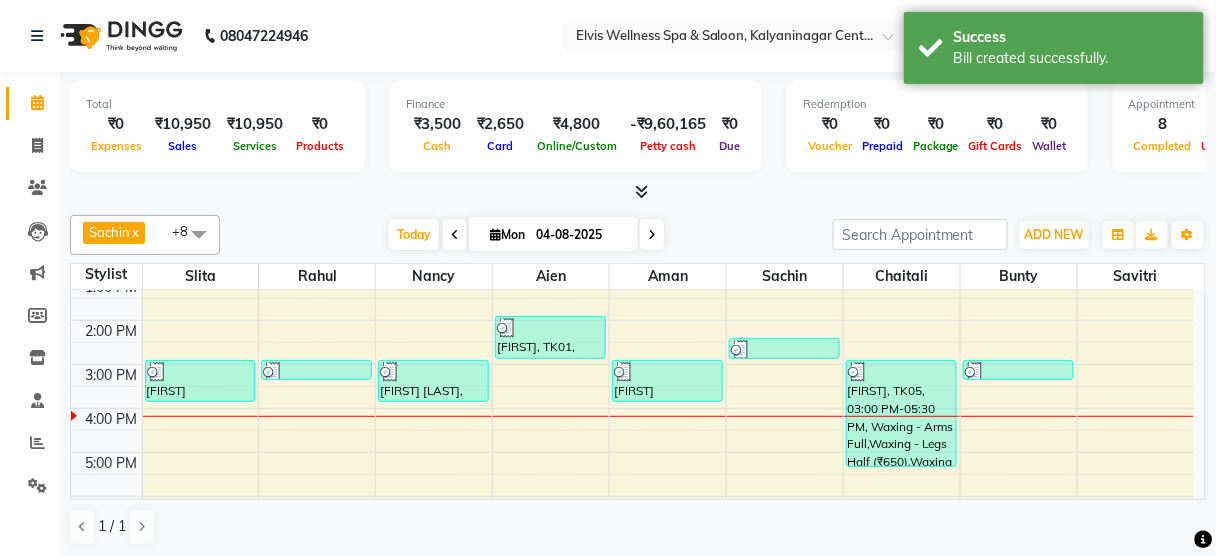 scroll, scrollTop: 231, scrollLeft: 0, axis: vertical 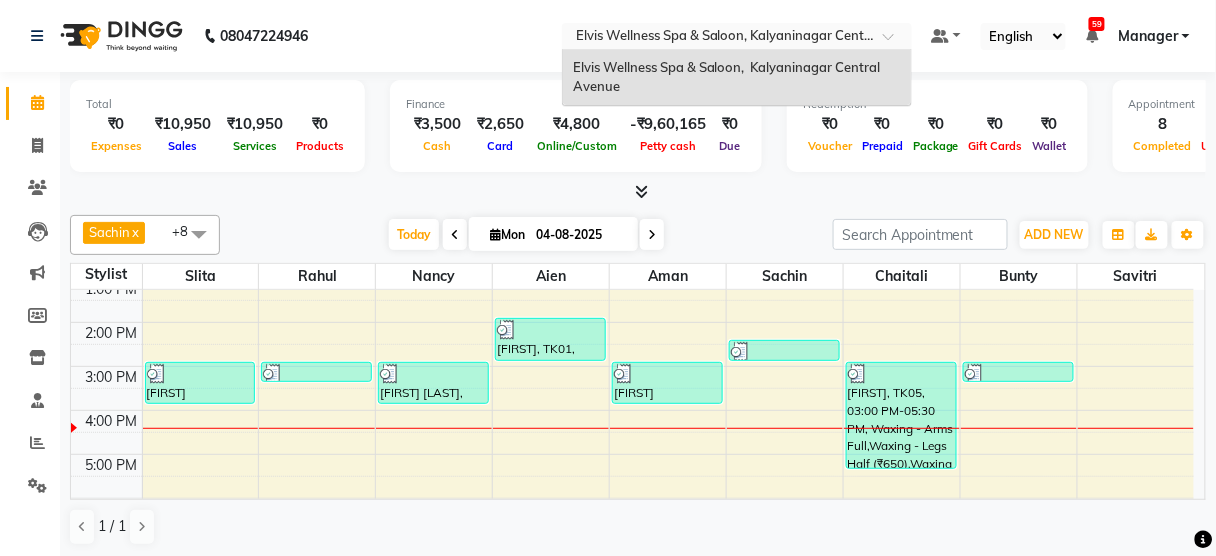click at bounding box center (717, 38) 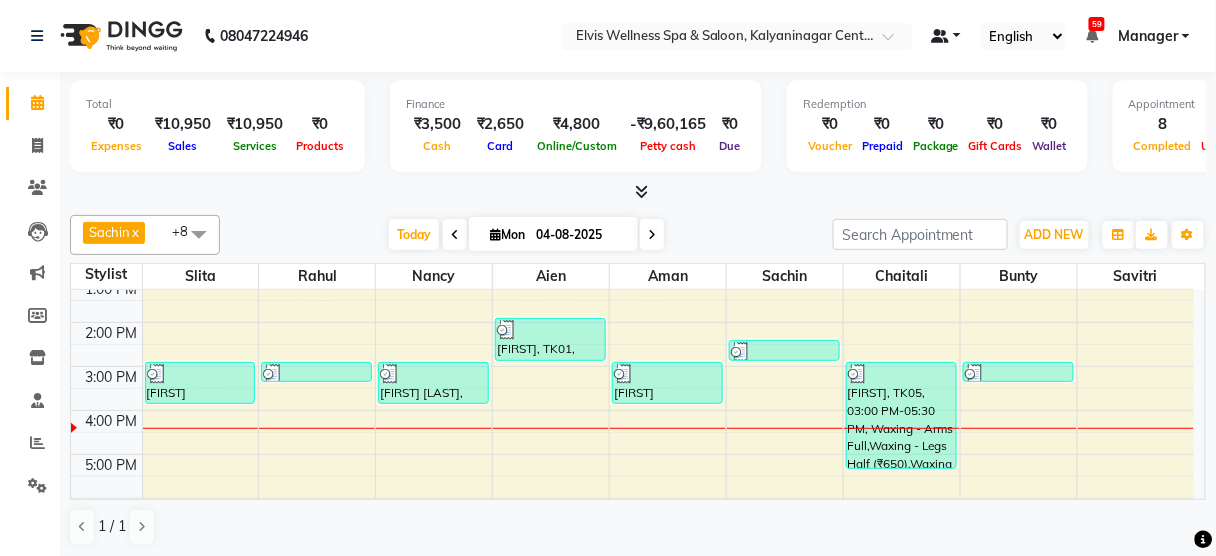 click at bounding box center (947, 36) 